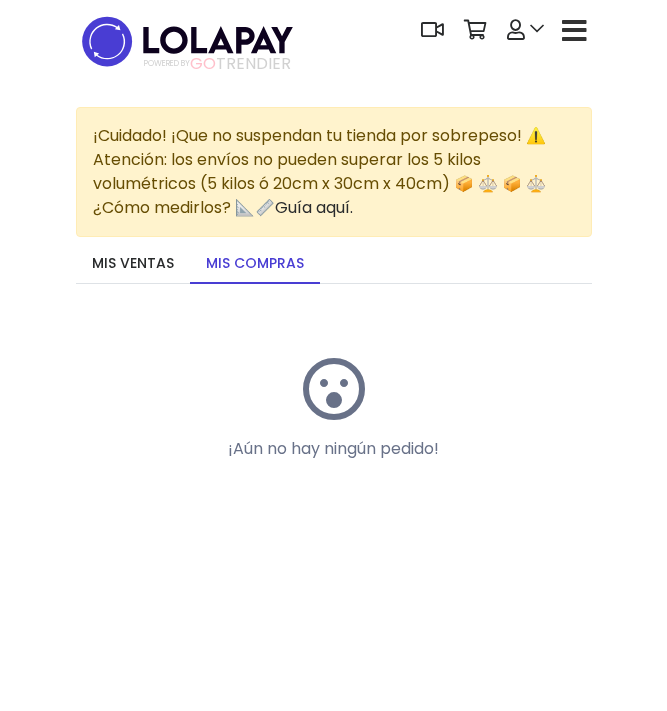 scroll, scrollTop: 0, scrollLeft: 0, axis: both 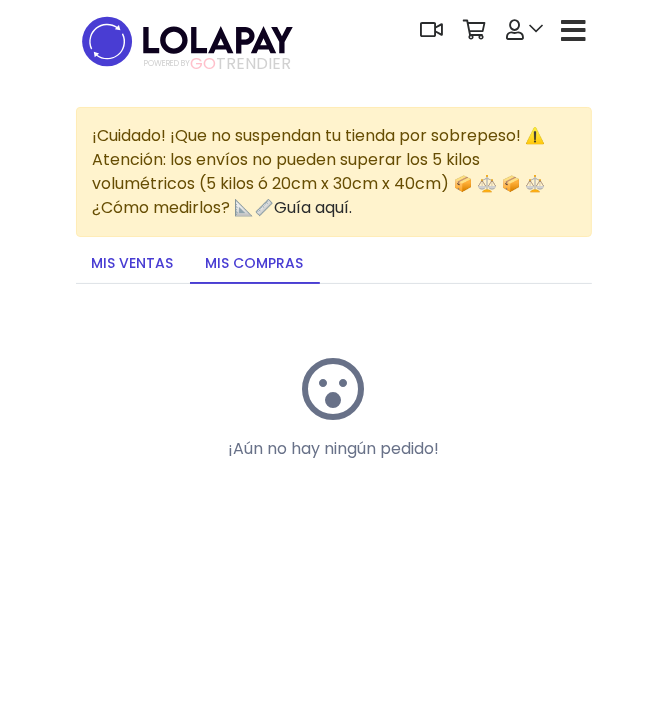 click on "¡Cuidado! ¡Que no suspendan tu tienda por sobrepeso! ⚠️ Atención: los envíos no pueden superar los 5 kilos volumétricos (5 kilos ó 20cm x 30cm x 40cm) 📦 ⚖️  📦 ⚖️  ¿Cómo medirlos? 📐📏  Guía aquí.
Convierte tu oferta para desbloquear esta acción
ACTUAL
Plan gratuito
5 ventas sin costo al mes
✅  Ventas limitadas ❌  Reviews" at bounding box center (334, 320) 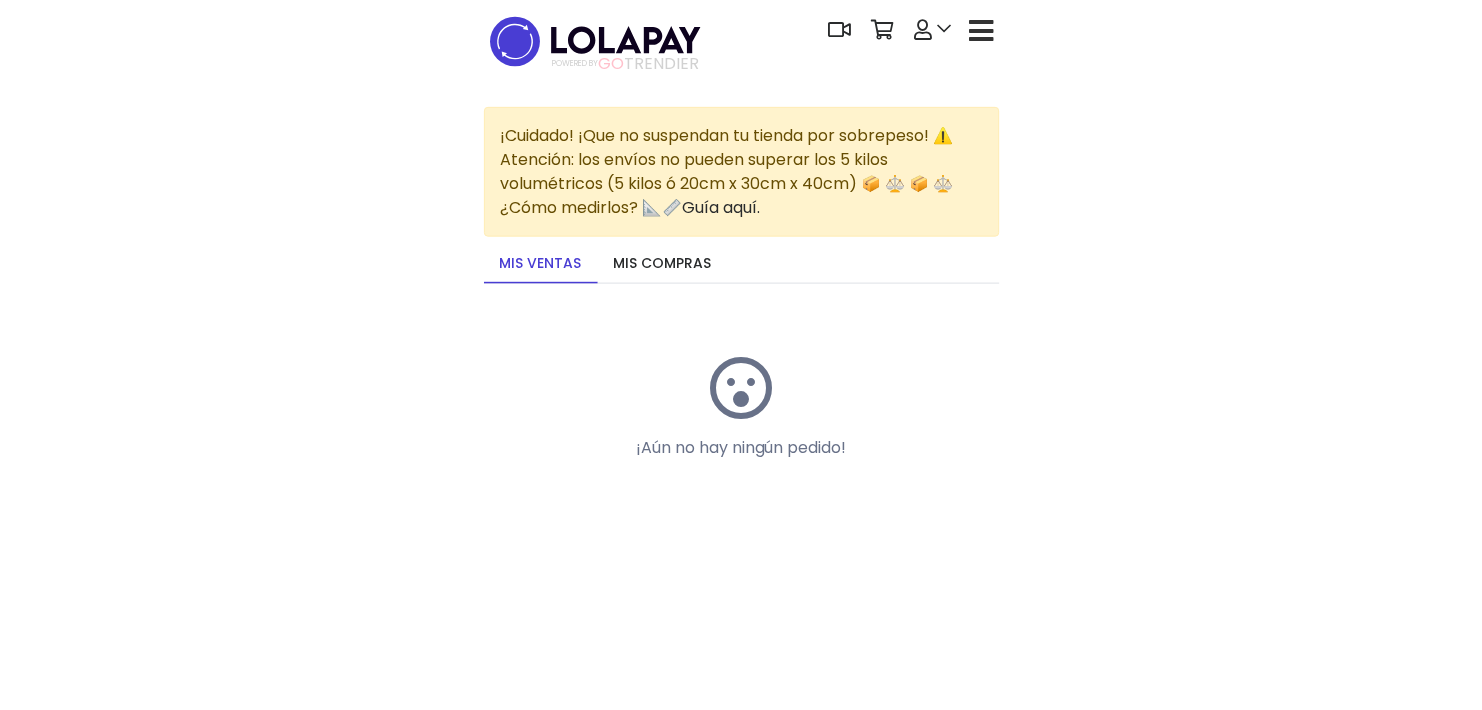 scroll, scrollTop: 0, scrollLeft: 0, axis: both 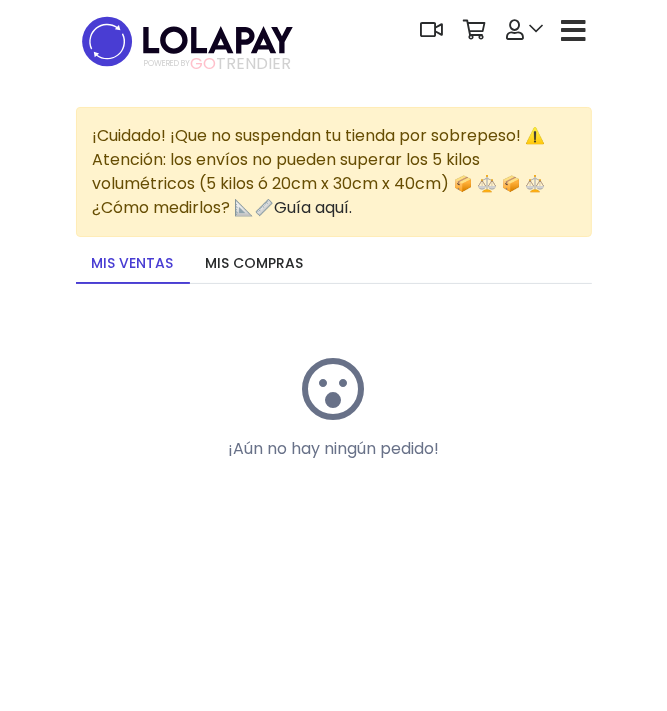 click at bounding box center [574, 31] 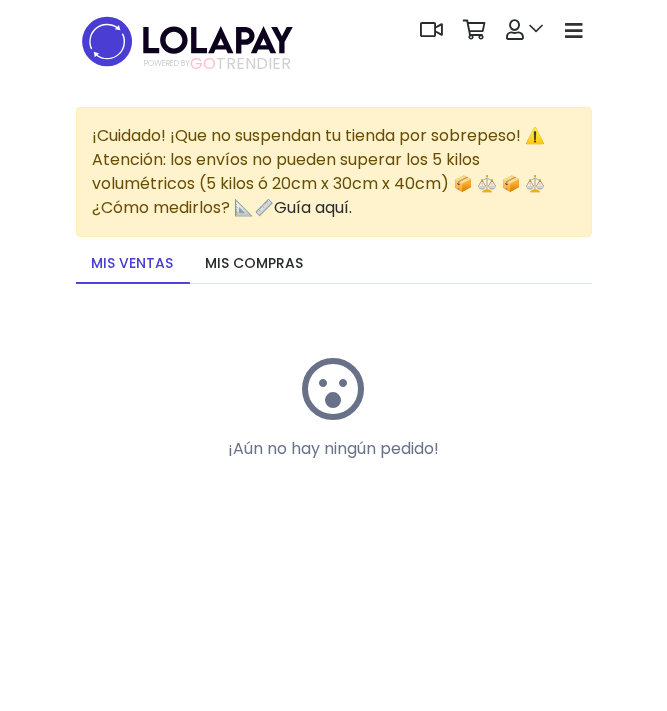 click at bounding box center (574, 31) 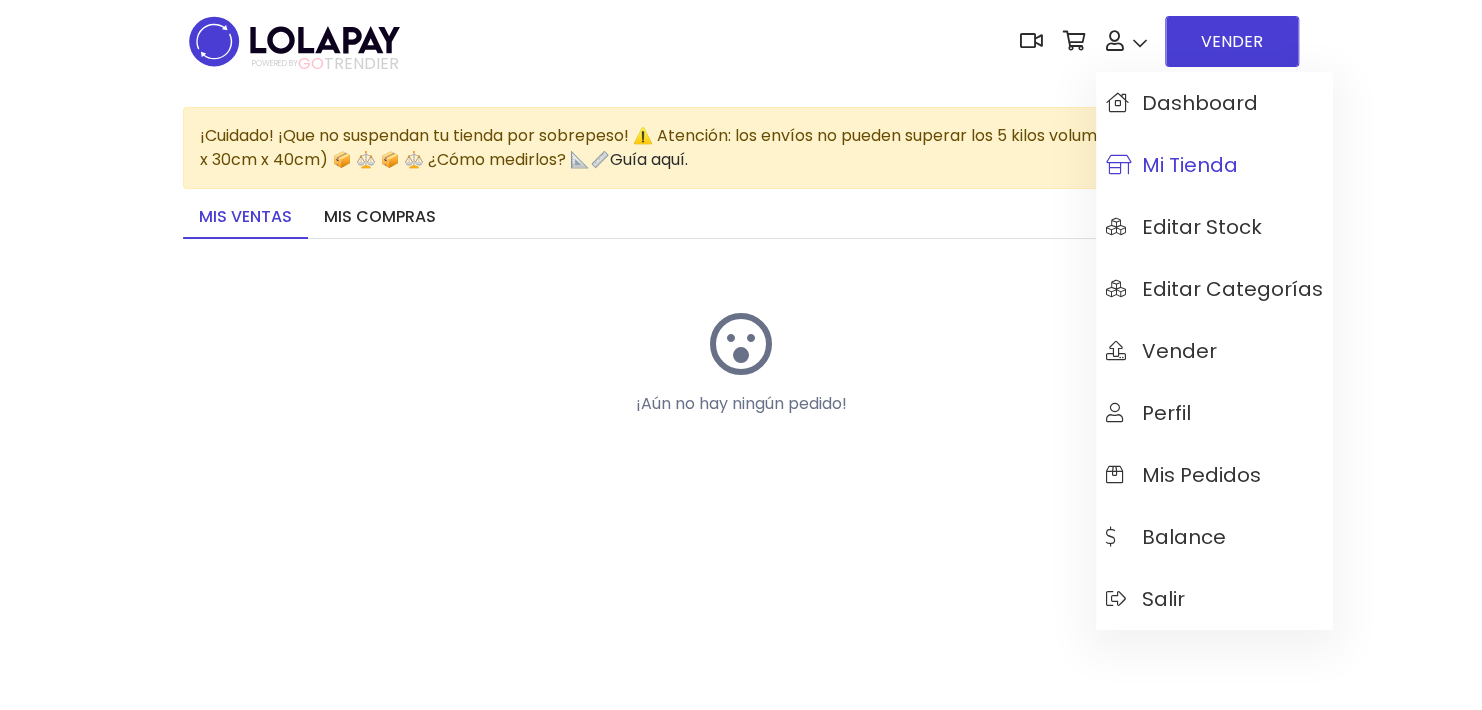 click on "Mi tienda" at bounding box center (1172, 165) 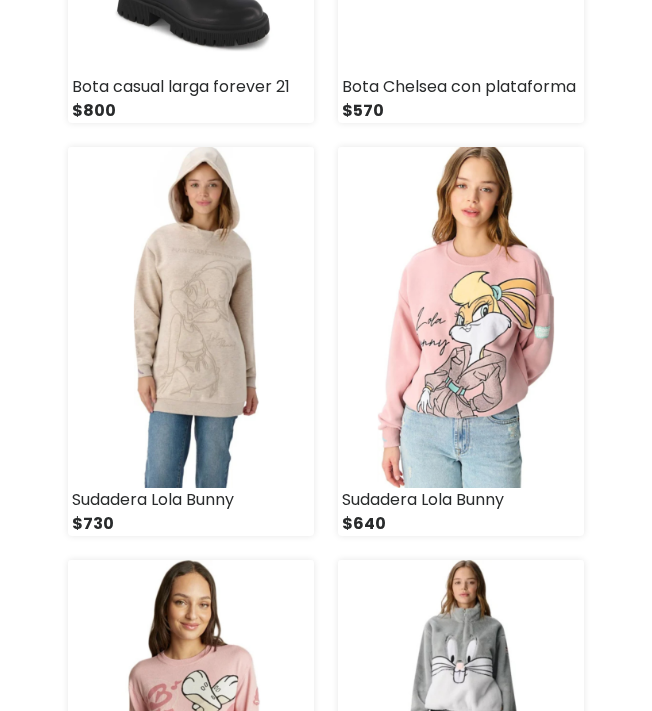 scroll, scrollTop: 1400, scrollLeft: 0, axis: vertical 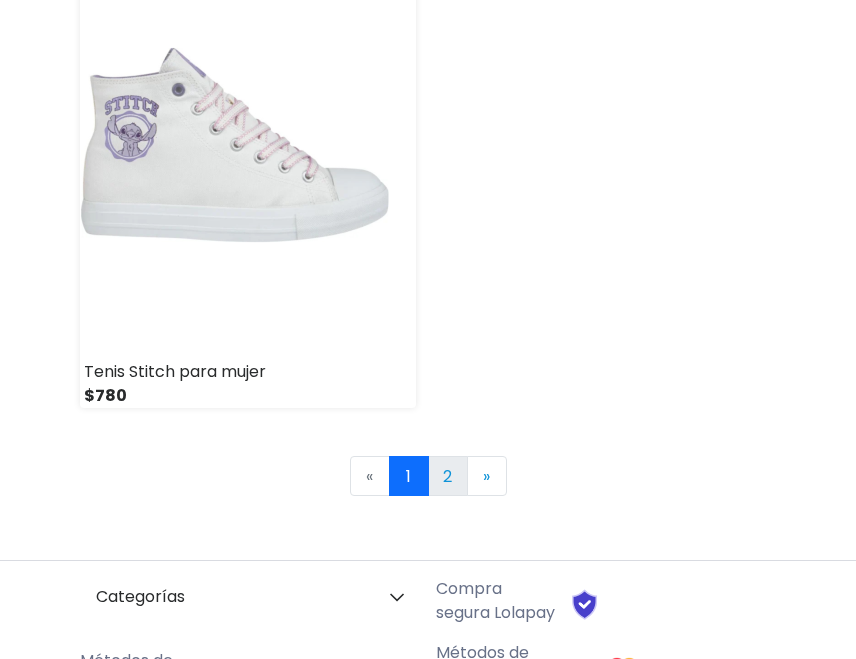 click on "2" at bounding box center (448, 476) 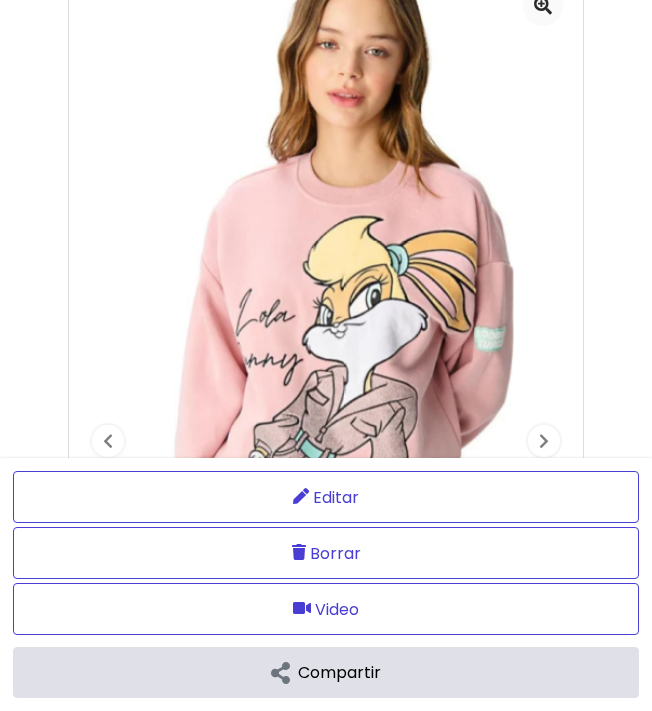 scroll, scrollTop: 400, scrollLeft: 0, axis: vertical 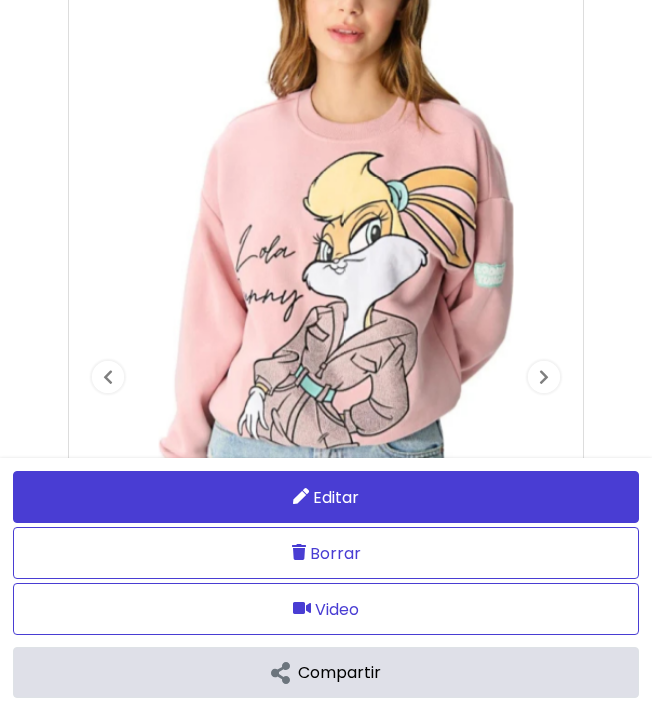 click at bounding box center (301, 496) 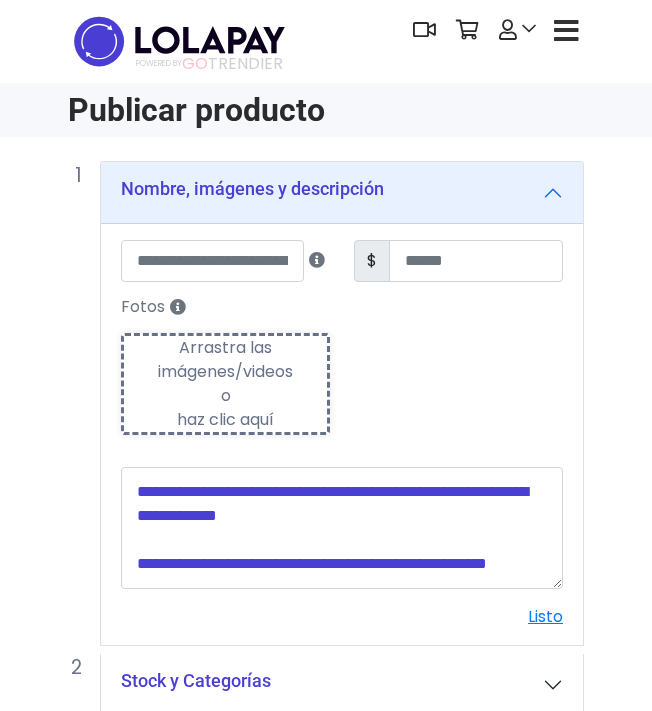scroll, scrollTop: 0, scrollLeft: 0, axis: both 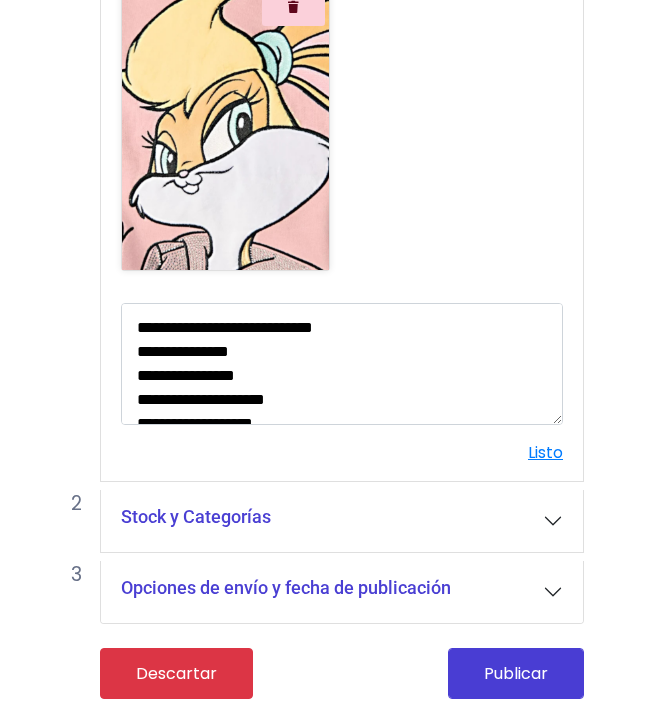 click on "Stock y Categorías" at bounding box center (342, 521) 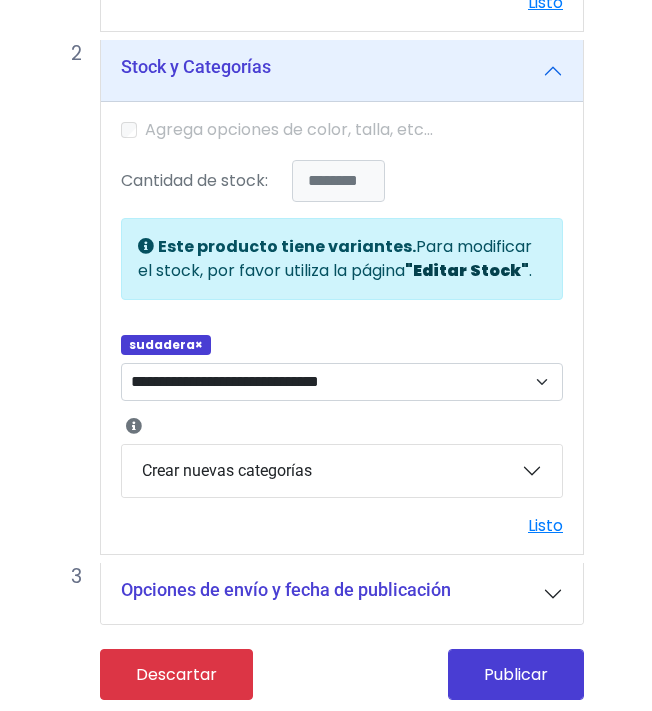 scroll, scrollTop: 1311, scrollLeft: 0, axis: vertical 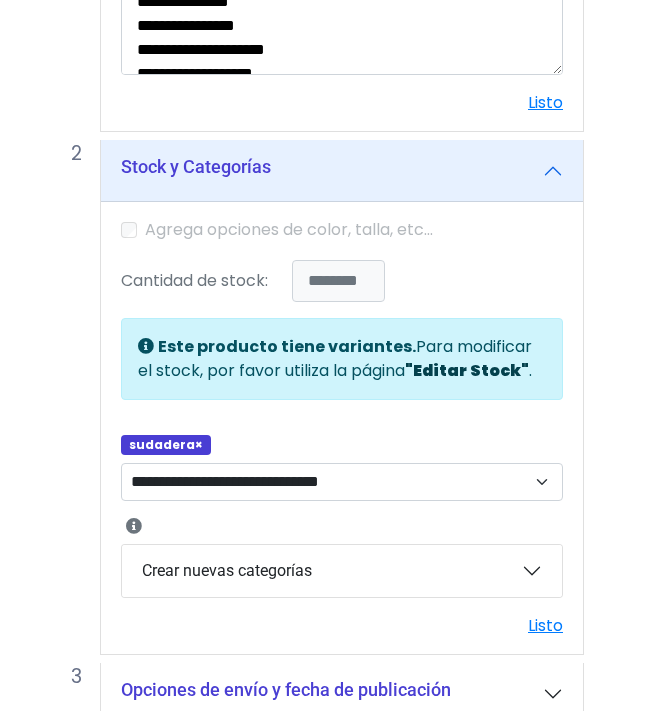 click on ""Editar Stock"" at bounding box center [467, 370] 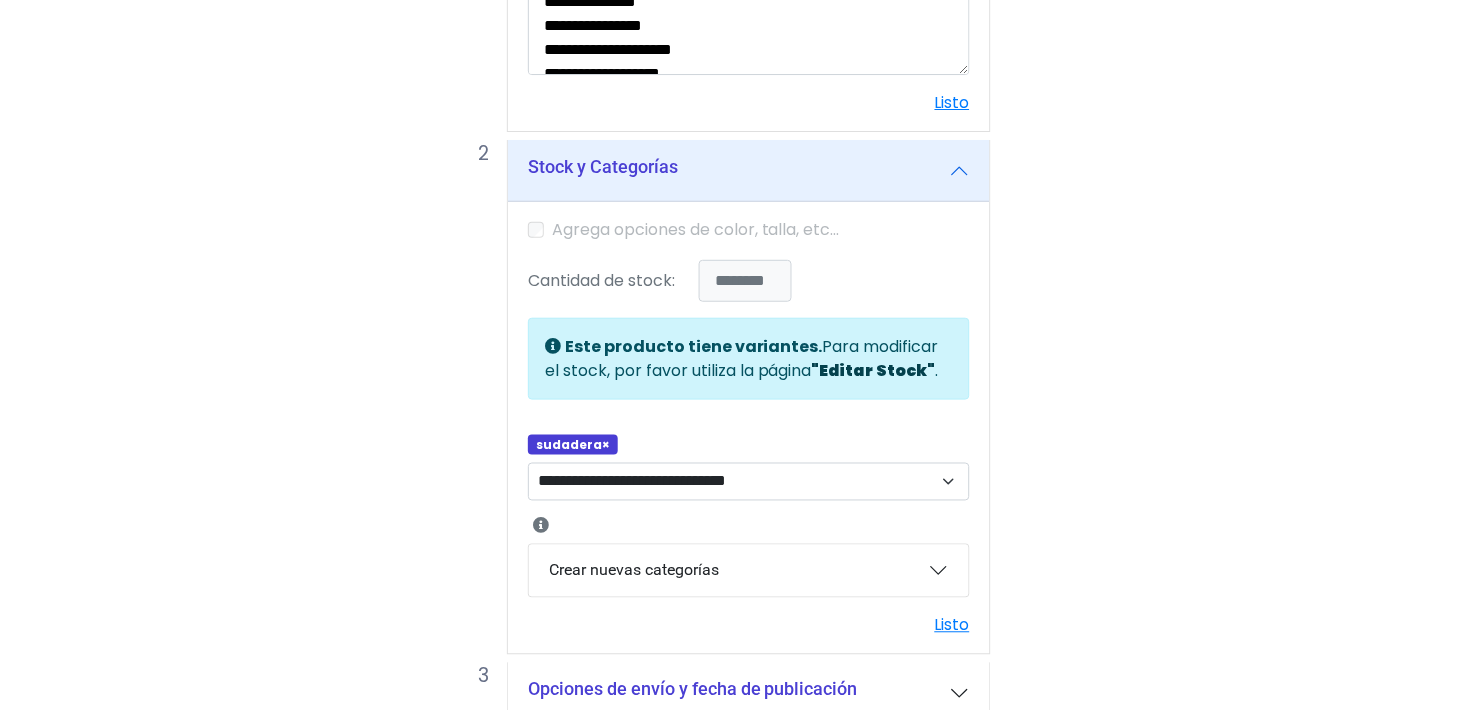 scroll, scrollTop: 1192, scrollLeft: 0, axis: vertical 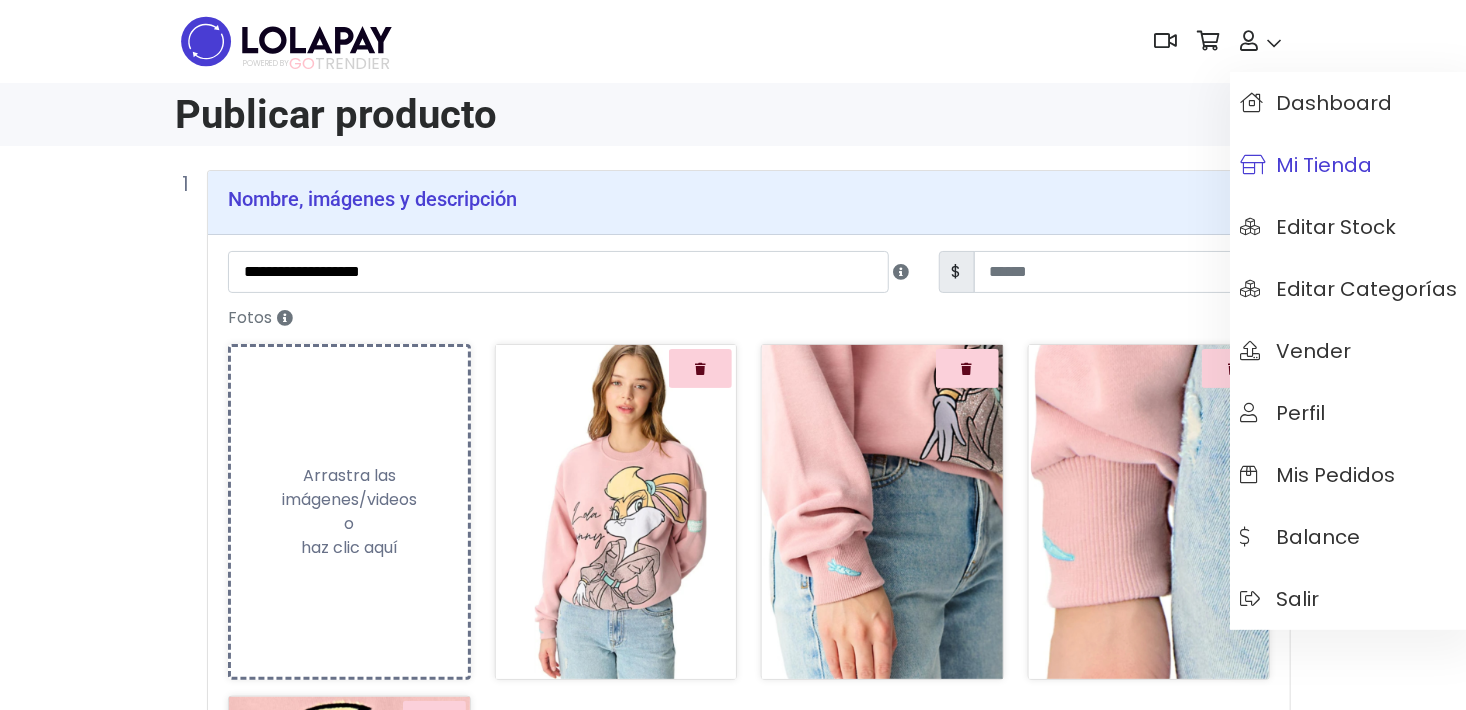 click on "Mi tienda" at bounding box center [1348, 165] 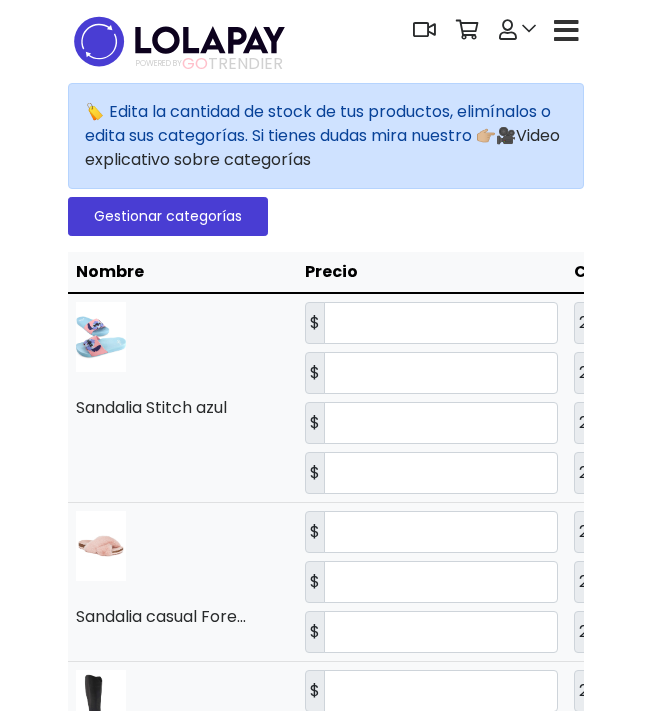 scroll, scrollTop: 0, scrollLeft: 0, axis: both 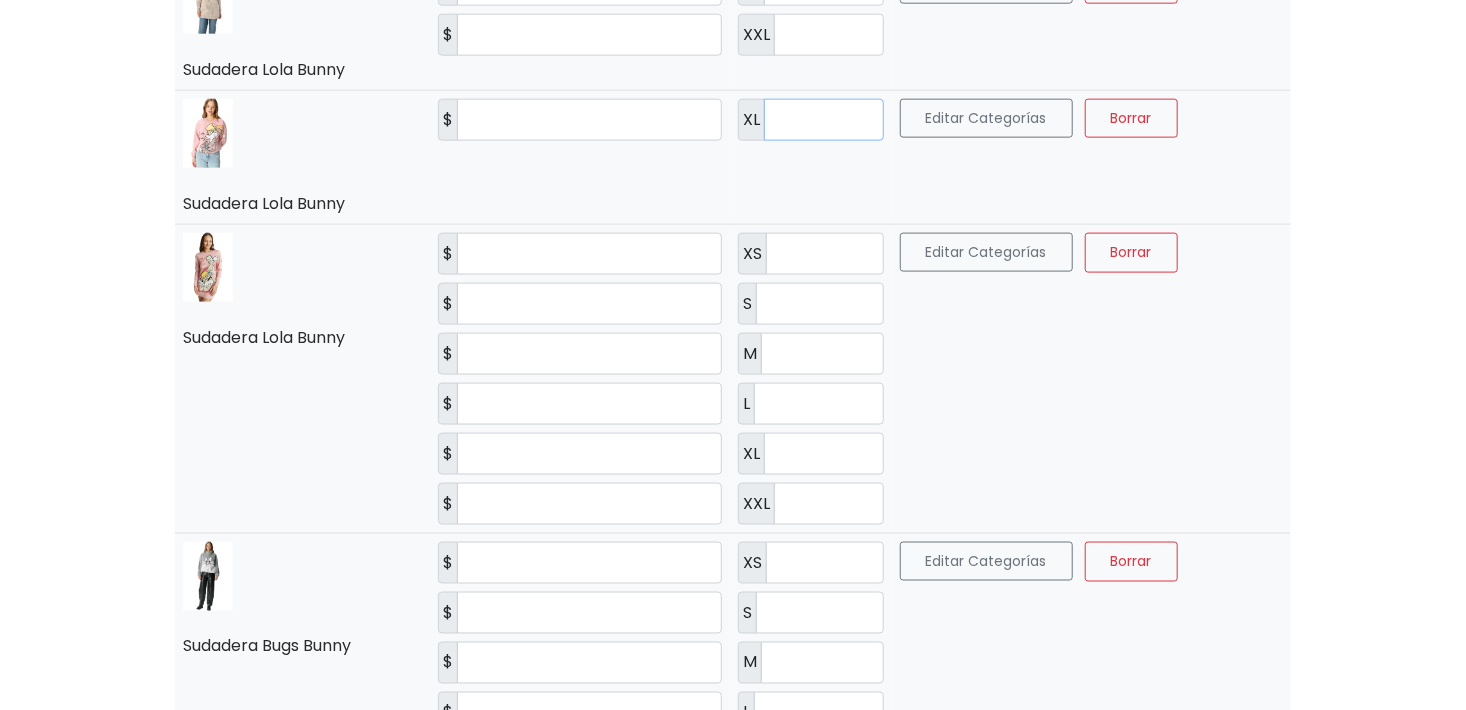 click on "*" at bounding box center [823, 120] 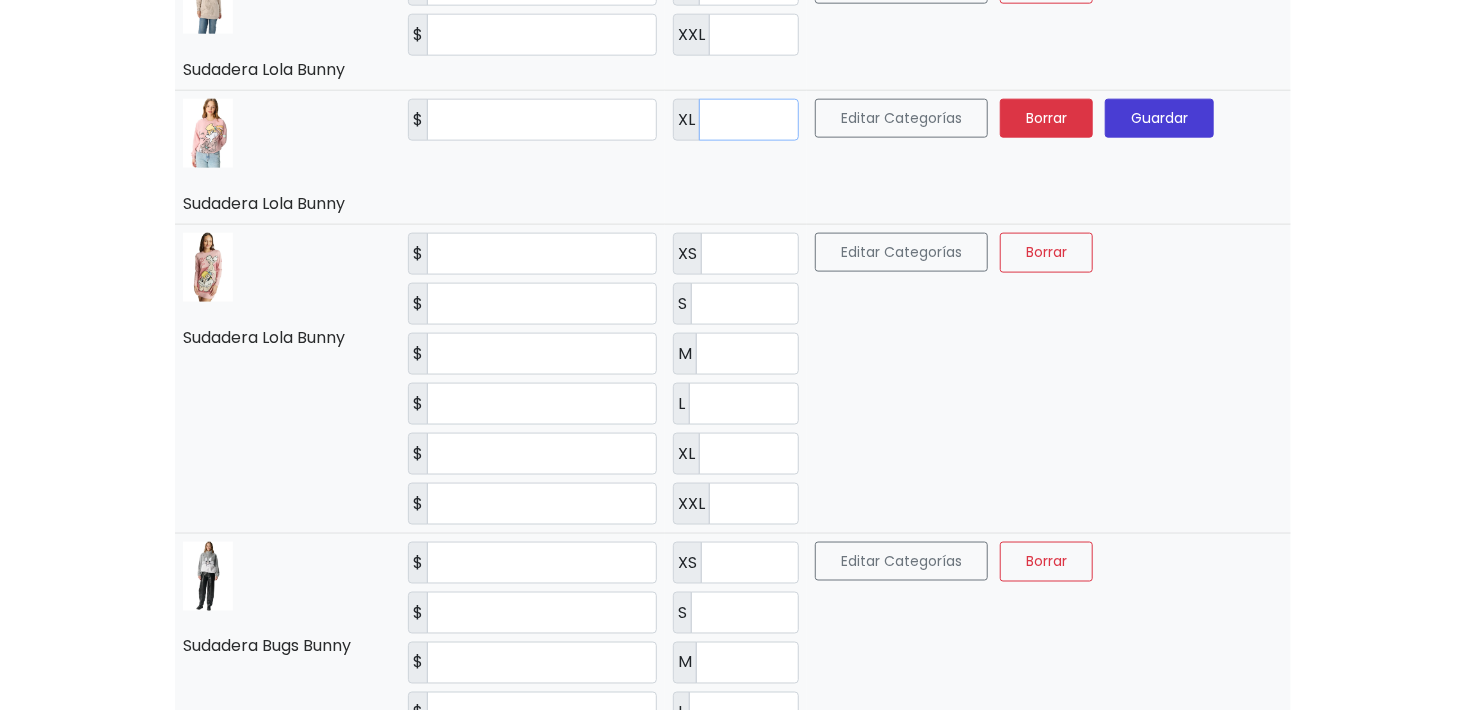 type 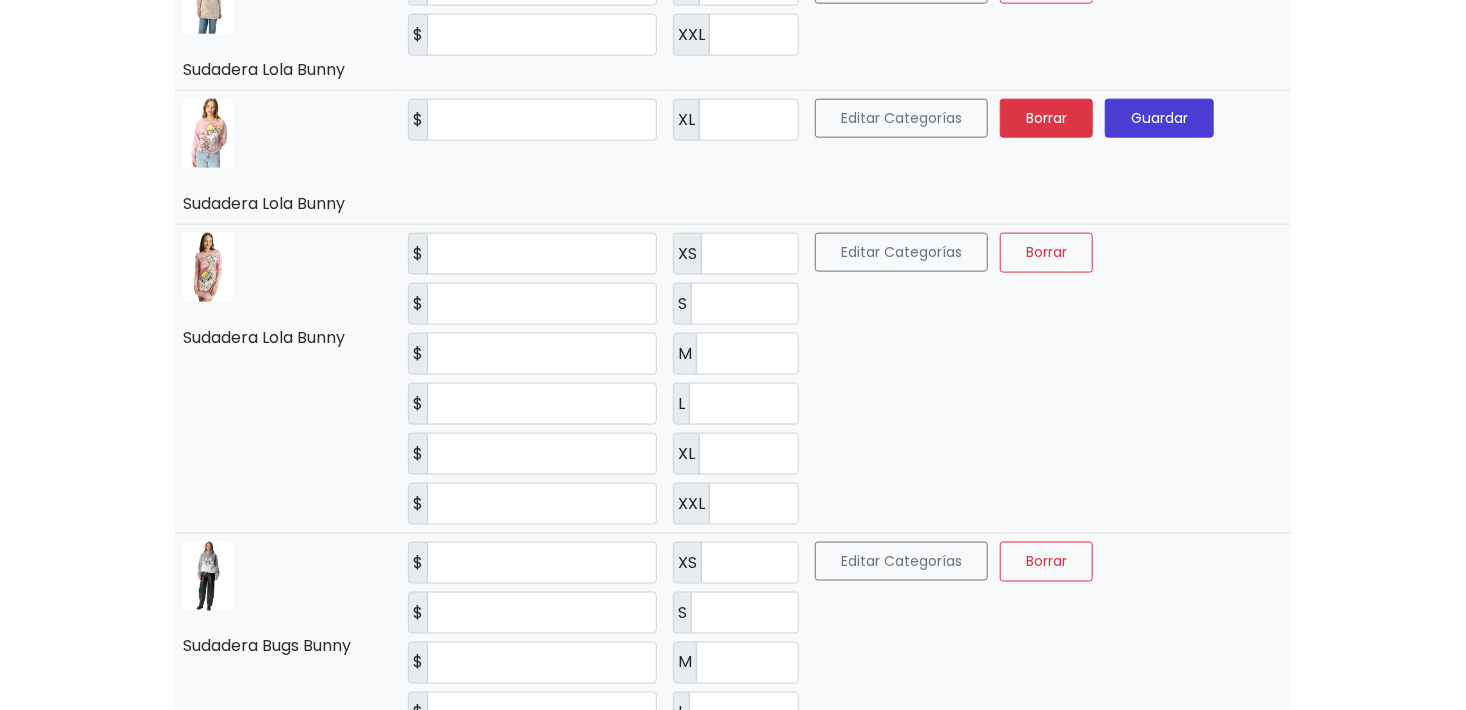 click on "Borrar" at bounding box center [1046, 118] 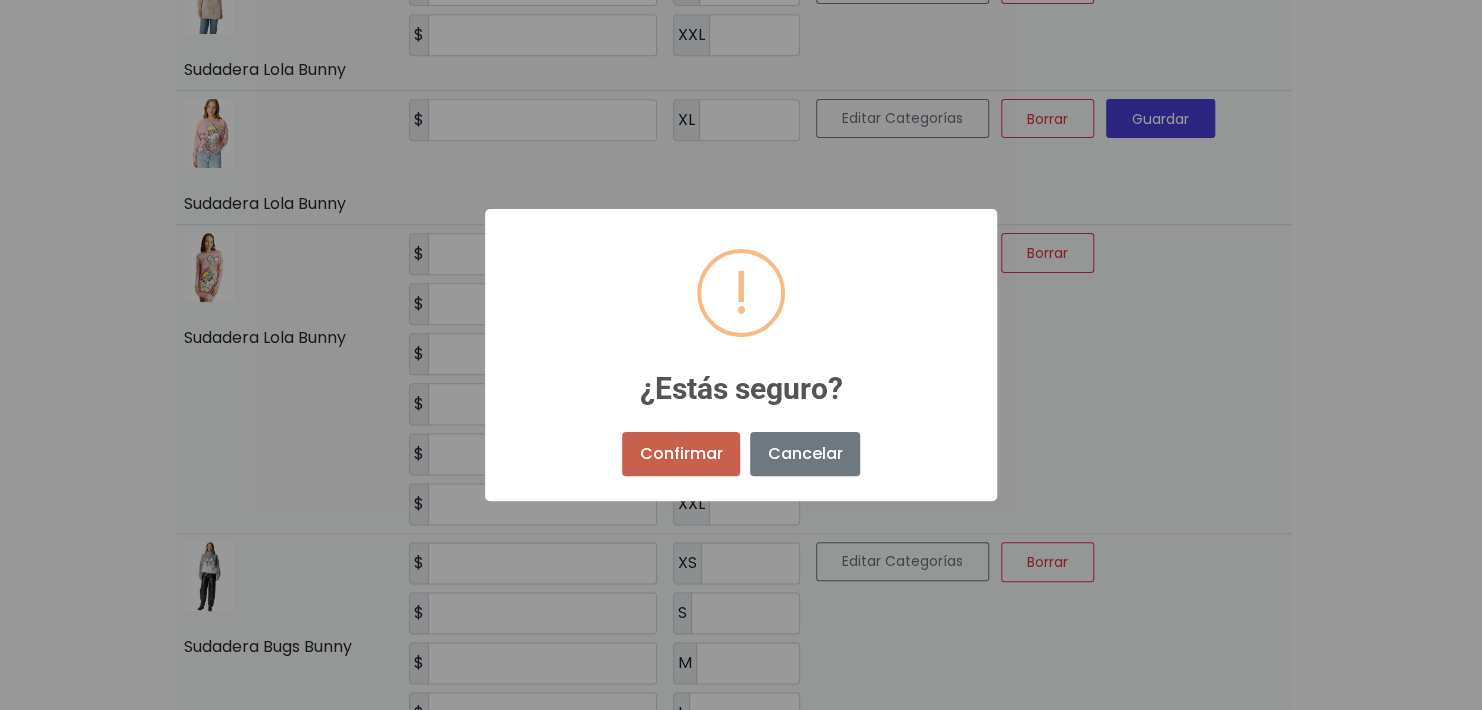 click on "Confirmar" at bounding box center [681, 454] 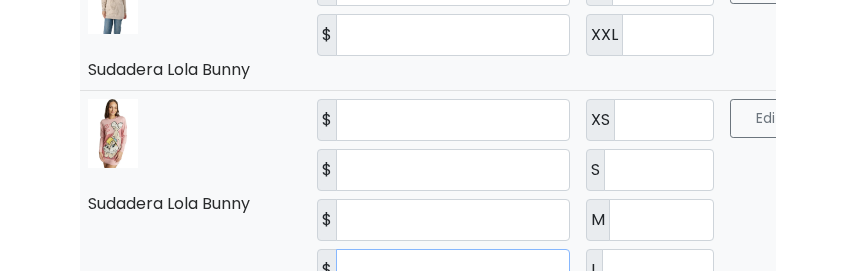 drag, startPoint x: 544, startPoint y: 264, endPoint x: 525, endPoint y: 399, distance: 136.33047 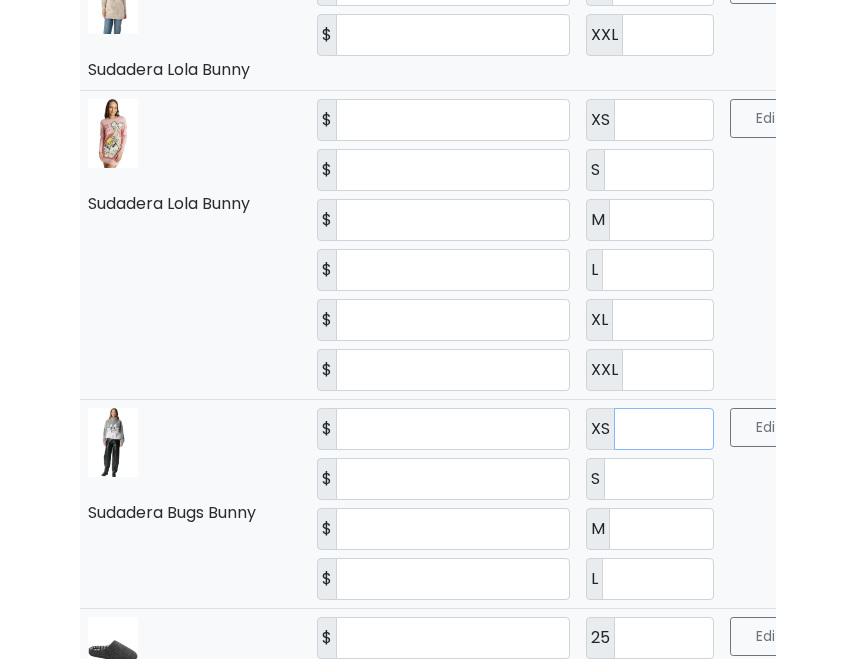 click on "*" at bounding box center (664, 429) 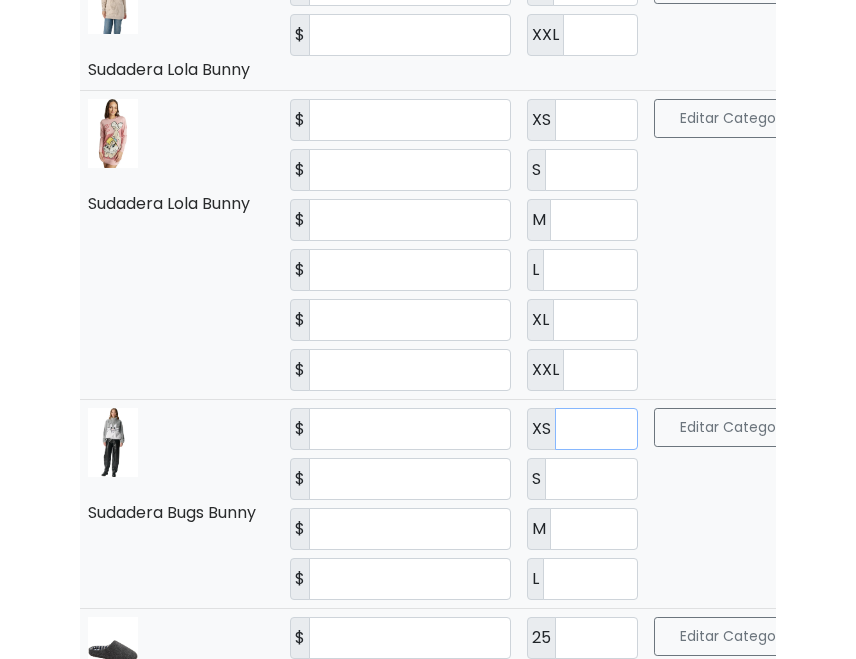 type 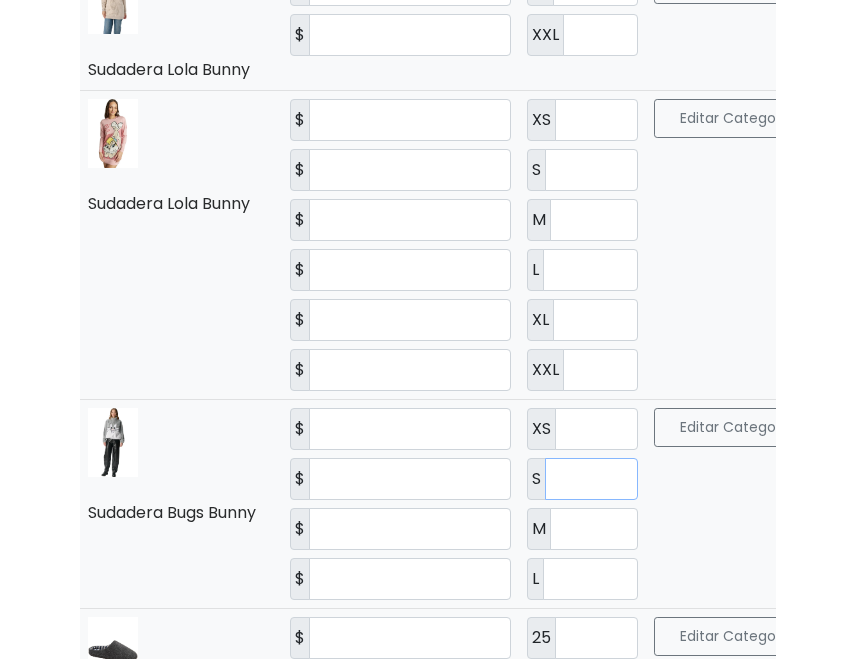 click on "*" at bounding box center [591, 479] 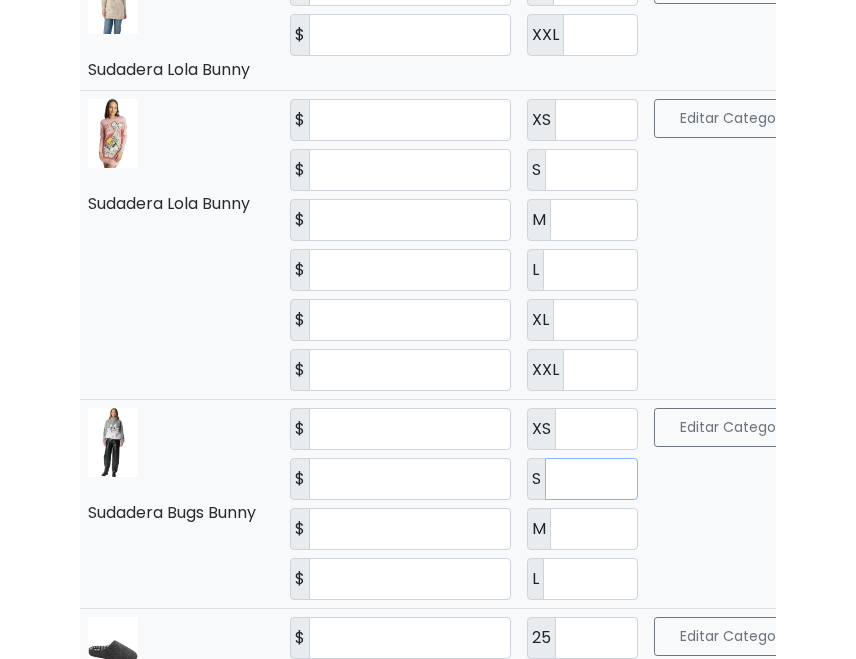 type 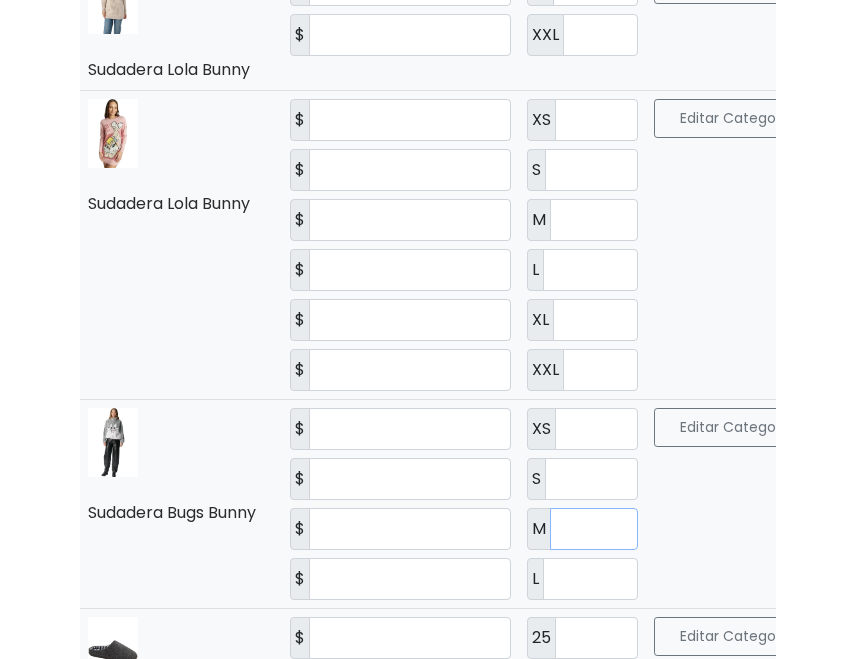 click on "**" at bounding box center (594, 529) 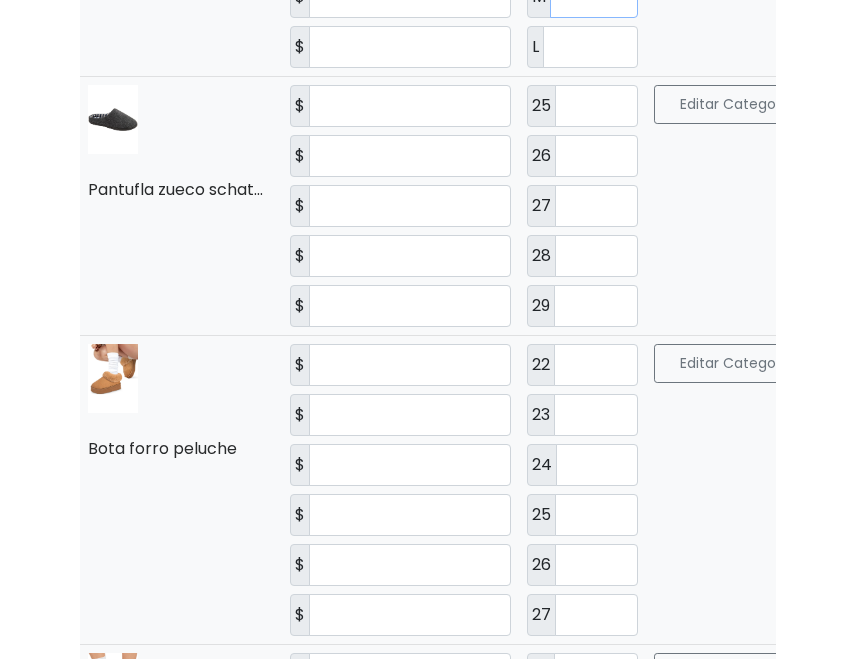 scroll, scrollTop: 1776, scrollLeft: 0, axis: vertical 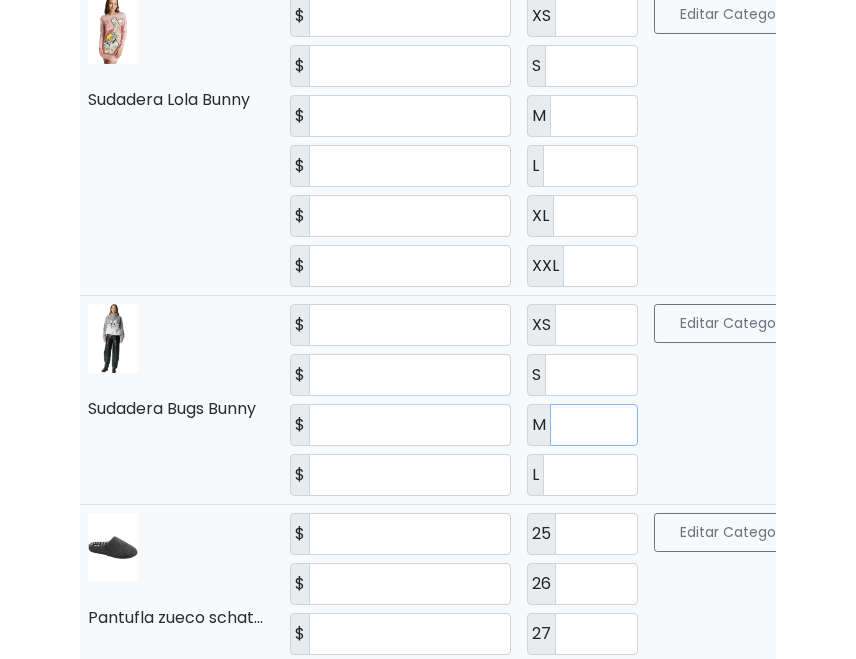 click at bounding box center (594, 425) 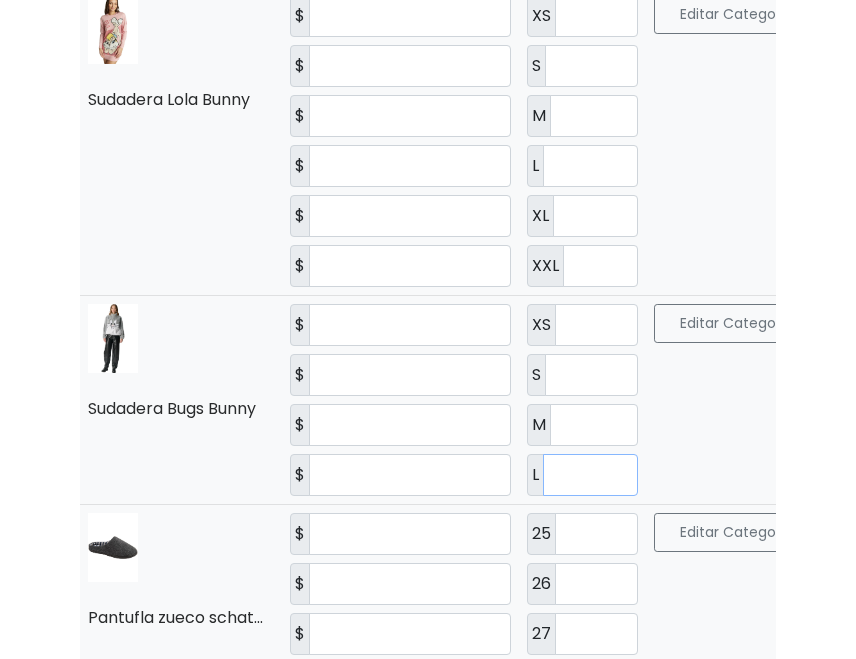 click on "*" at bounding box center [590, 475] 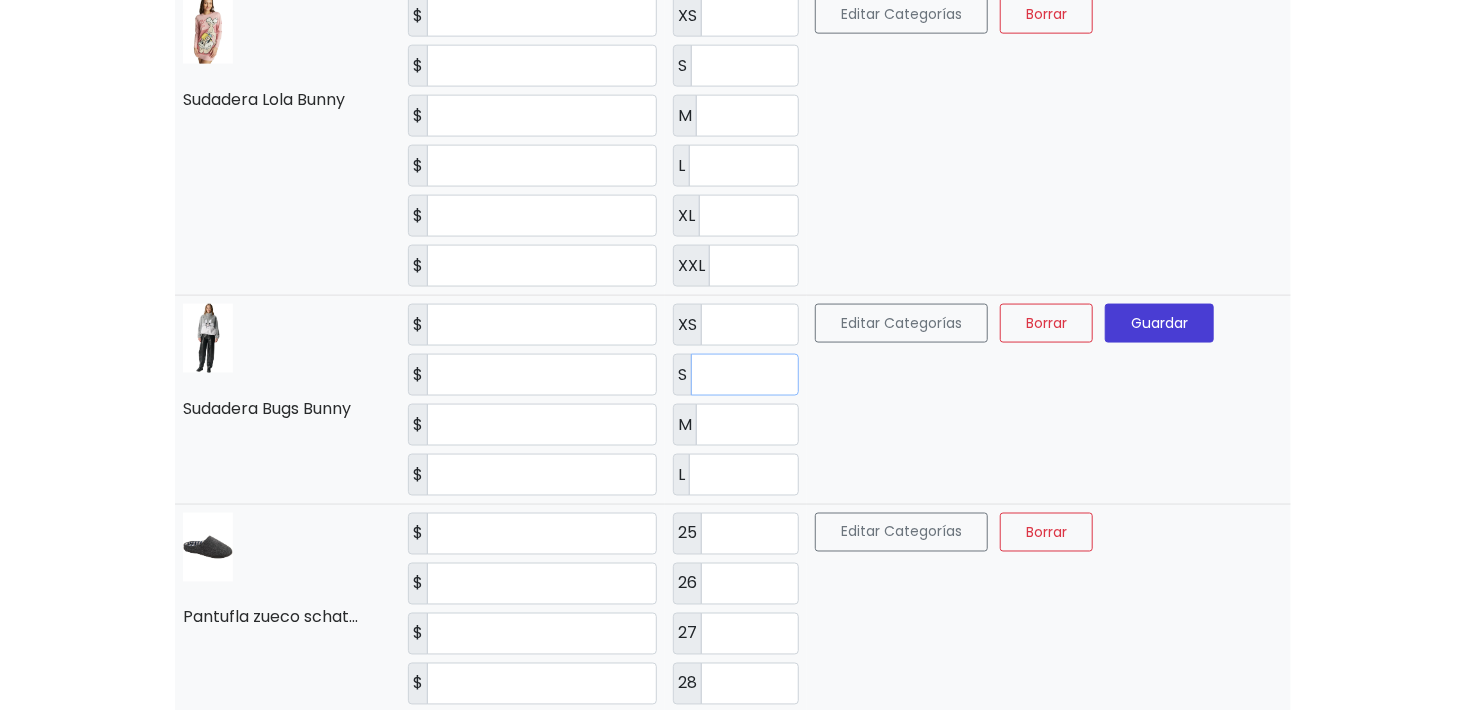 click at bounding box center (745, 375) 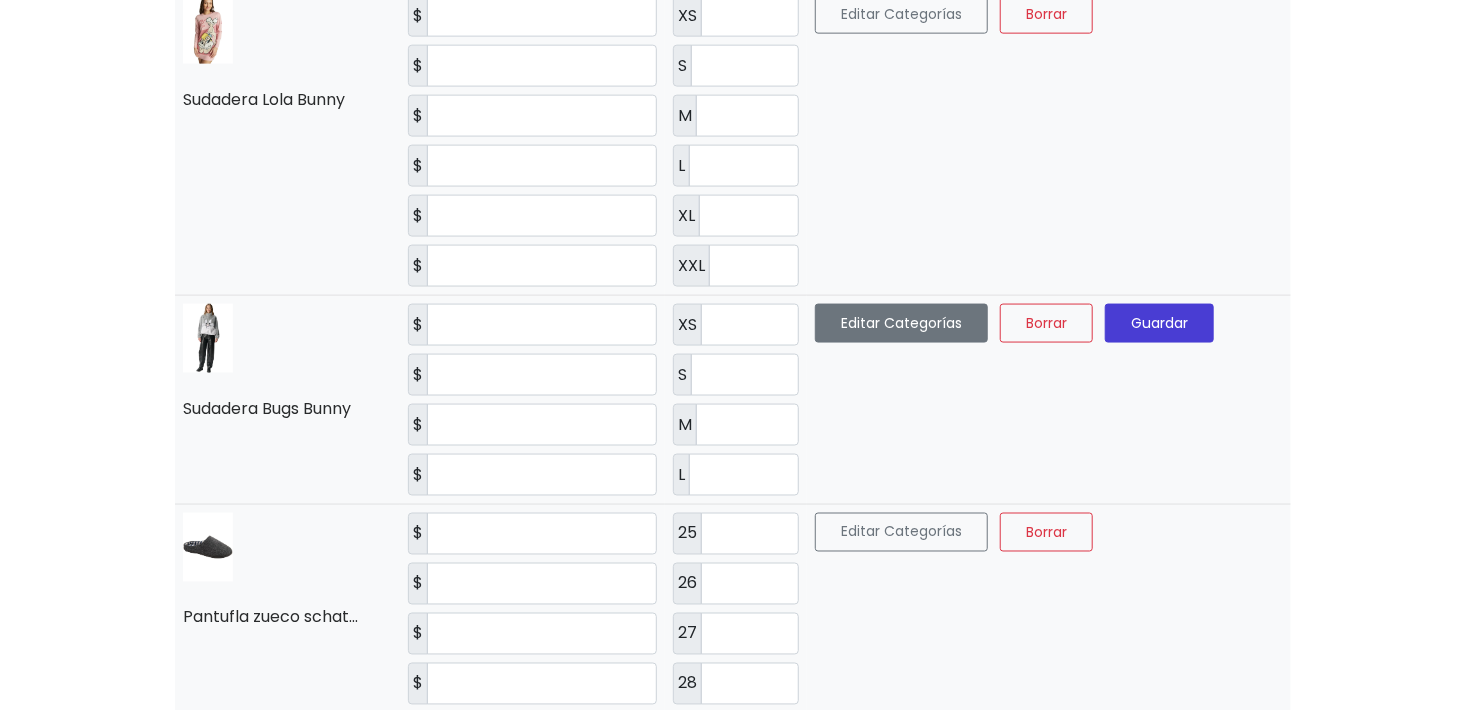 click on "Editar Categorías" at bounding box center (901, 323) 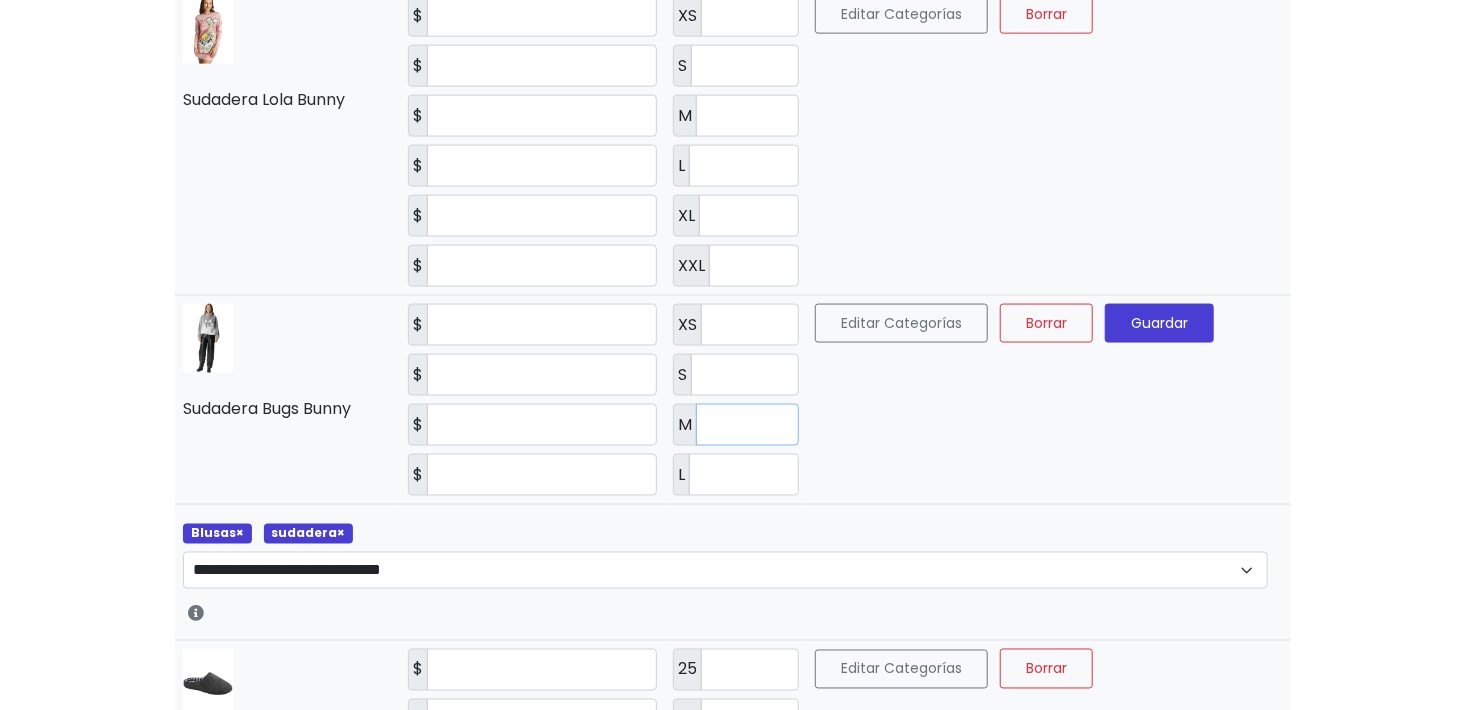 click on "*" at bounding box center [747, 425] 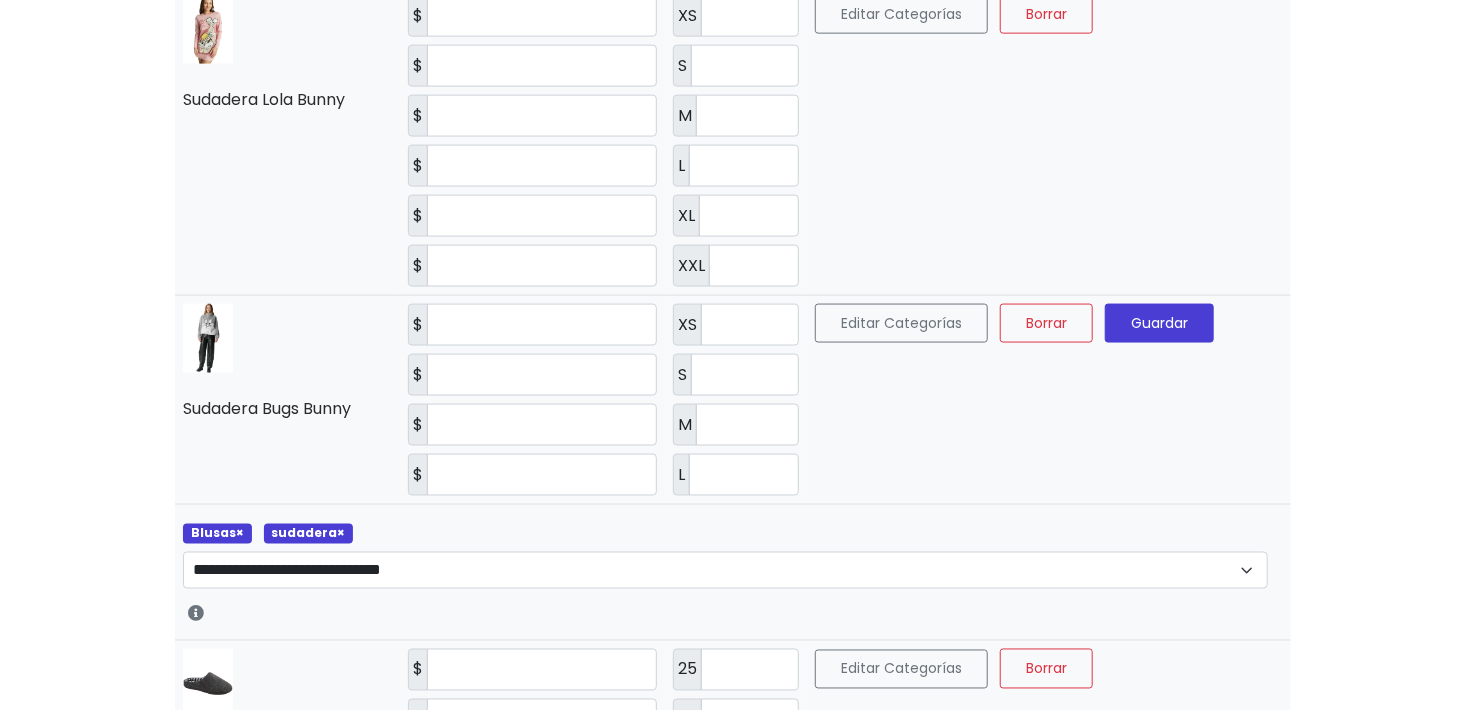 click on "M" at bounding box center [685, 425] 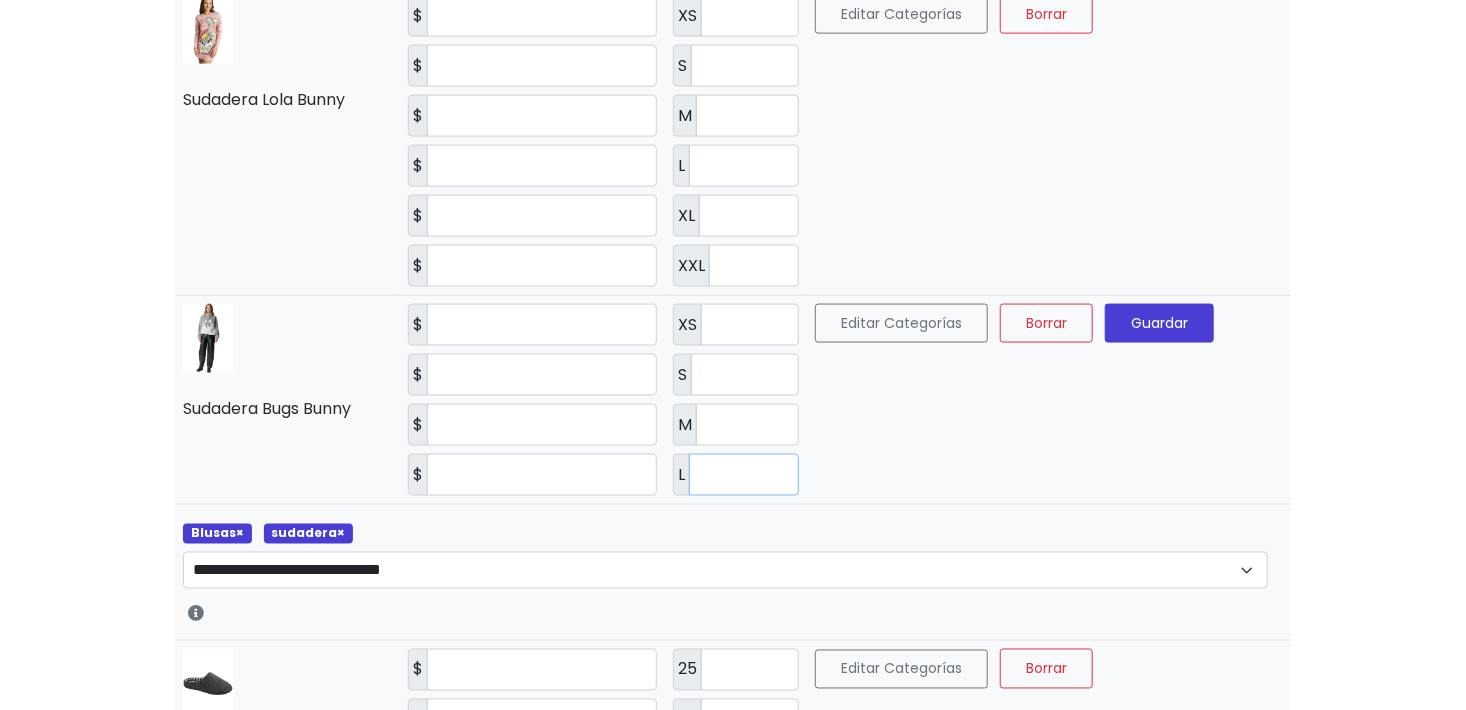 click on "*" at bounding box center [744, 475] 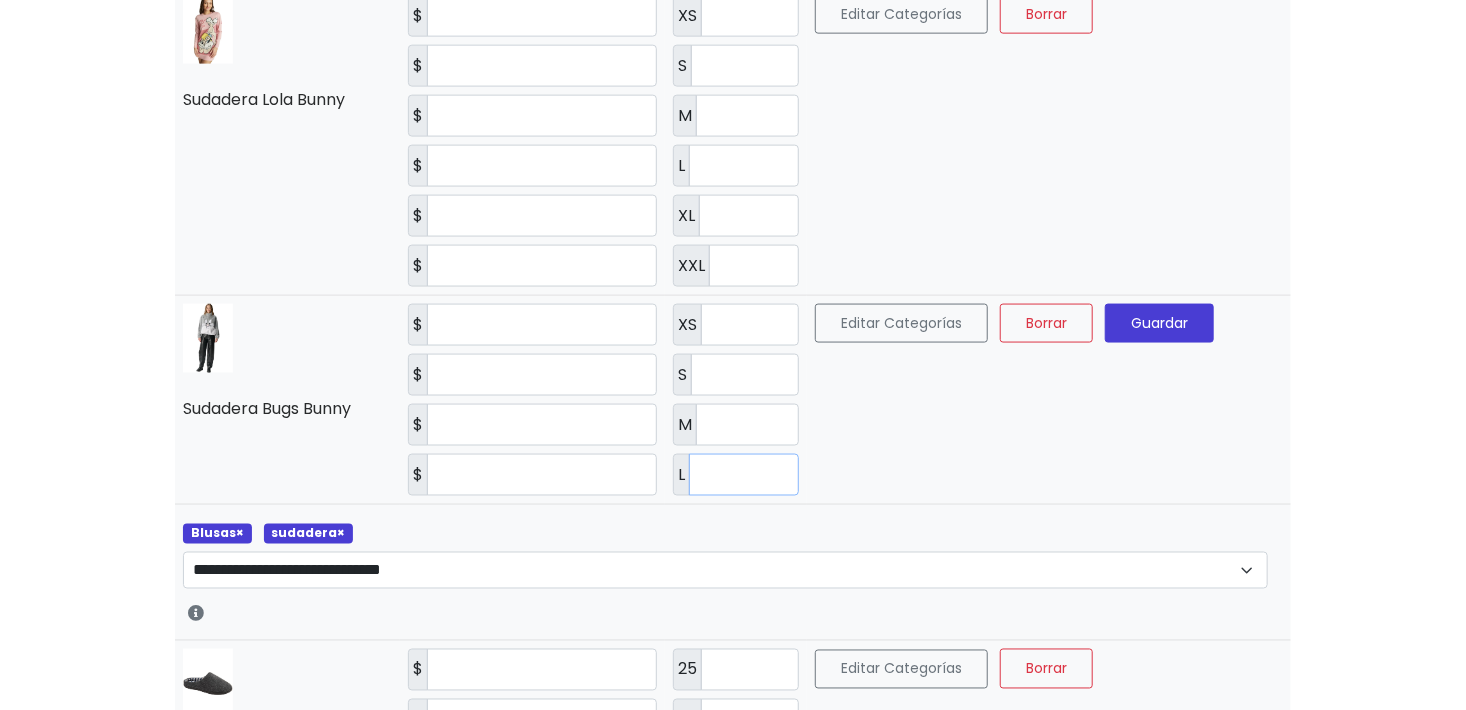 type 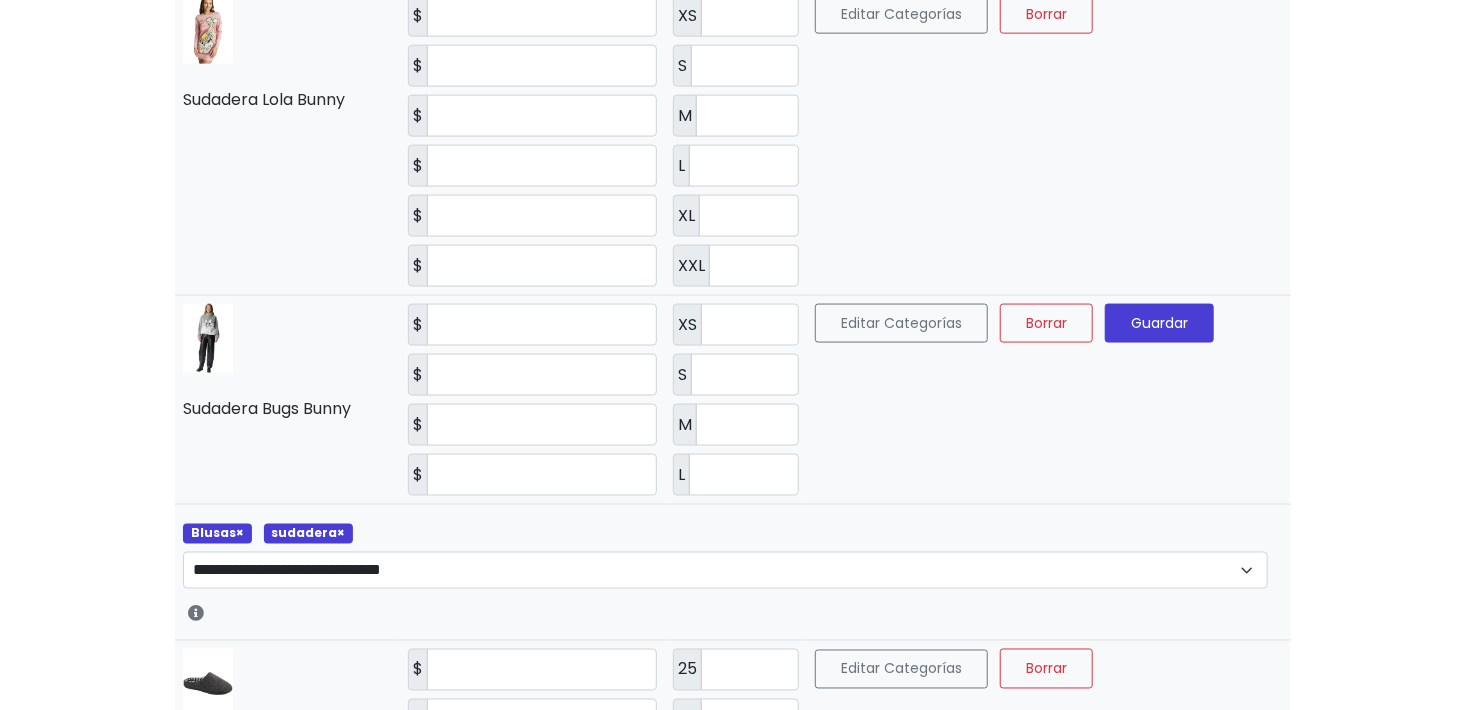 click on "Guardar" at bounding box center [1159, 323] 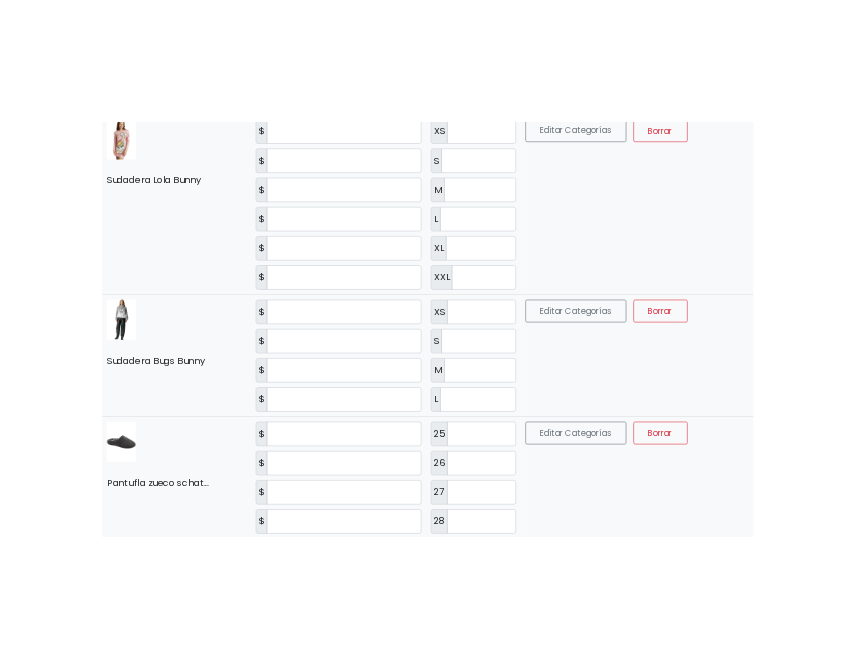 scroll, scrollTop: 0, scrollLeft: 0, axis: both 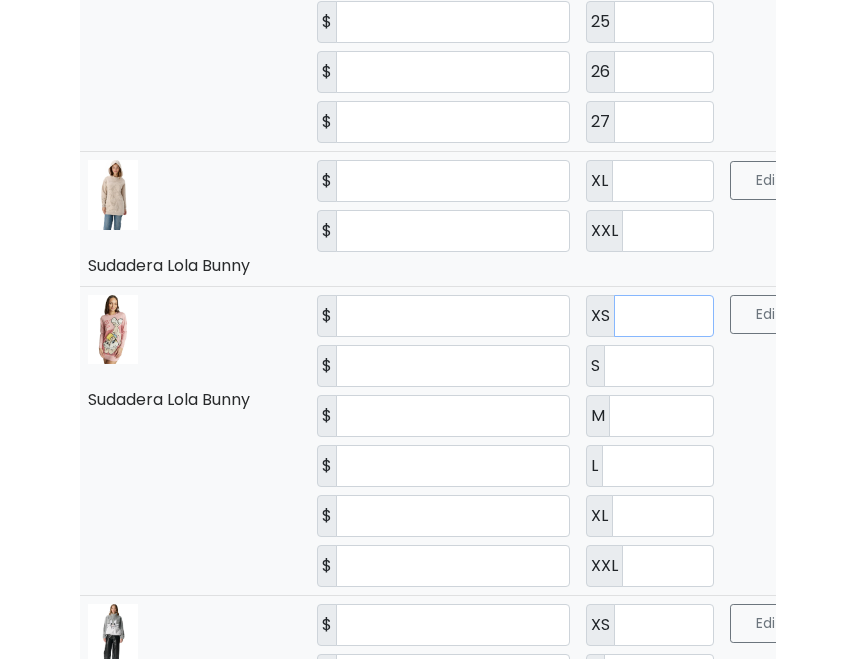 click on "**" at bounding box center [664, 316] 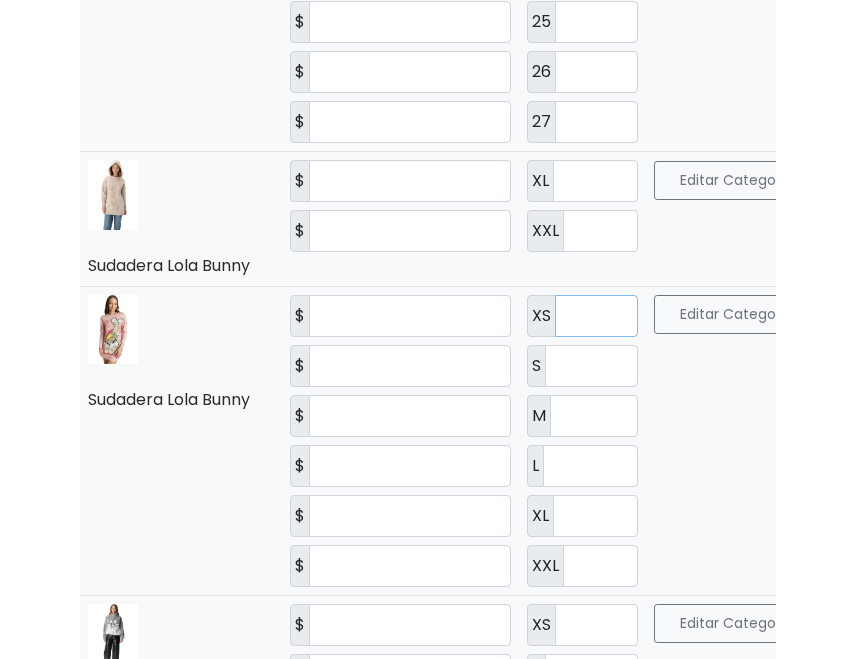 type on "*" 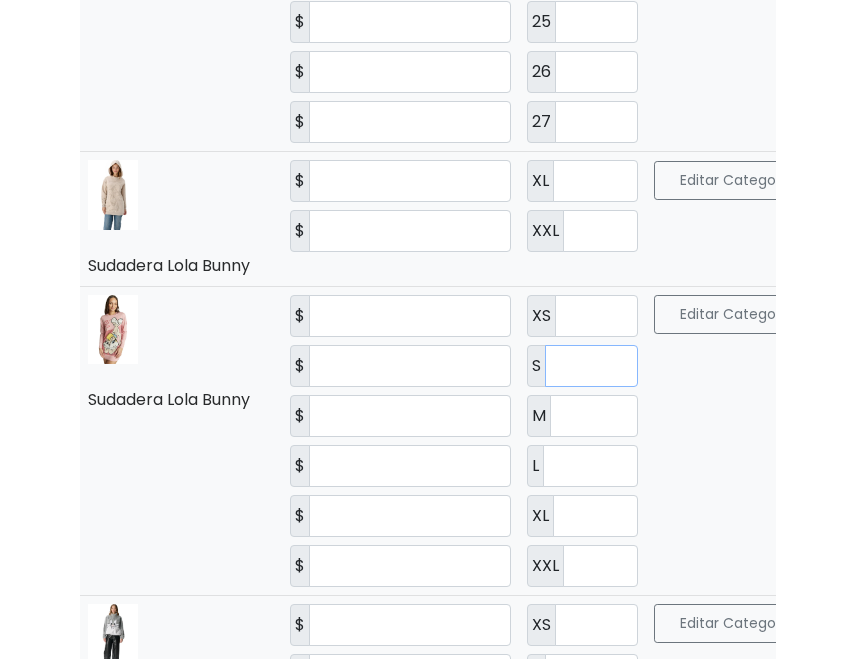 click on "*" at bounding box center (591, 366) 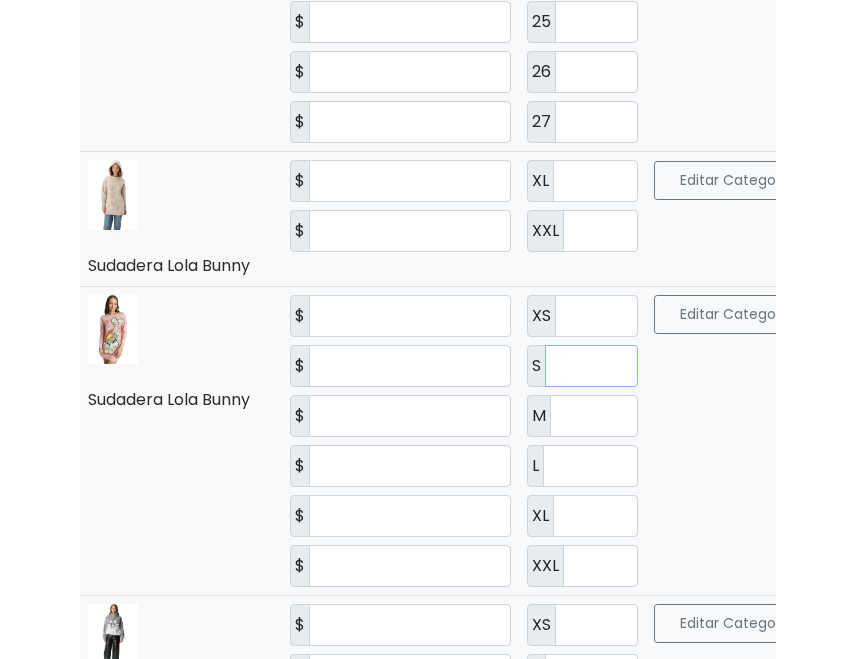 type on "*" 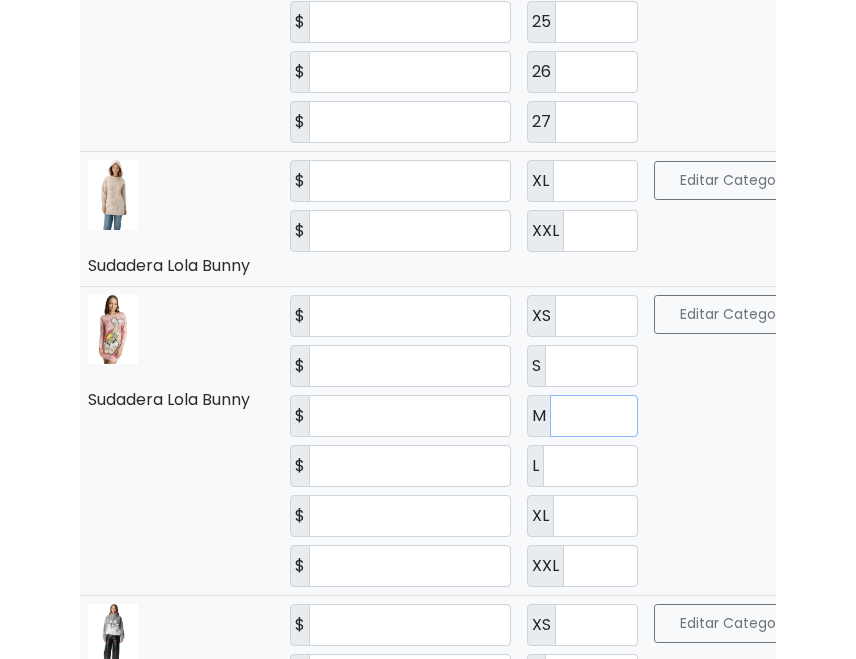 click on "*" at bounding box center [594, 416] 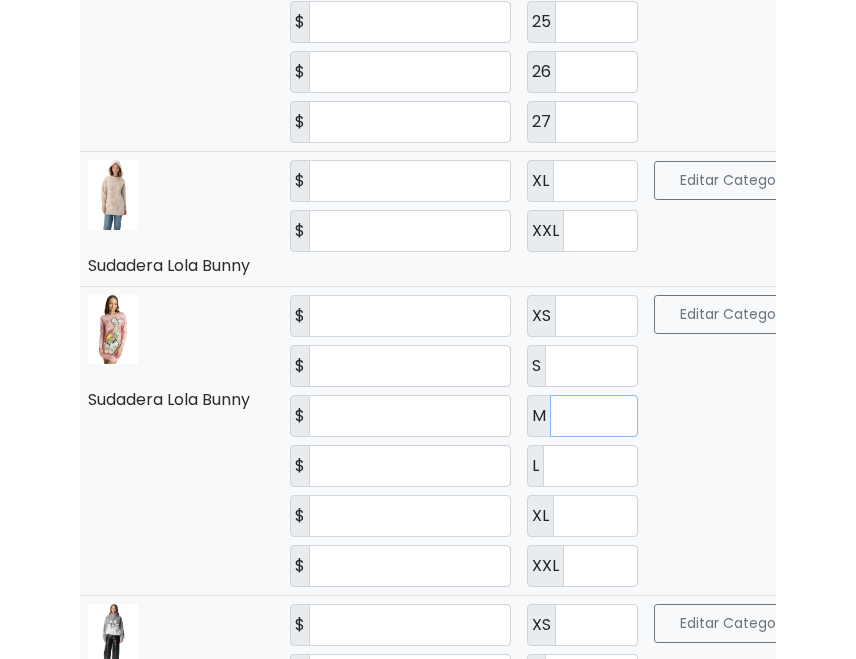 type on "*" 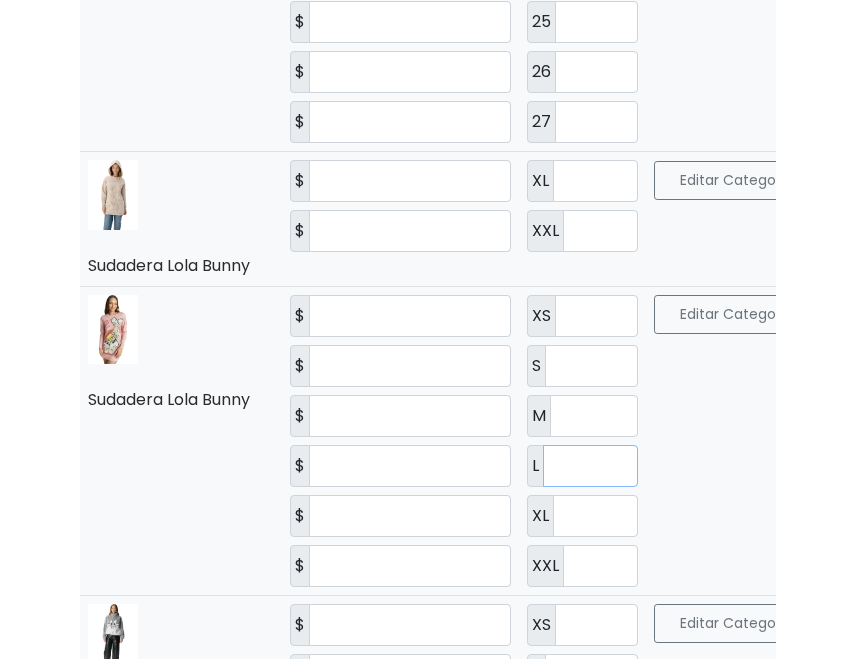 click on "*" at bounding box center [590, 466] 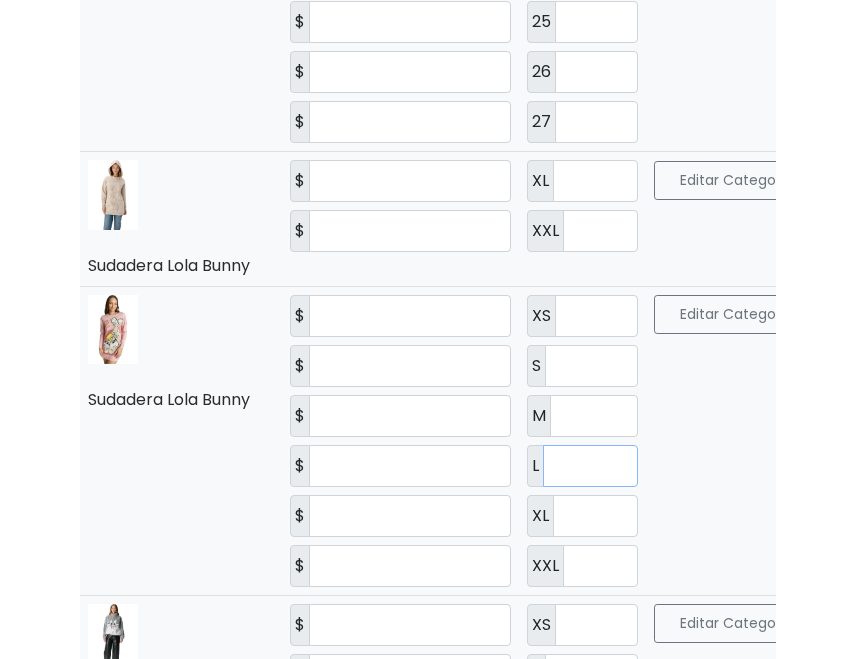 type on "*" 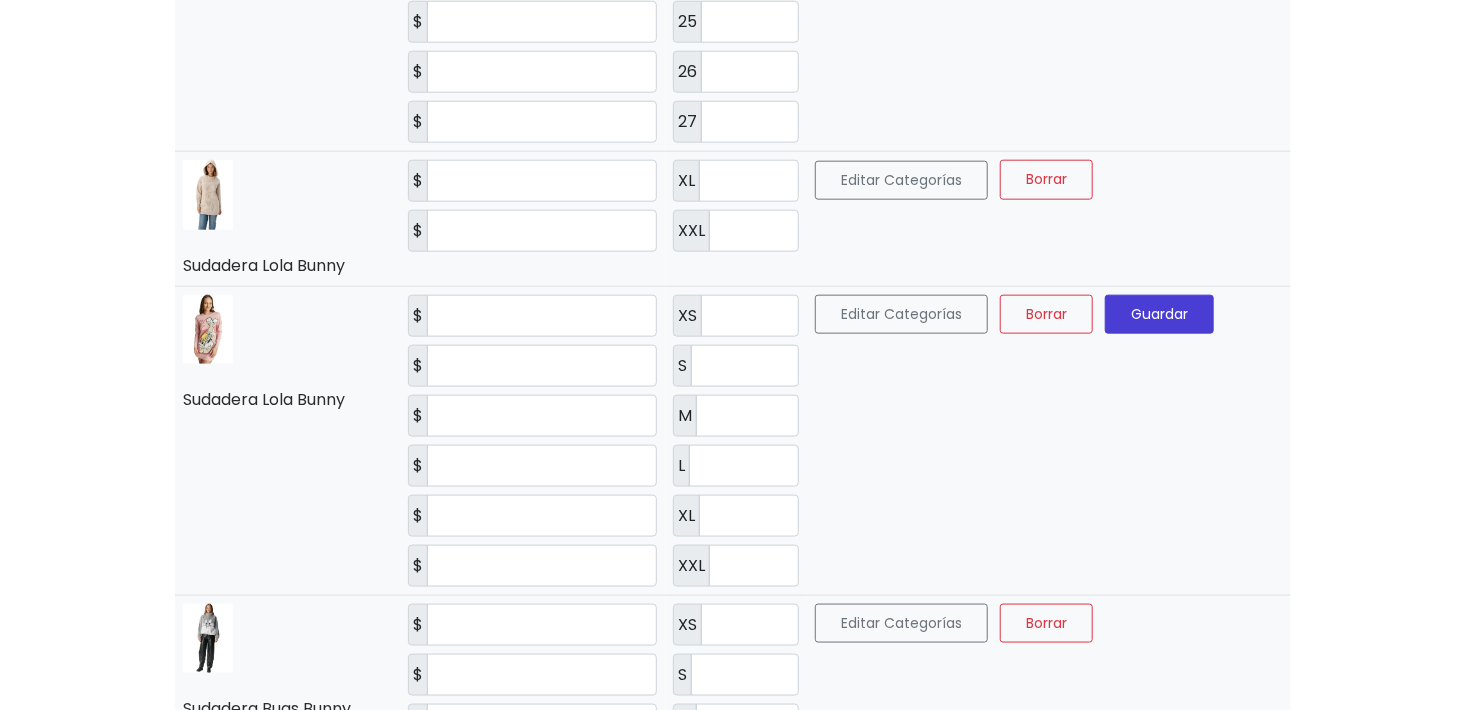 click on "Guardar" at bounding box center [1159, 314] 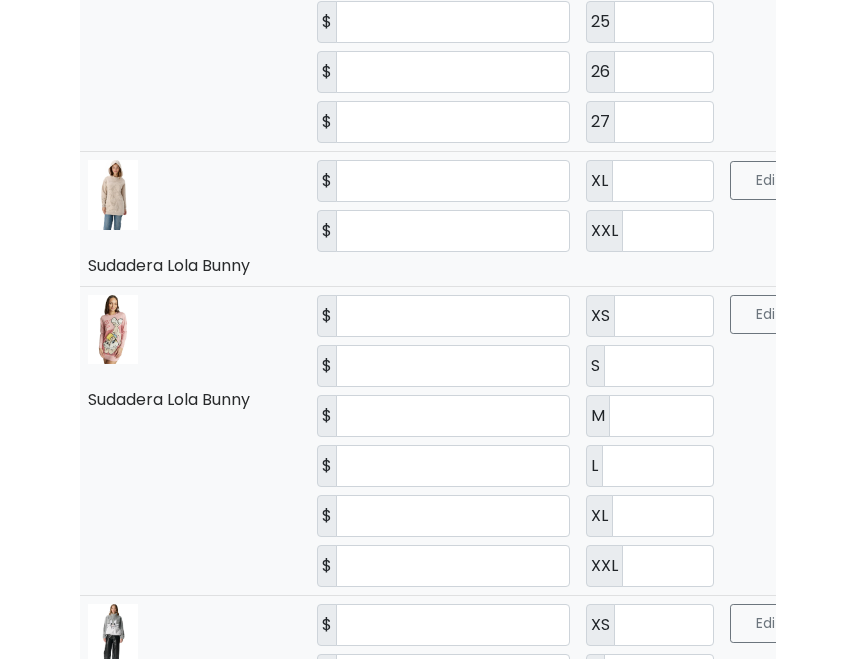 scroll, scrollTop: 0, scrollLeft: 0, axis: both 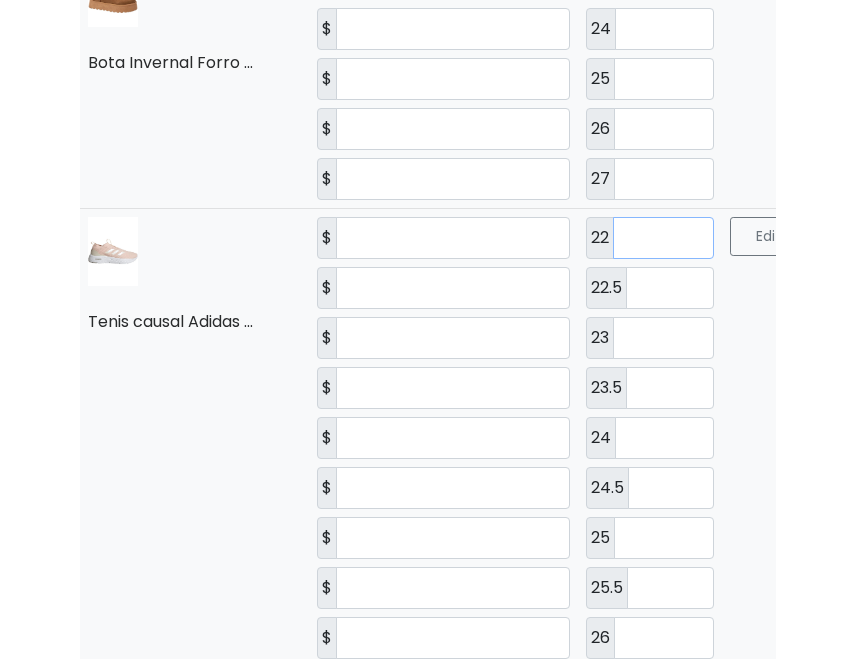 click on "*" at bounding box center [664, 238] 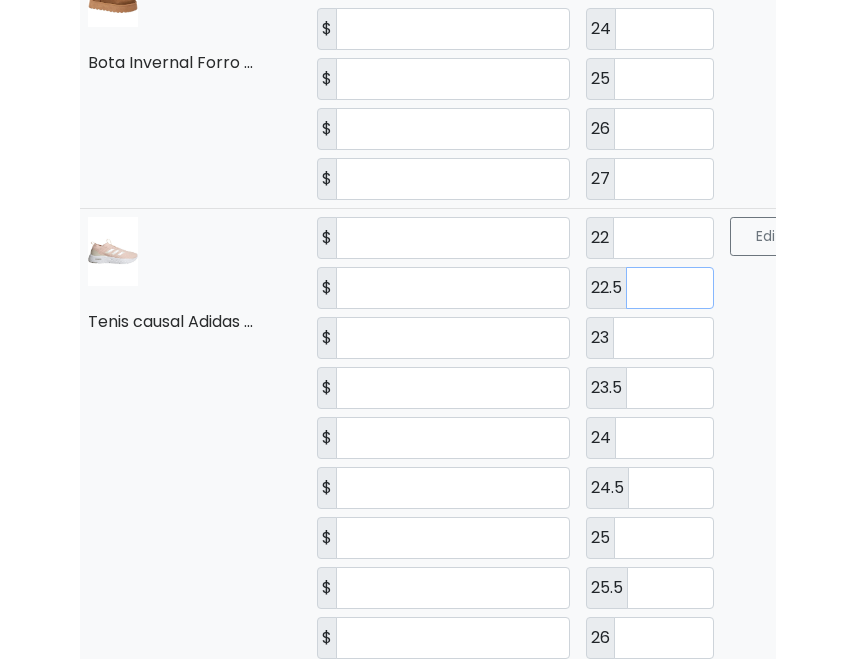 drag, startPoint x: 708, startPoint y: 259, endPoint x: 837, endPoint y: 323, distance: 144.00348 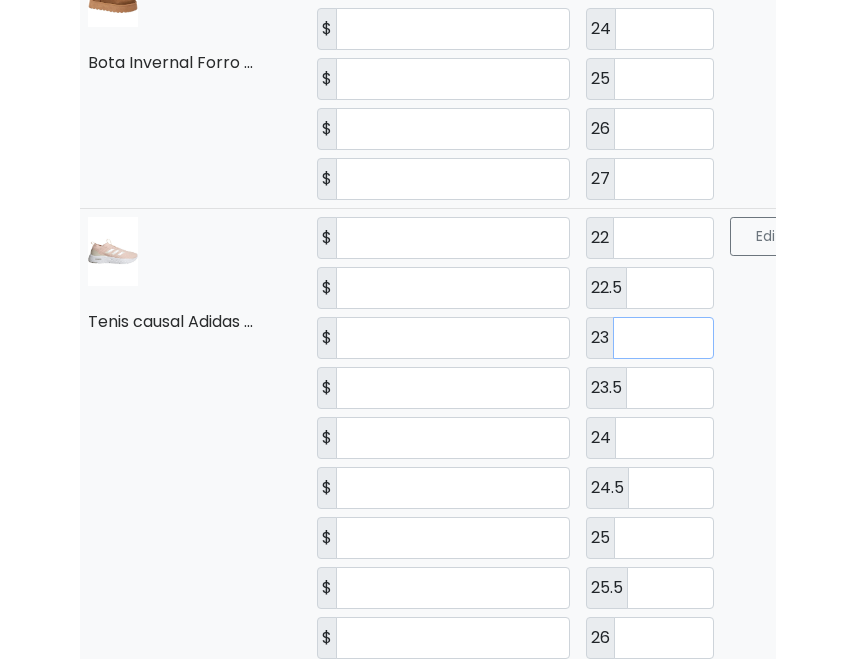 drag, startPoint x: 691, startPoint y: 300, endPoint x: 847, endPoint y: 342, distance: 161.55495 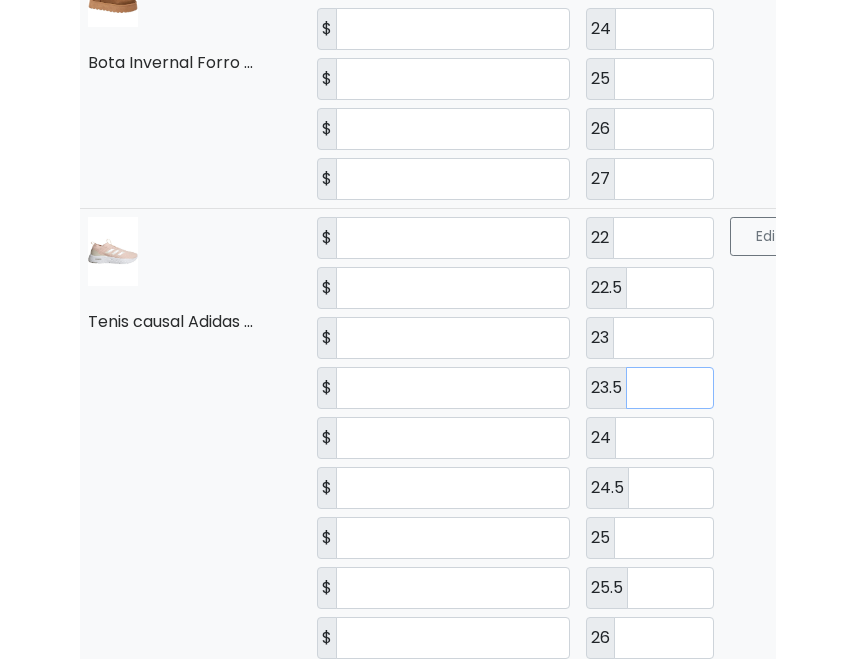 drag, startPoint x: 701, startPoint y: 361, endPoint x: 864, endPoint y: 387, distance: 165.0606 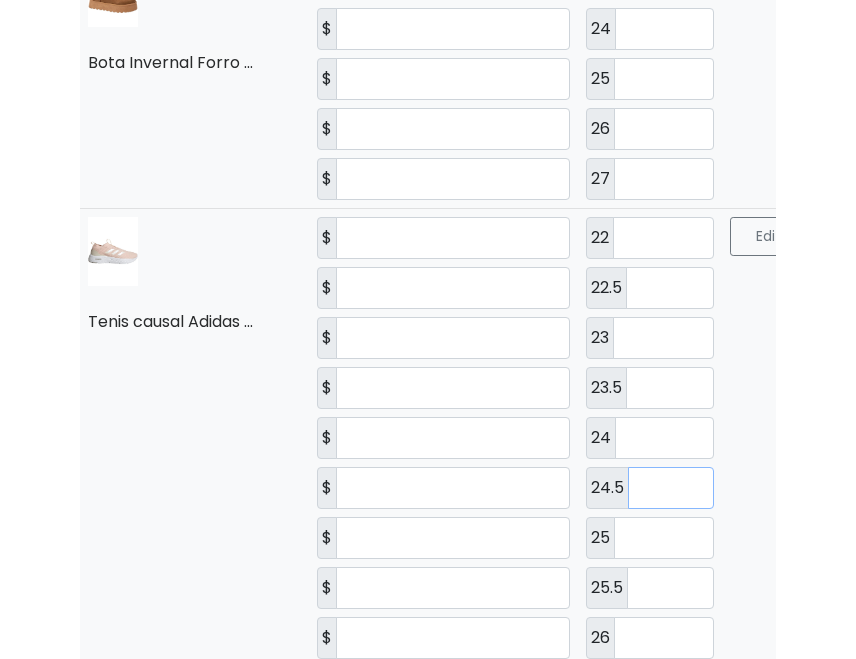 click on "**" at bounding box center [671, 488] 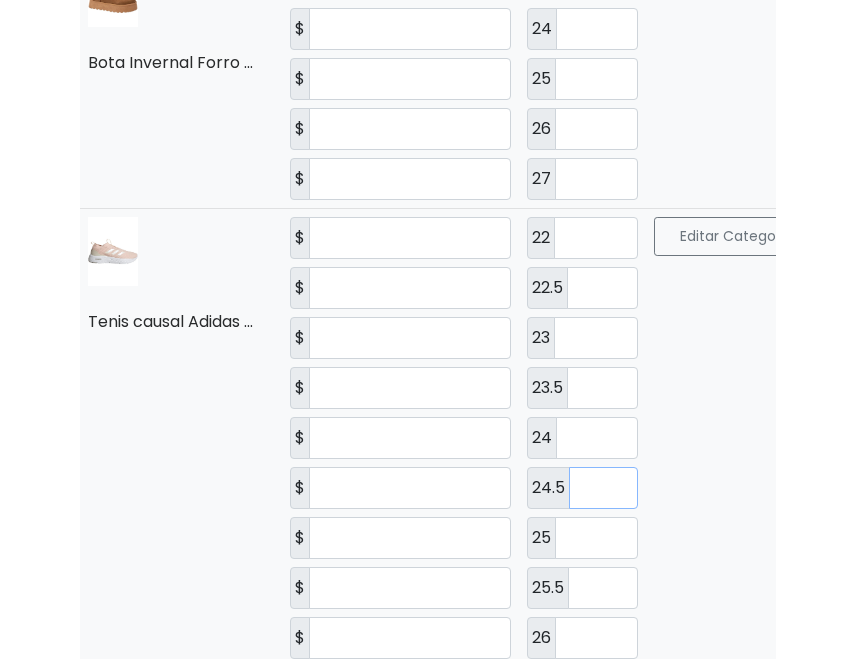 type on "**" 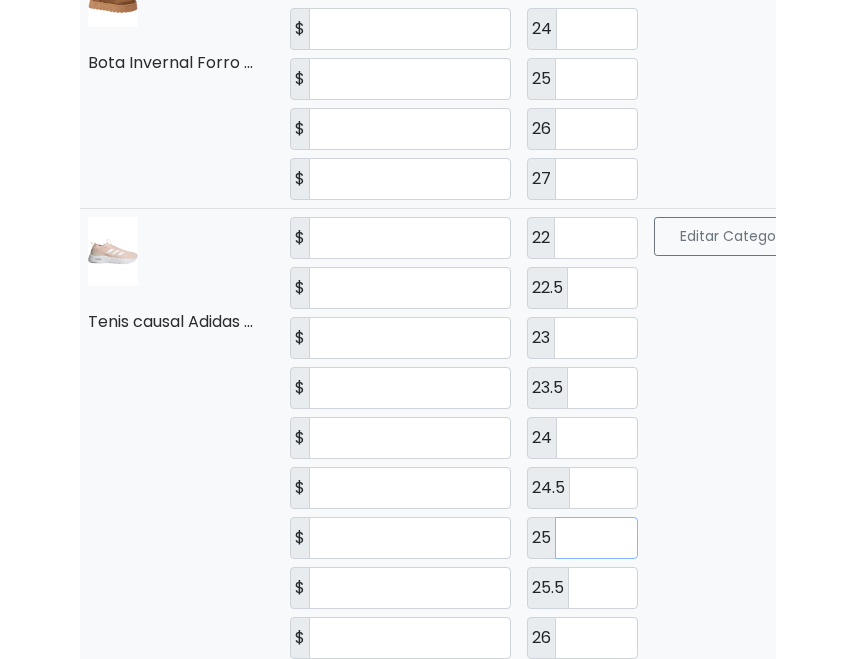 click on "*" at bounding box center (596, 538) 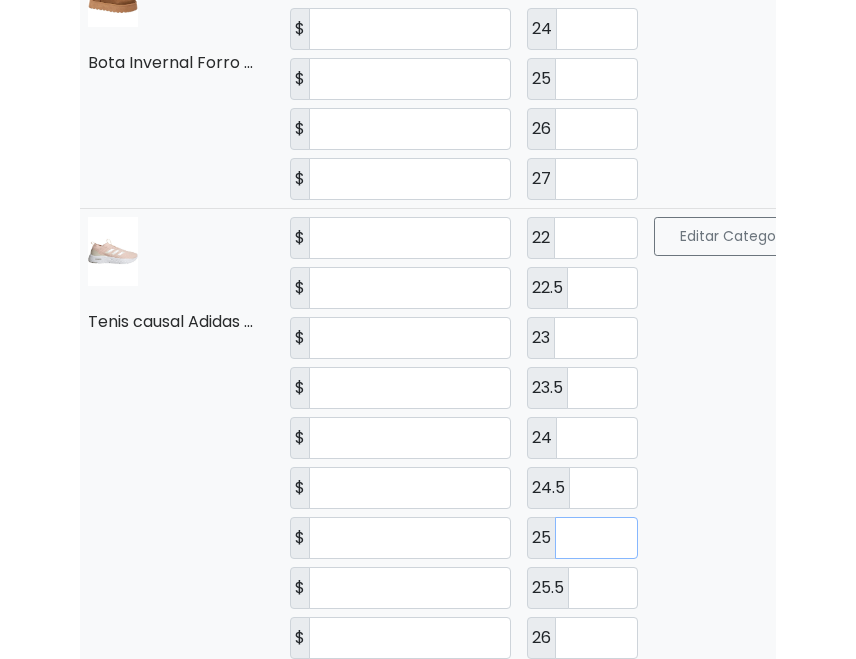 type on "*" 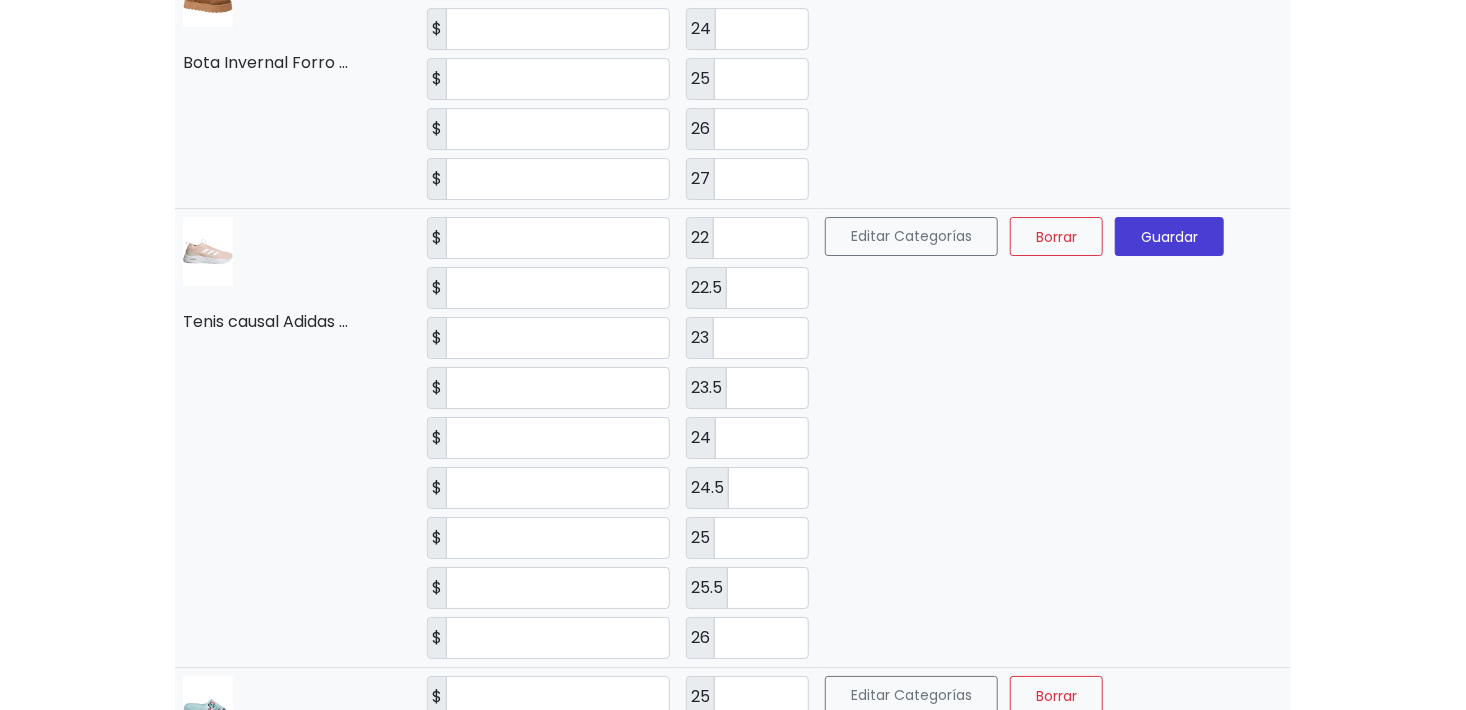 click on "Guardar" 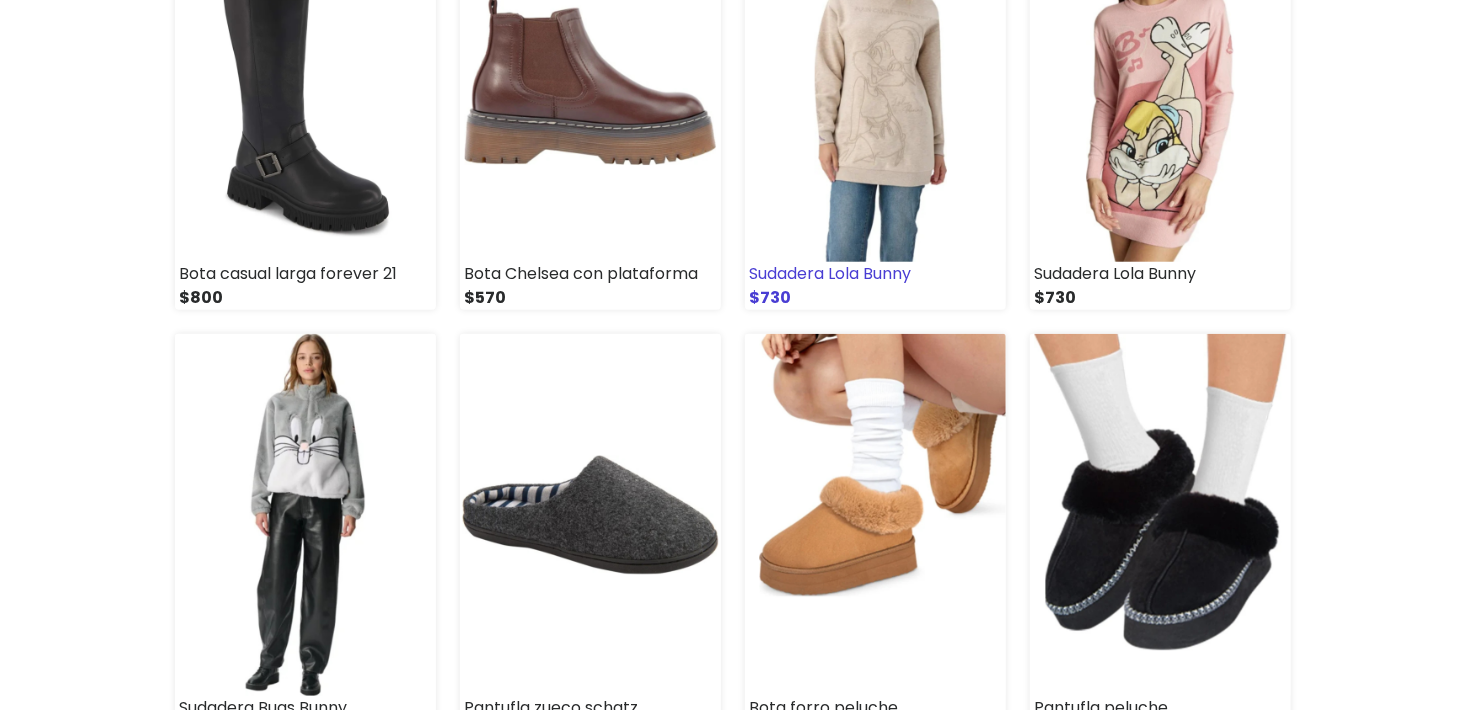 scroll, scrollTop: 1000, scrollLeft: 0, axis: vertical 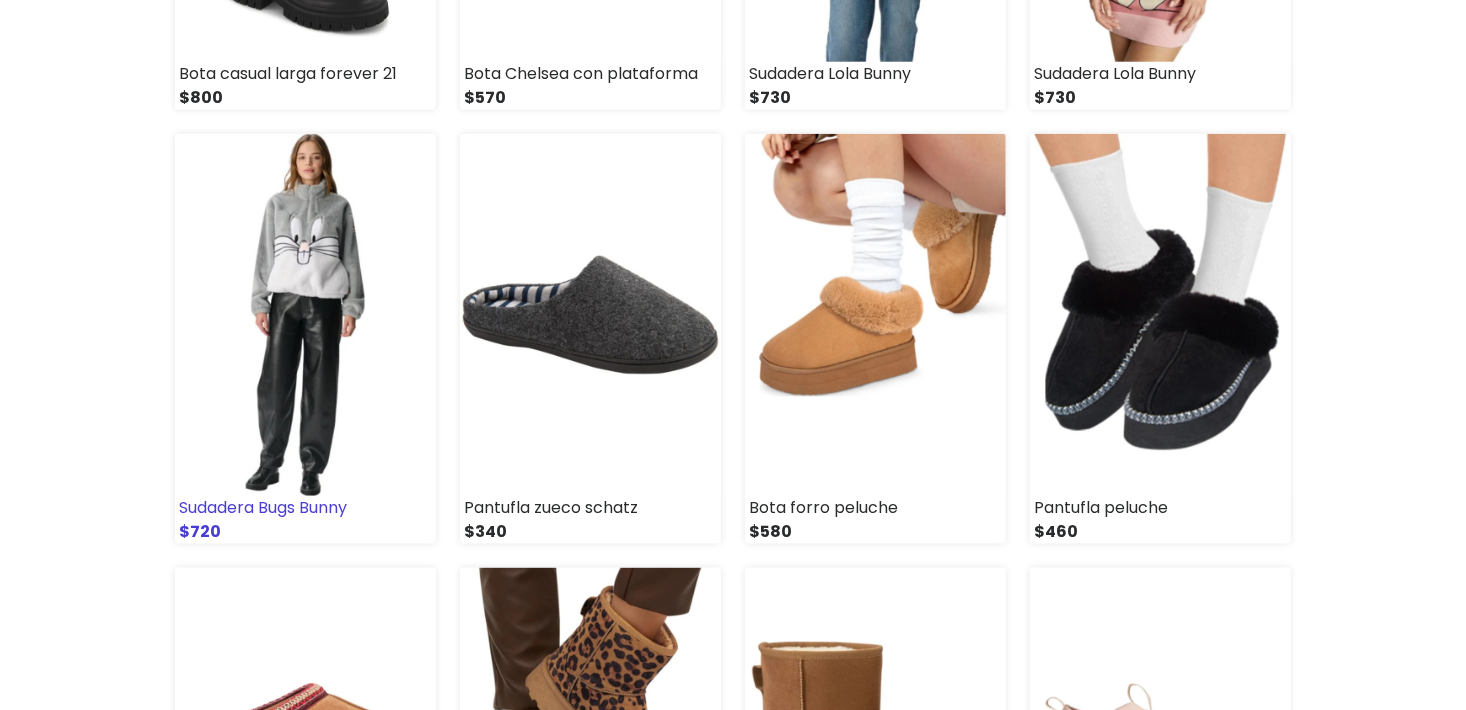 click at bounding box center [305, 315] 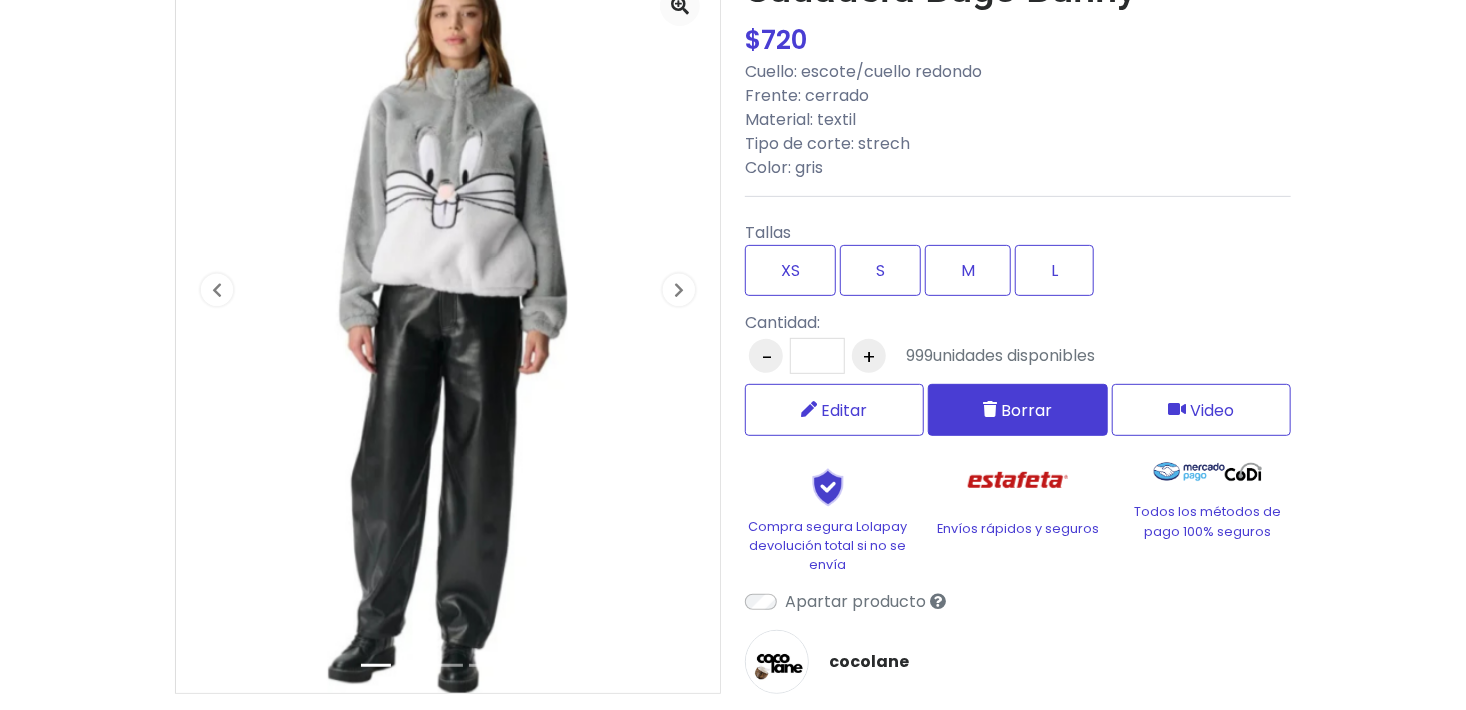 scroll, scrollTop: 300, scrollLeft: 0, axis: vertical 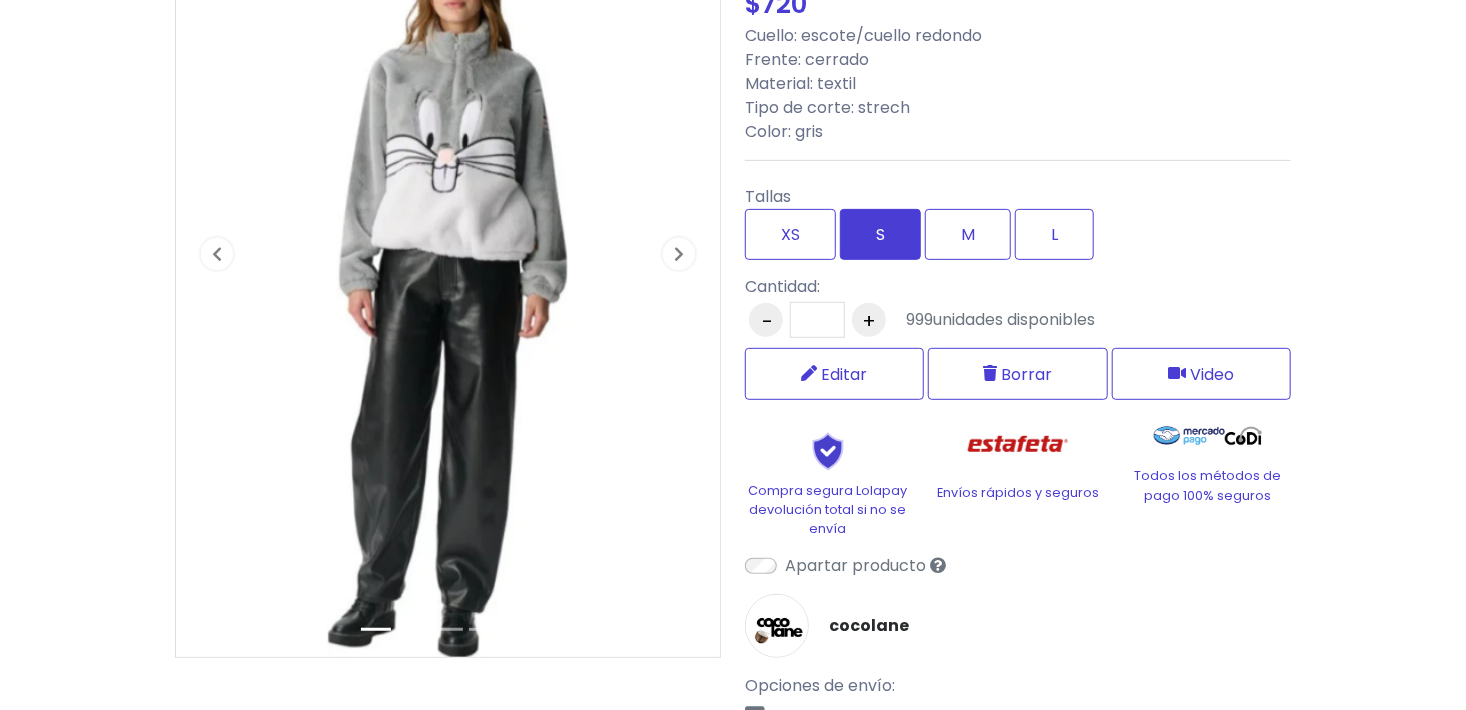 click on "S" at bounding box center [880, 234] 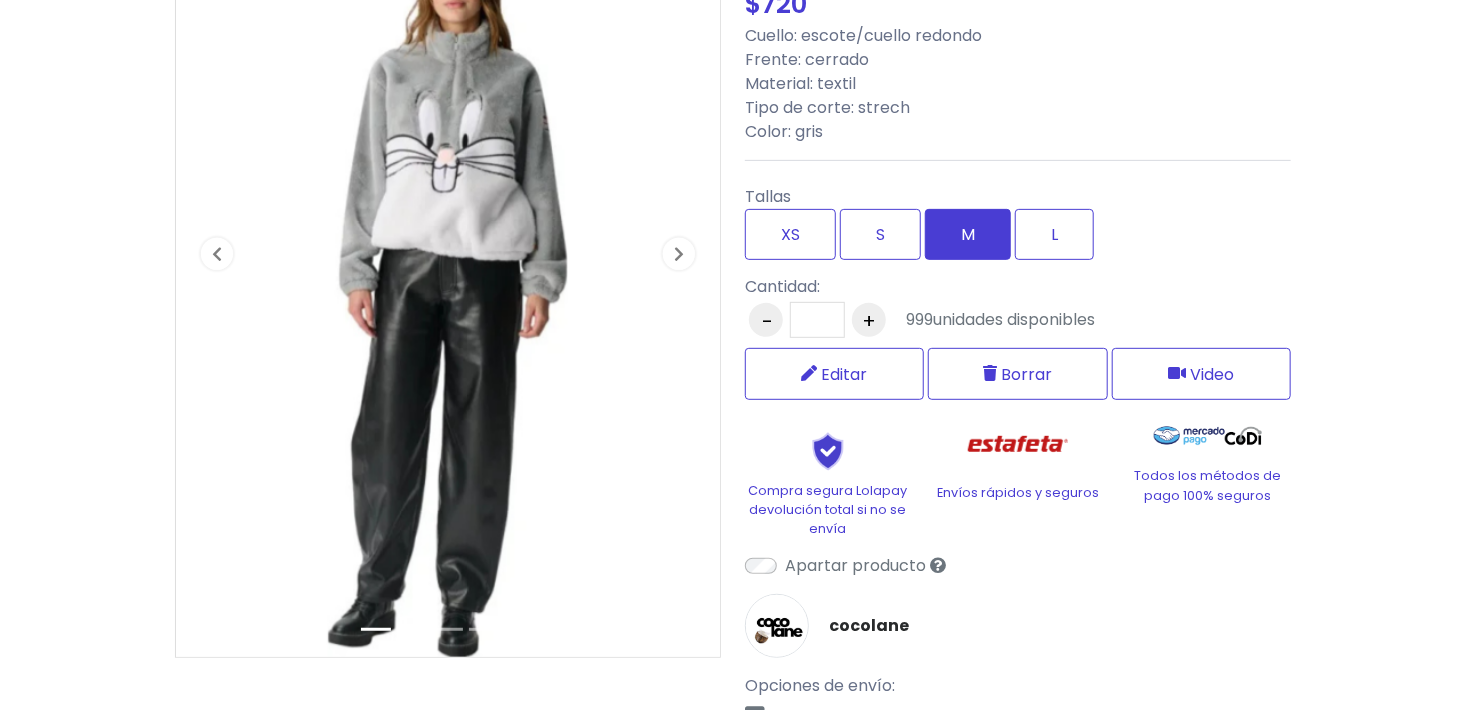 click on "M" at bounding box center [968, 234] 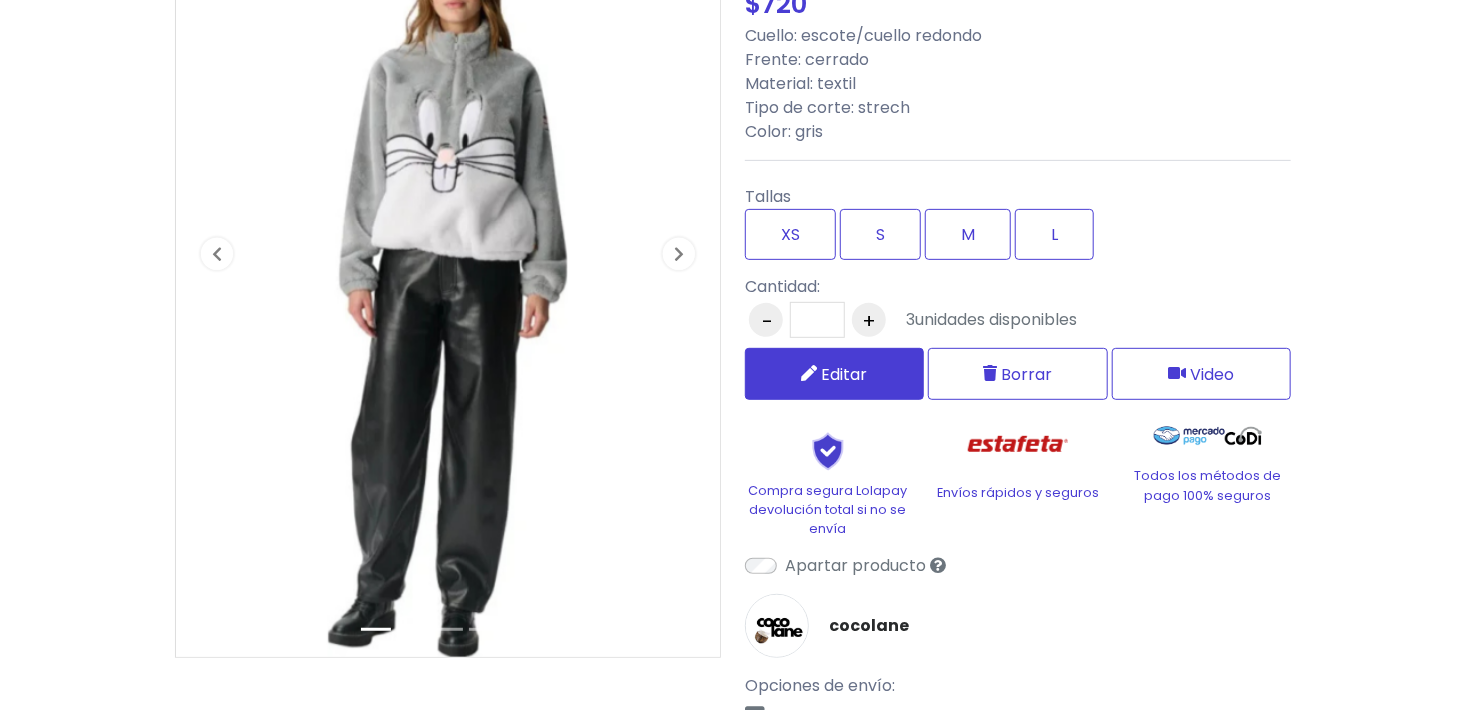 click on "Editar" at bounding box center (834, 374) 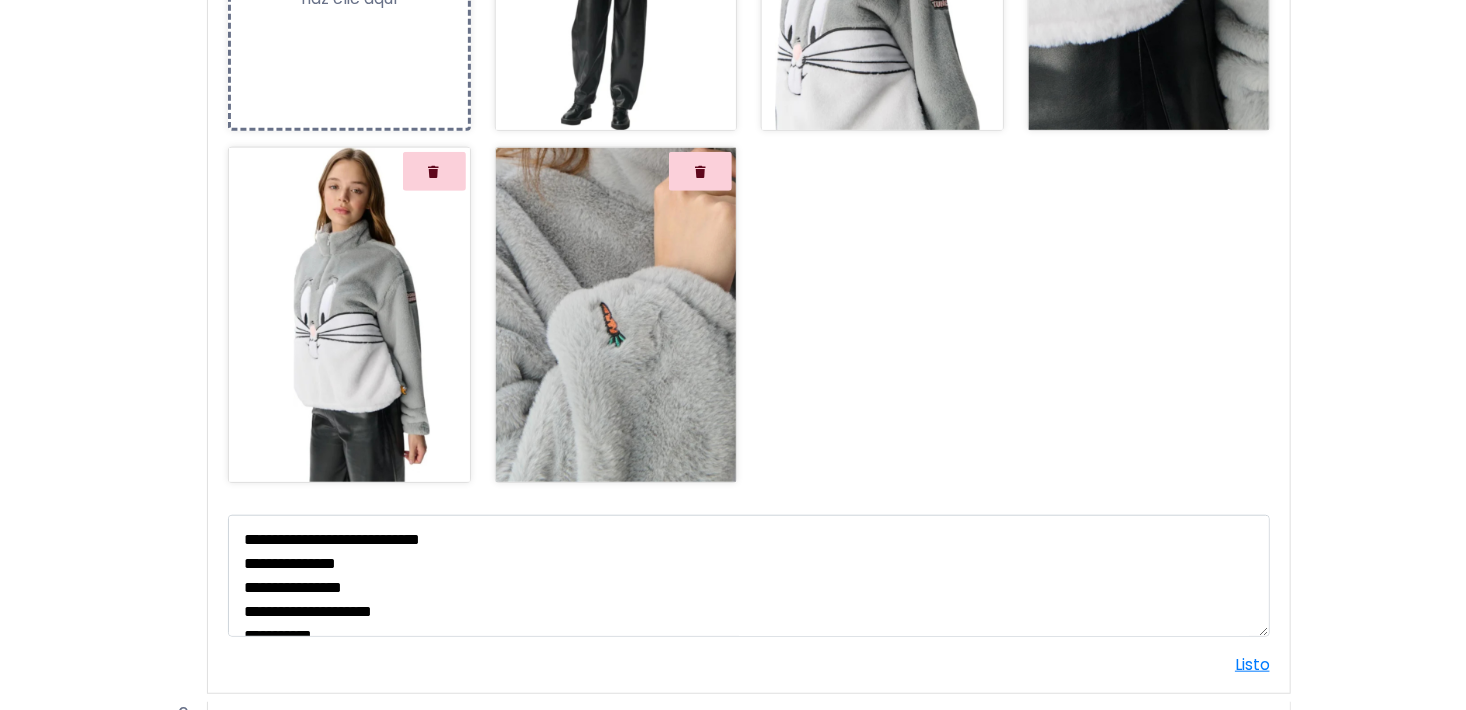scroll, scrollTop: 767, scrollLeft: 0, axis: vertical 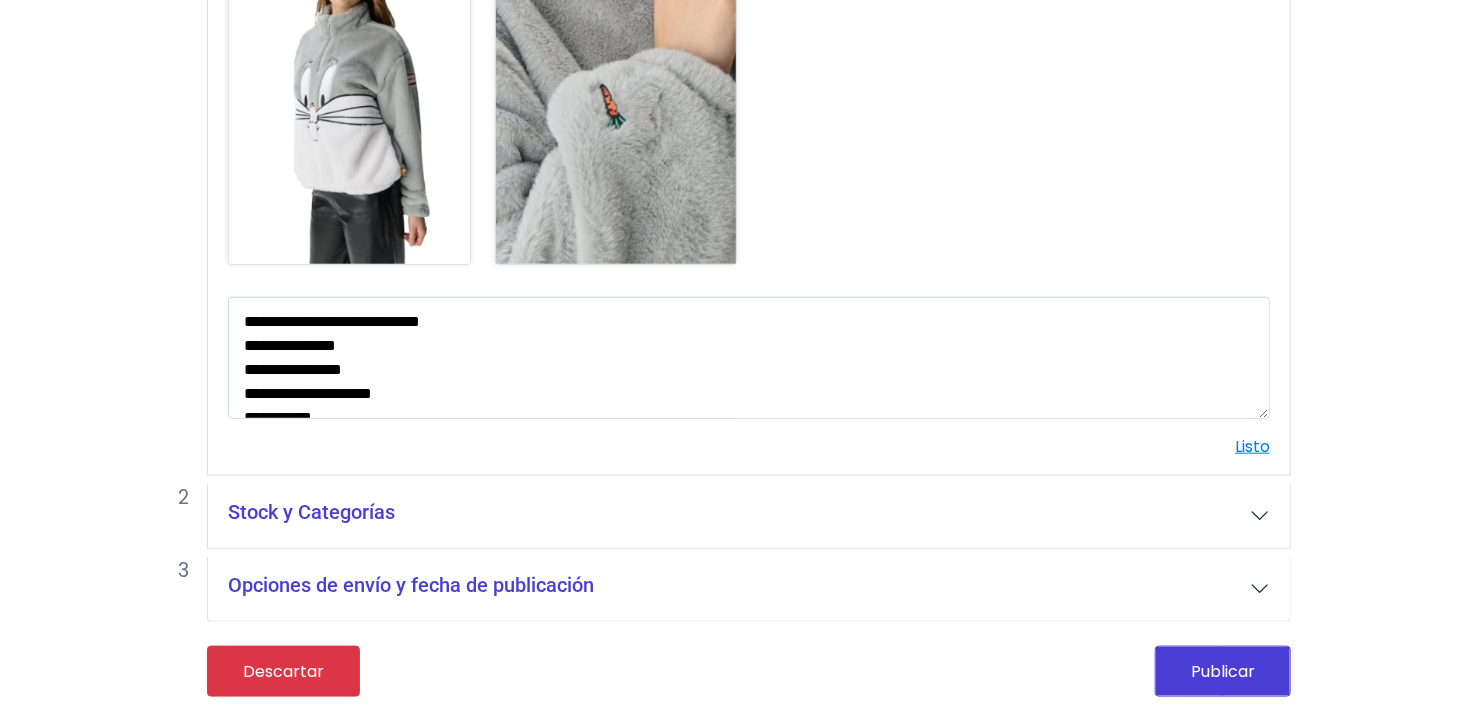 click on "Stock y Categorías" at bounding box center (749, 516) 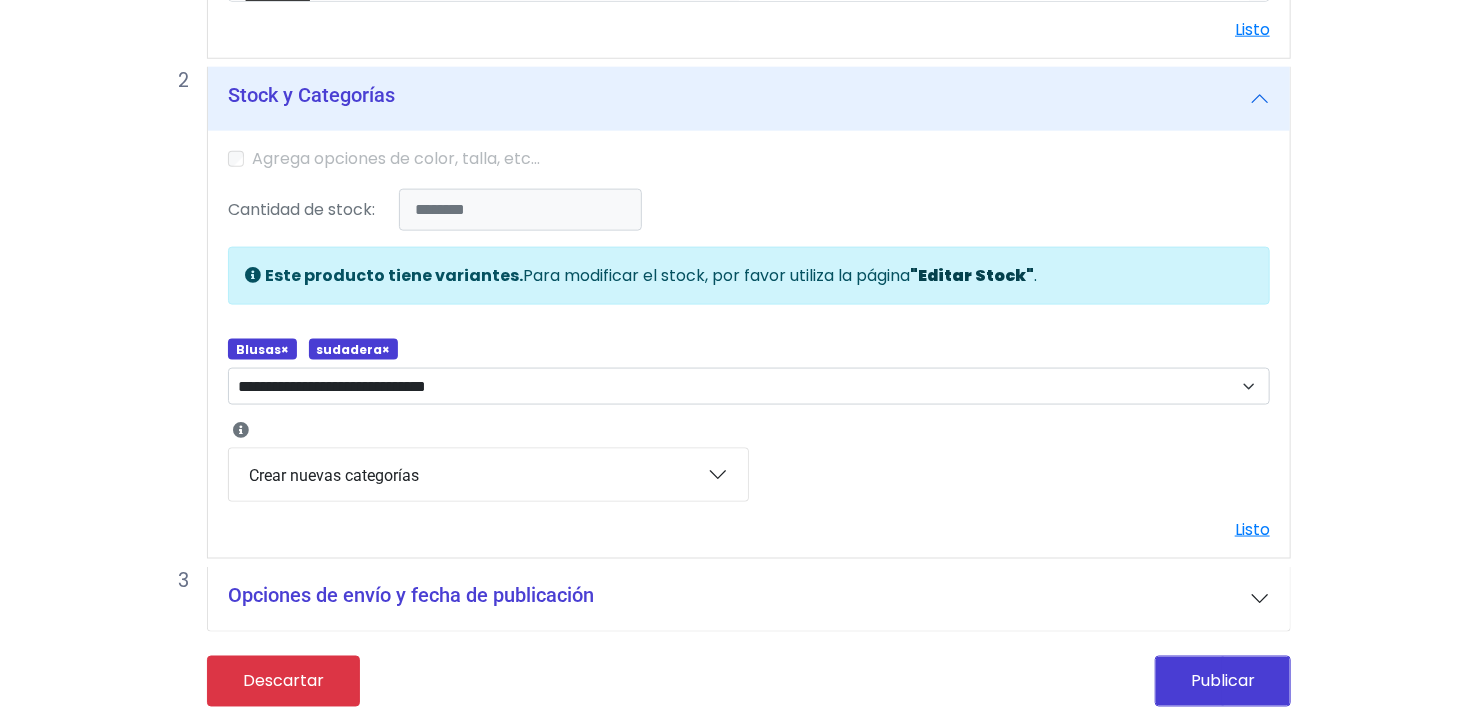 scroll, scrollTop: 1192, scrollLeft: 0, axis: vertical 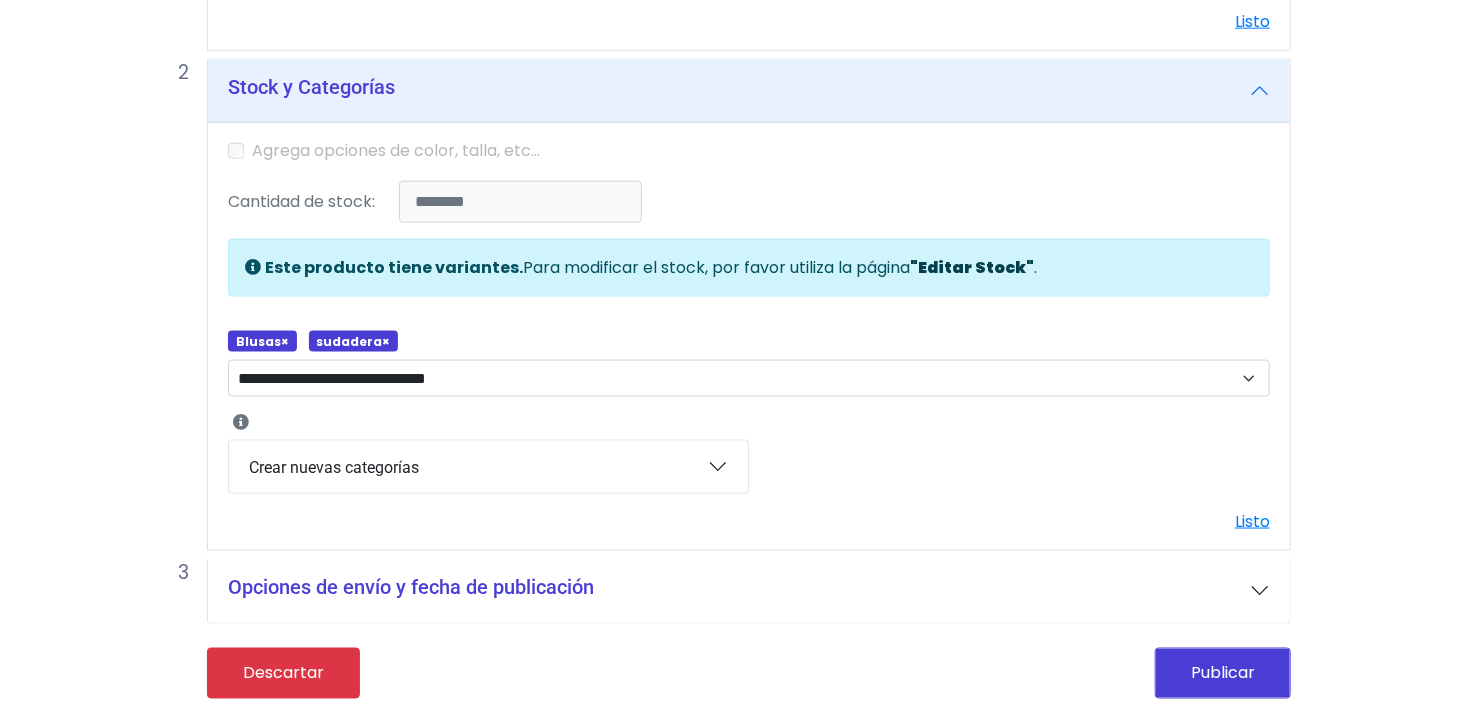 click on "Opciones de envío y fecha de publicación" at bounding box center (749, 591) 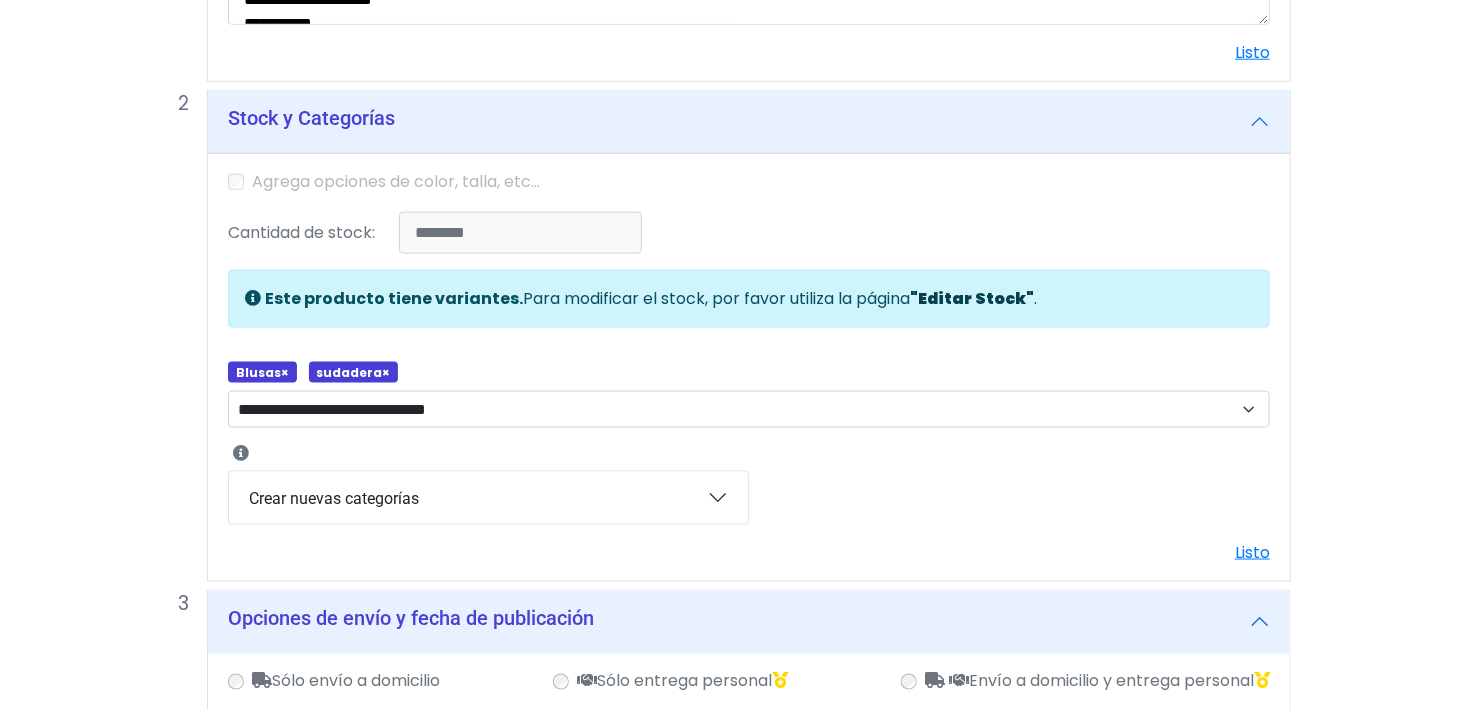 scroll, scrollTop: 1156, scrollLeft: 0, axis: vertical 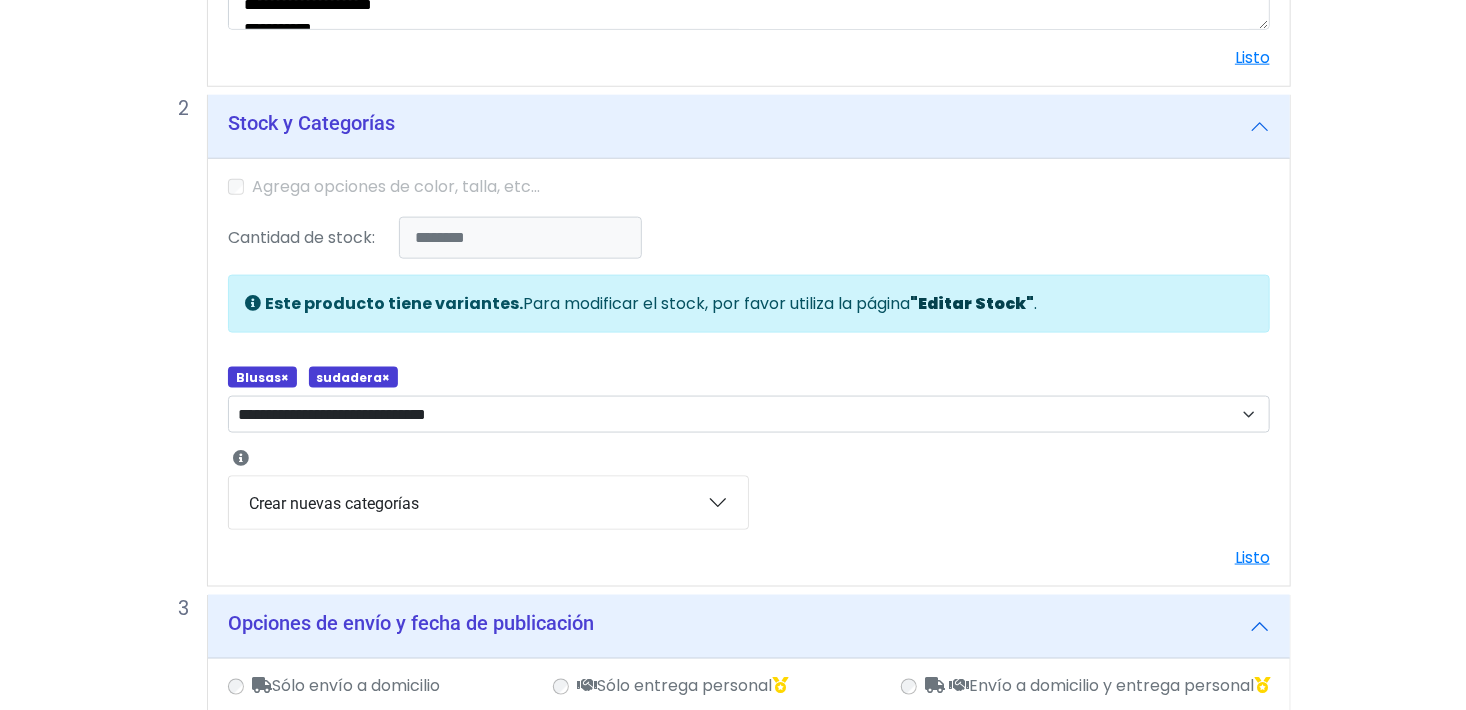 click on ""Editar Stock"" at bounding box center (972, 303) 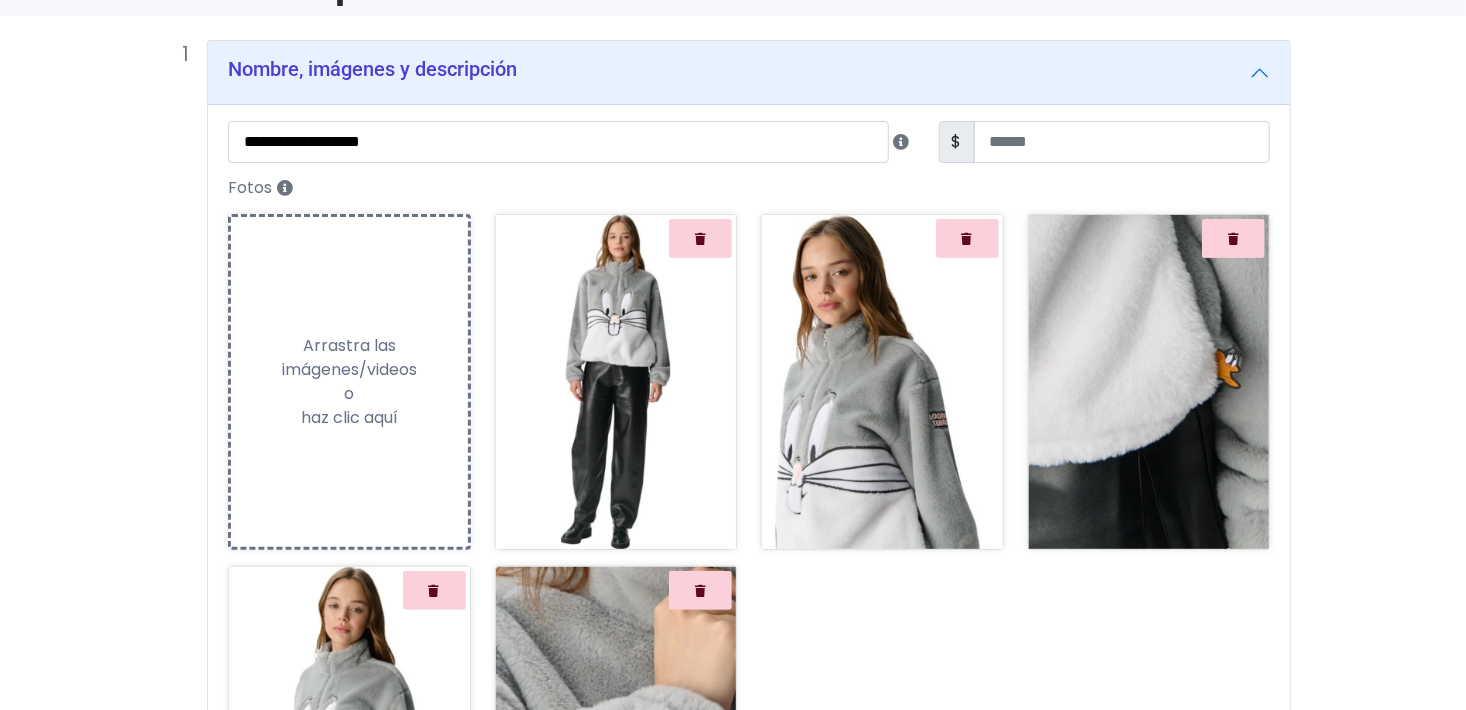 scroll, scrollTop: 0, scrollLeft: 0, axis: both 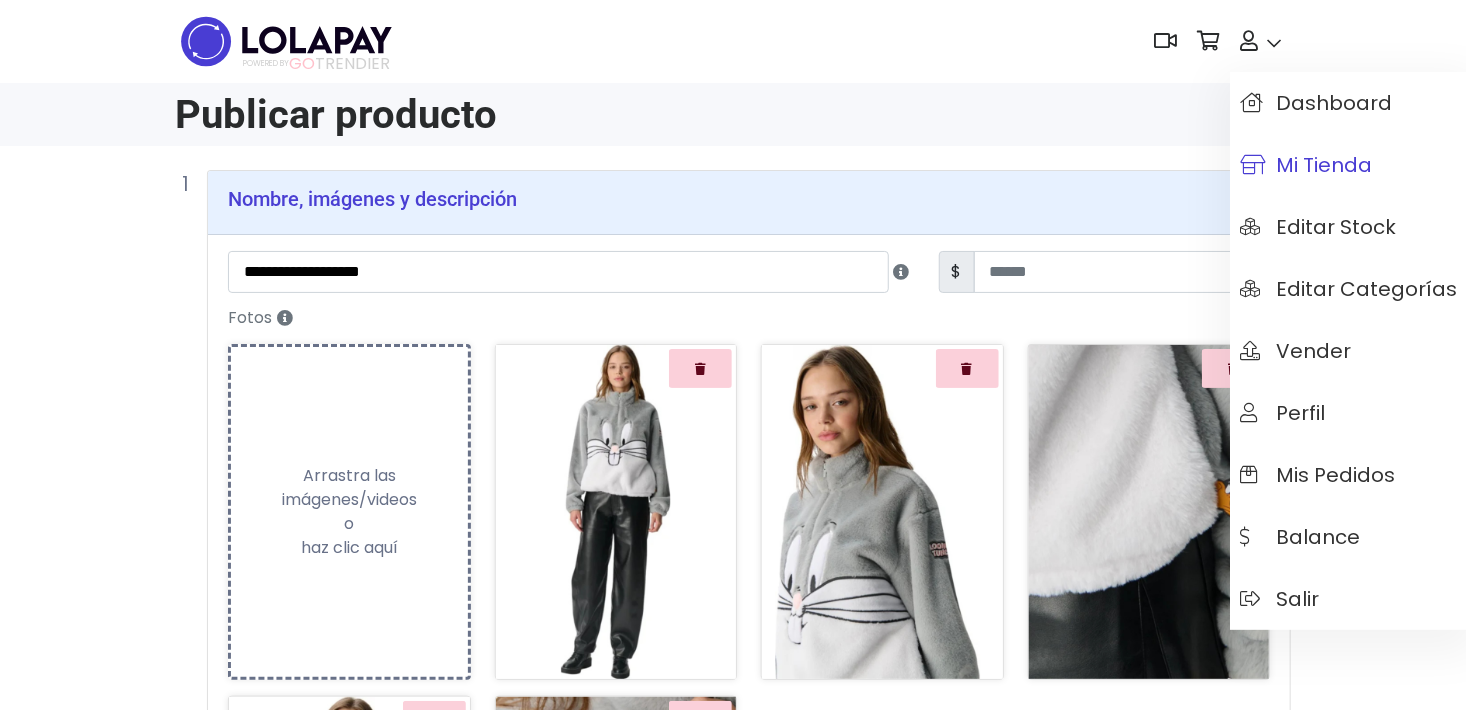click on "Mi tienda" at bounding box center (1306, 165) 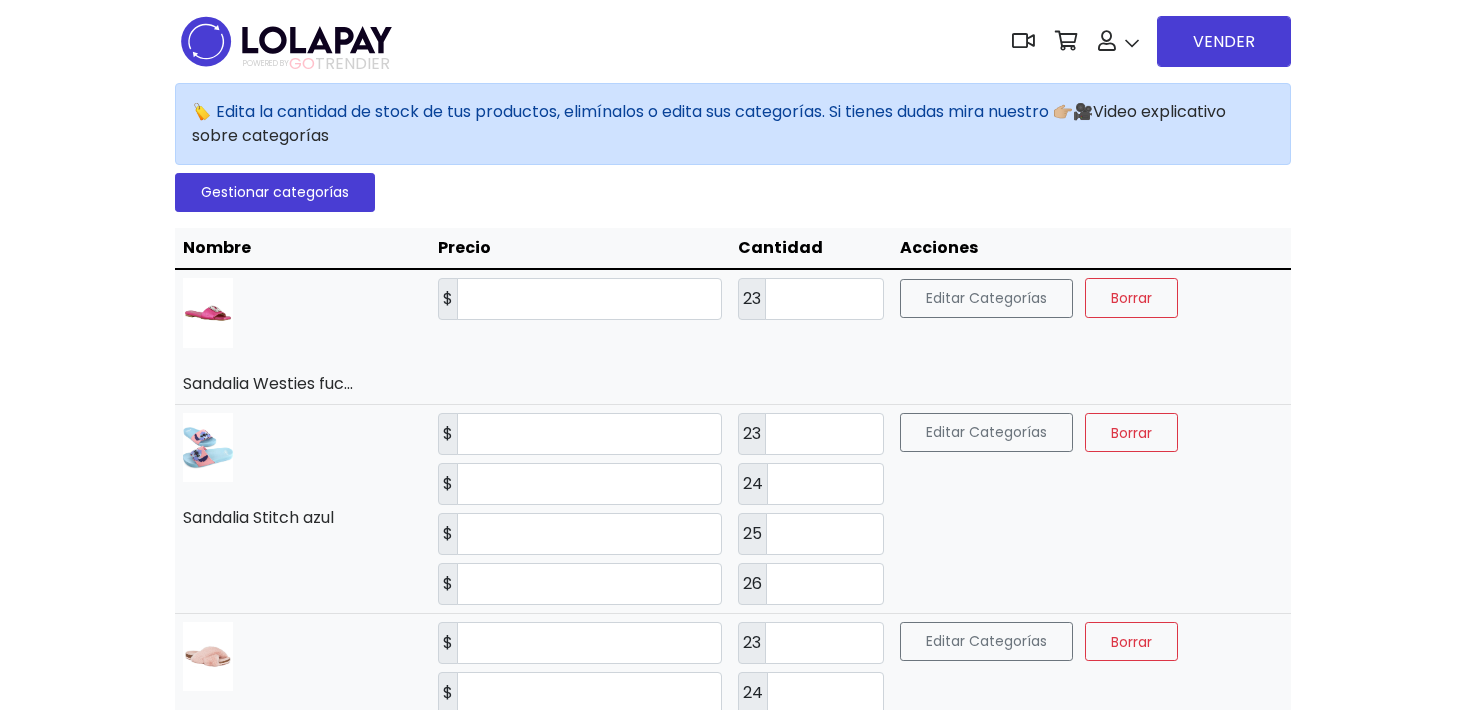 scroll, scrollTop: 0, scrollLeft: 0, axis: both 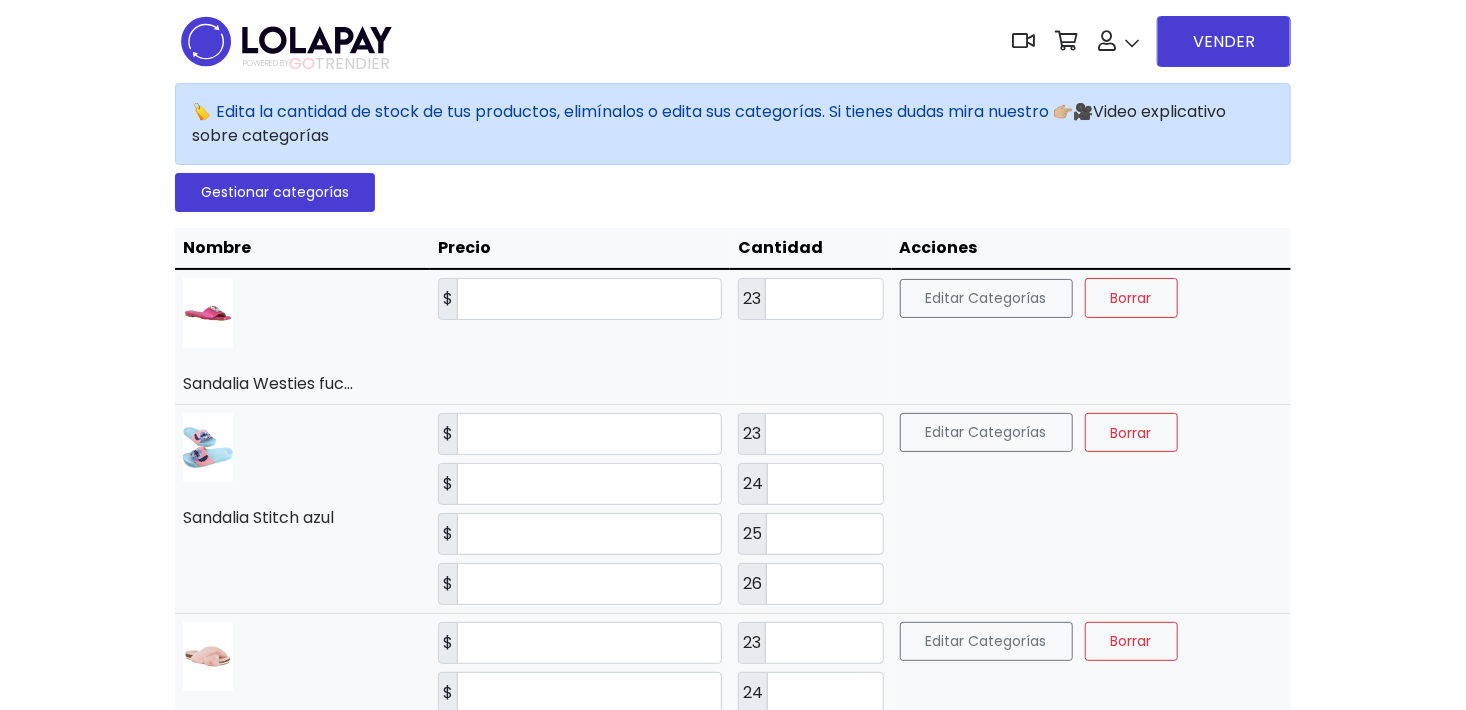 click on "23" at bounding box center (752, 299) 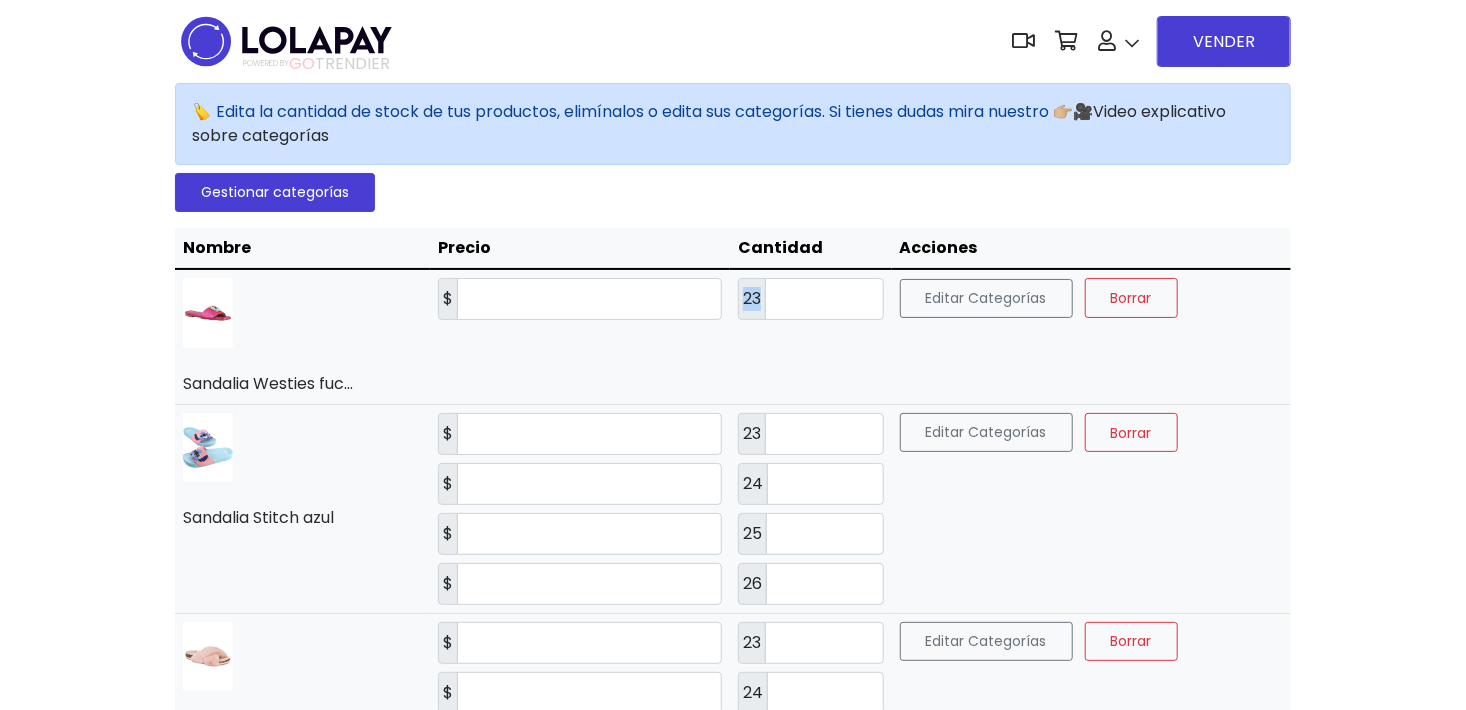 click on "23" at bounding box center [752, 299] 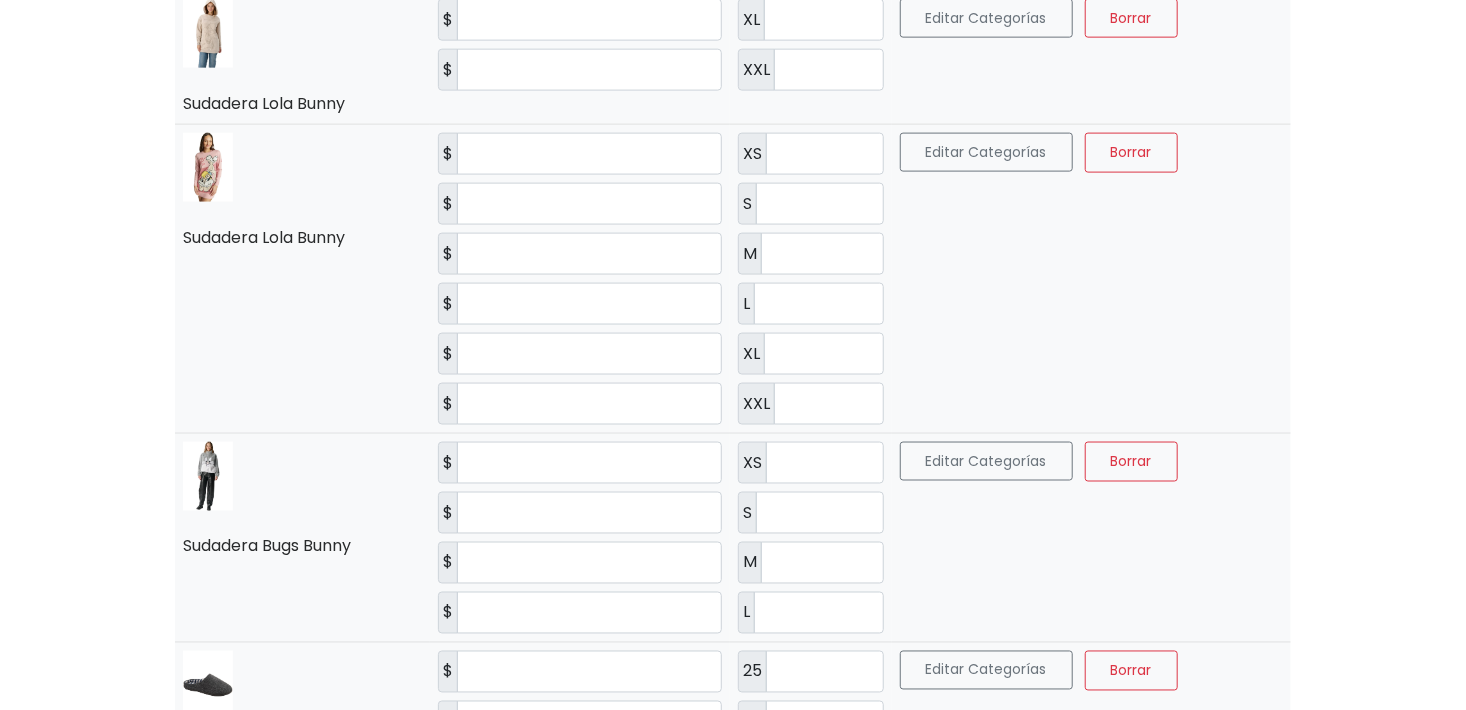 scroll, scrollTop: 1500, scrollLeft: 0, axis: vertical 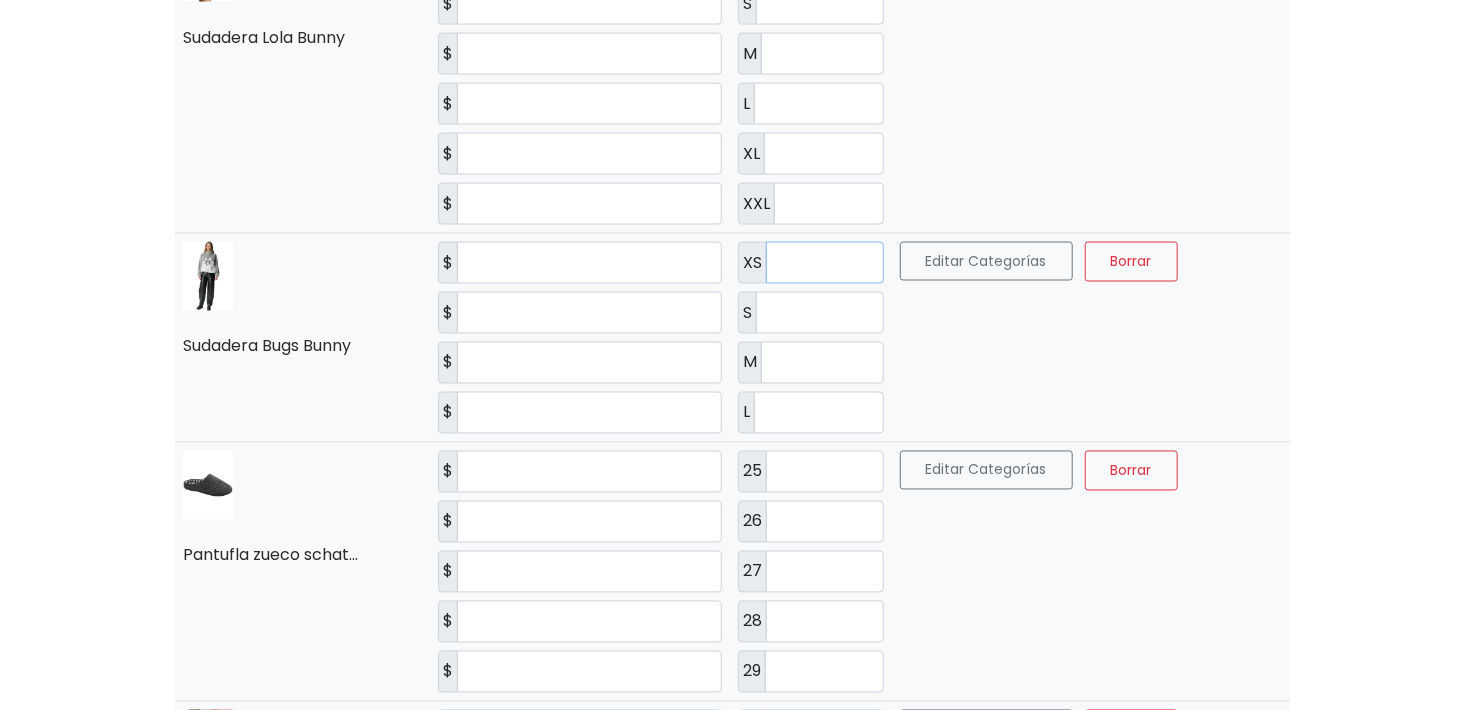 click at bounding box center (824, 263) 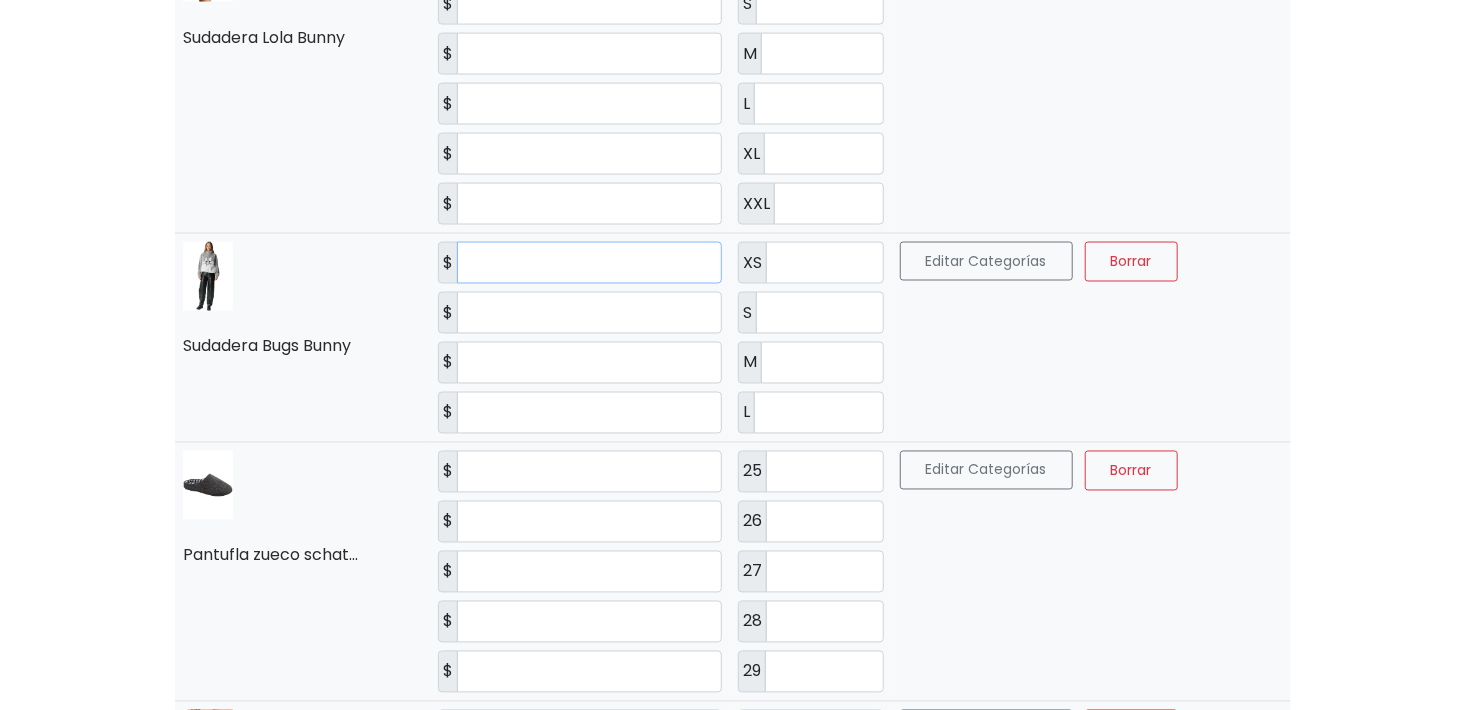 click on "***" at bounding box center [589, 263] 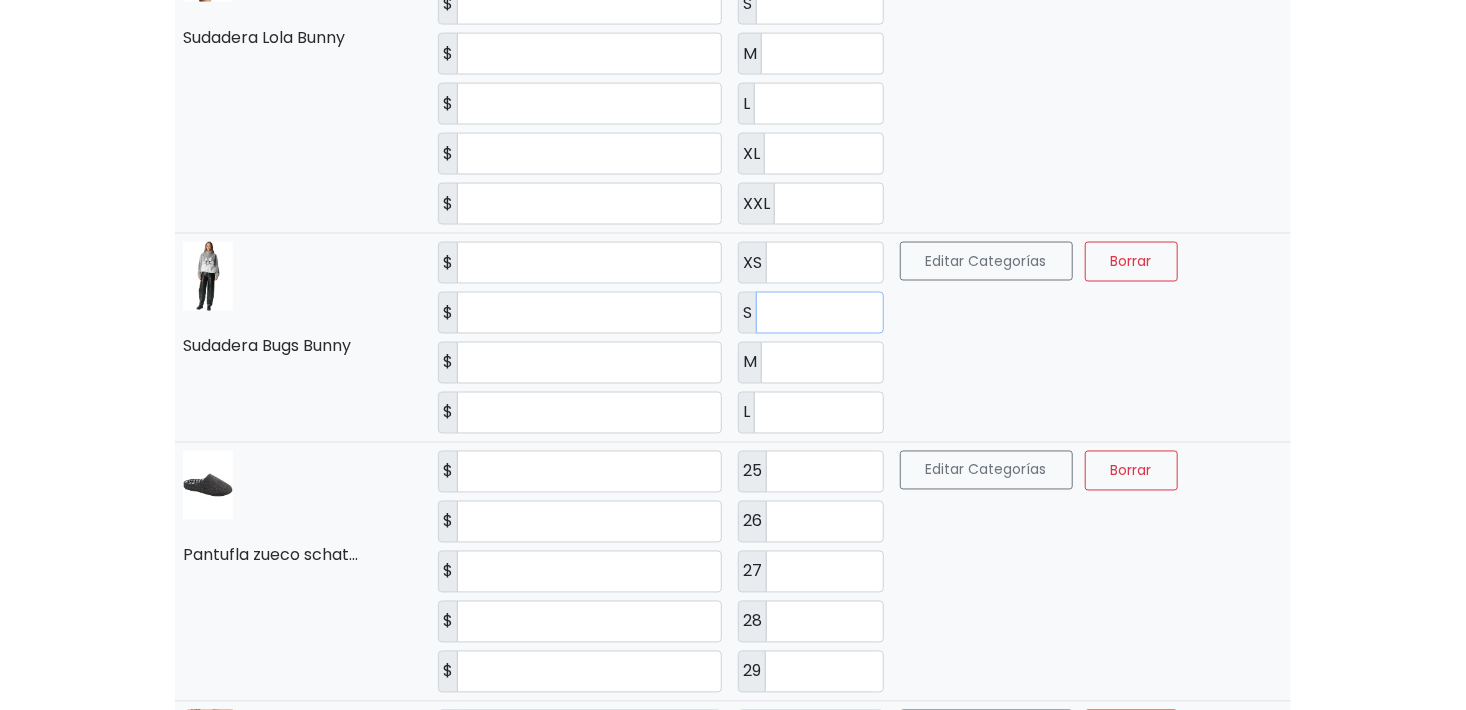 click on "XS
S
M
*
L" at bounding box center (810, 338) 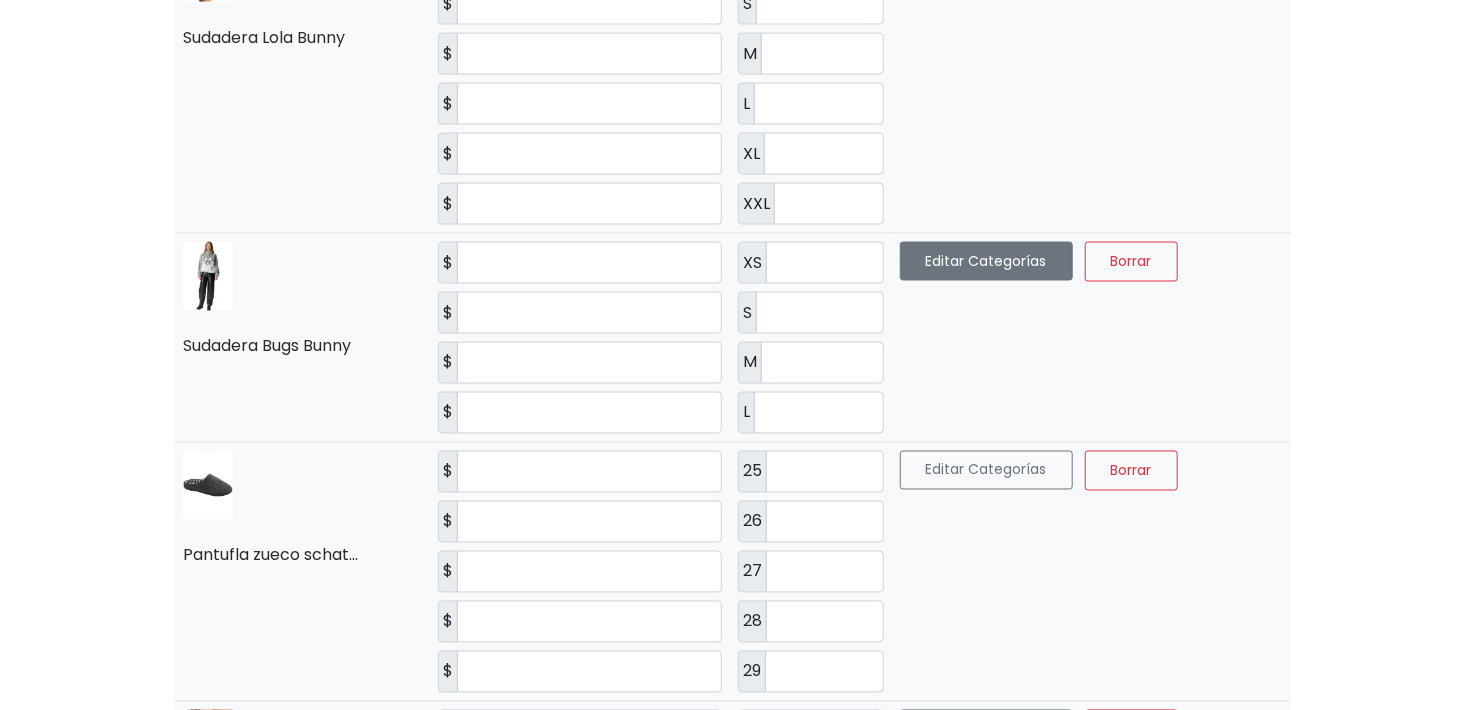 click on "Editar Categorías" at bounding box center [986, 261] 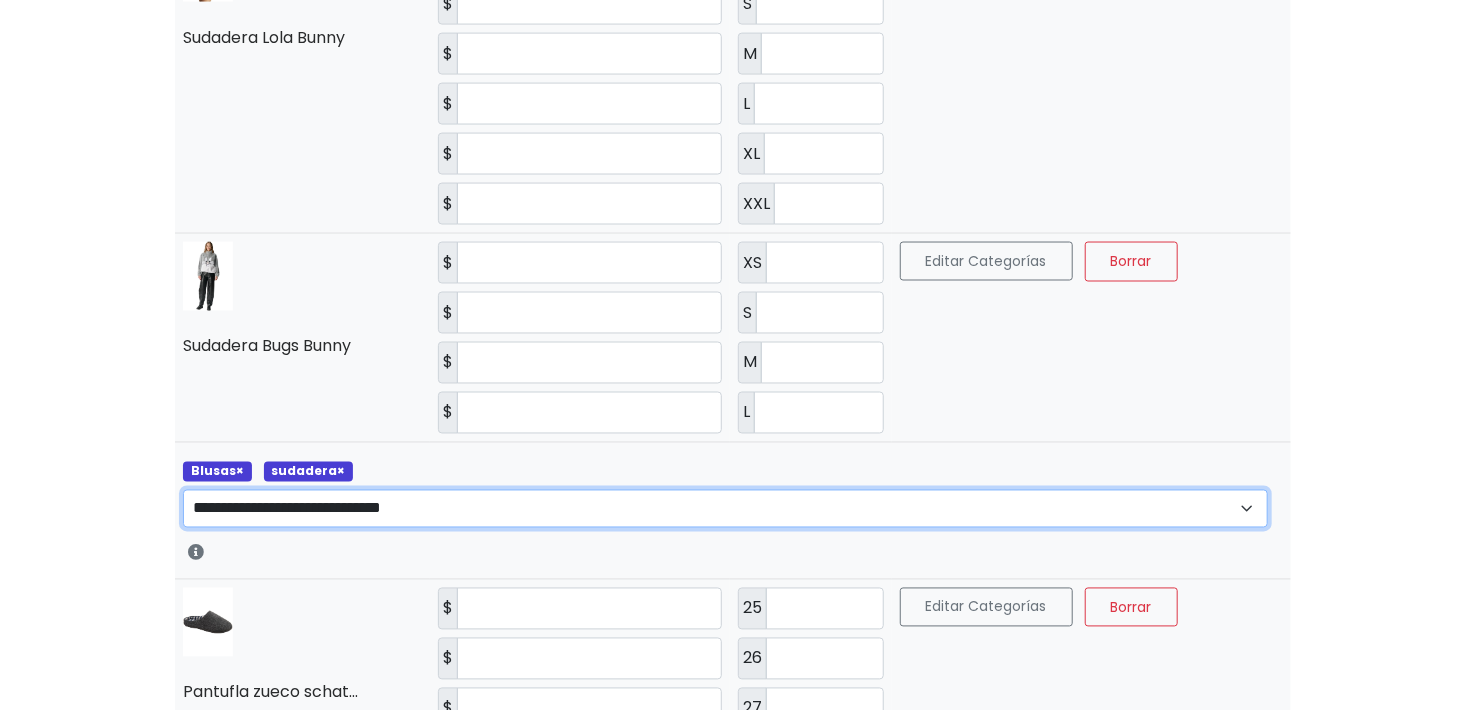 click on "**********" at bounding box center (725, 509) 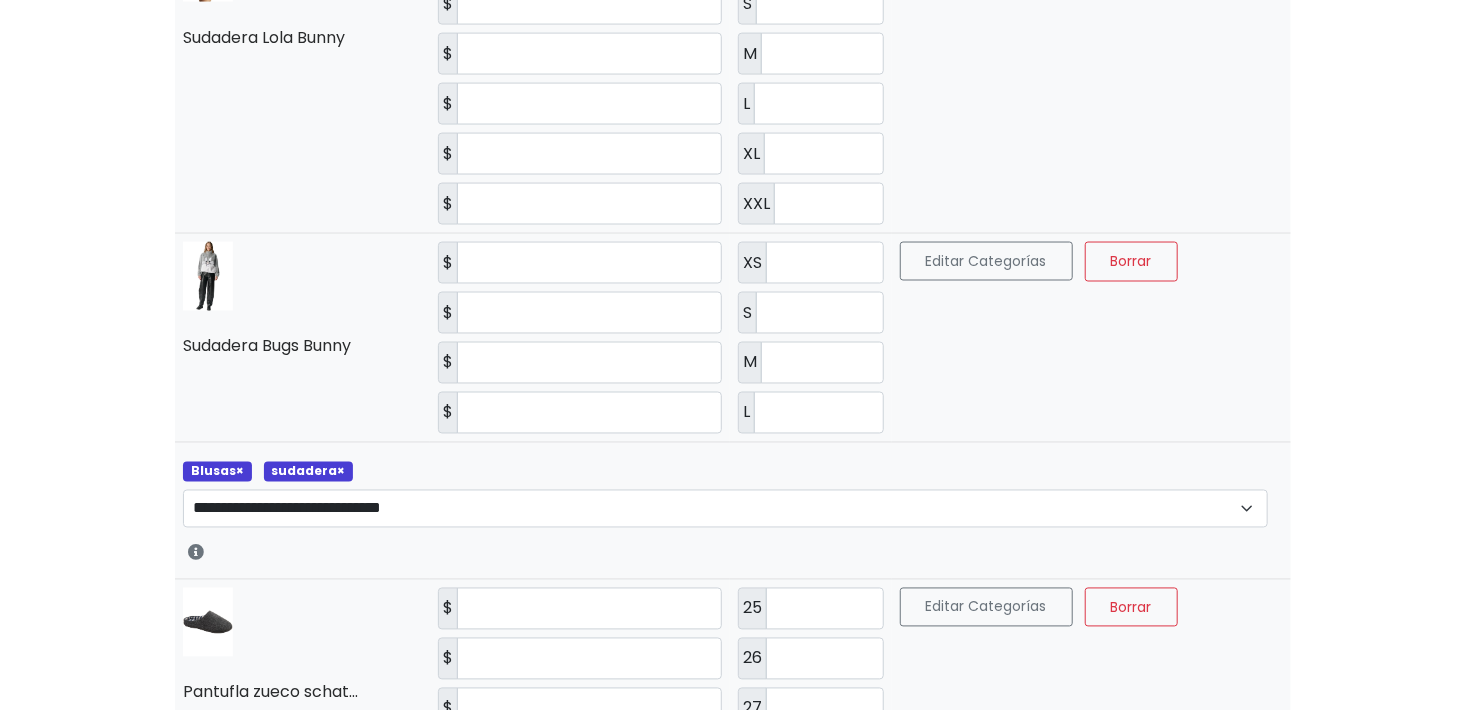 click on "¡Cambios guardados!
🏷️ Edita la cantidad de stock de tus productos, elimínalos o edita sus categorías. Si tienes dudas mira nuestro 👉🏼🎥 Video explicativo sobre categorías
Gestionar categorías
Nombre
Precio
Cantidad
Acciones
Sandalia Westies fuc... $ ***" at bounding box center (733, 1977) 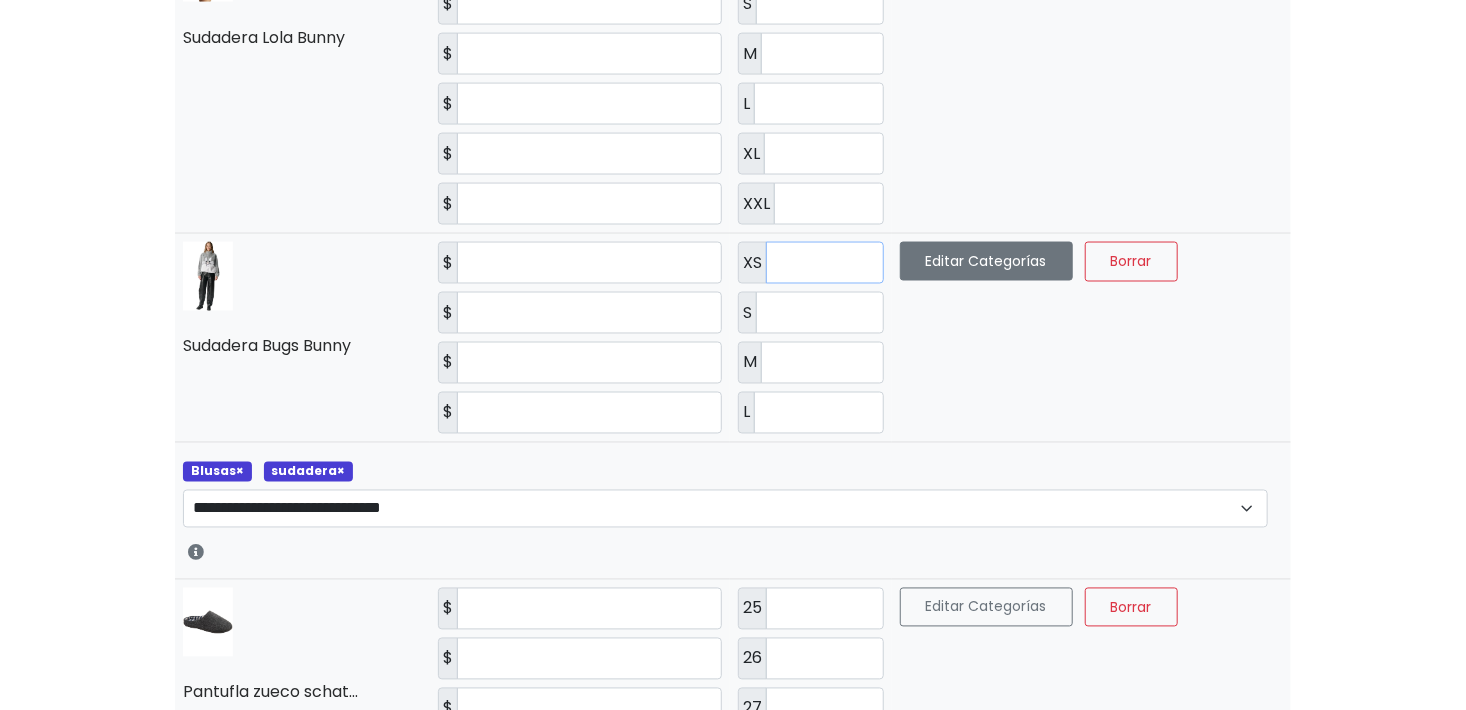 drag, startPoint x: 820, startPoint y: 266, endPoint x: 1077, endPoint y: 254, distance: 257.28 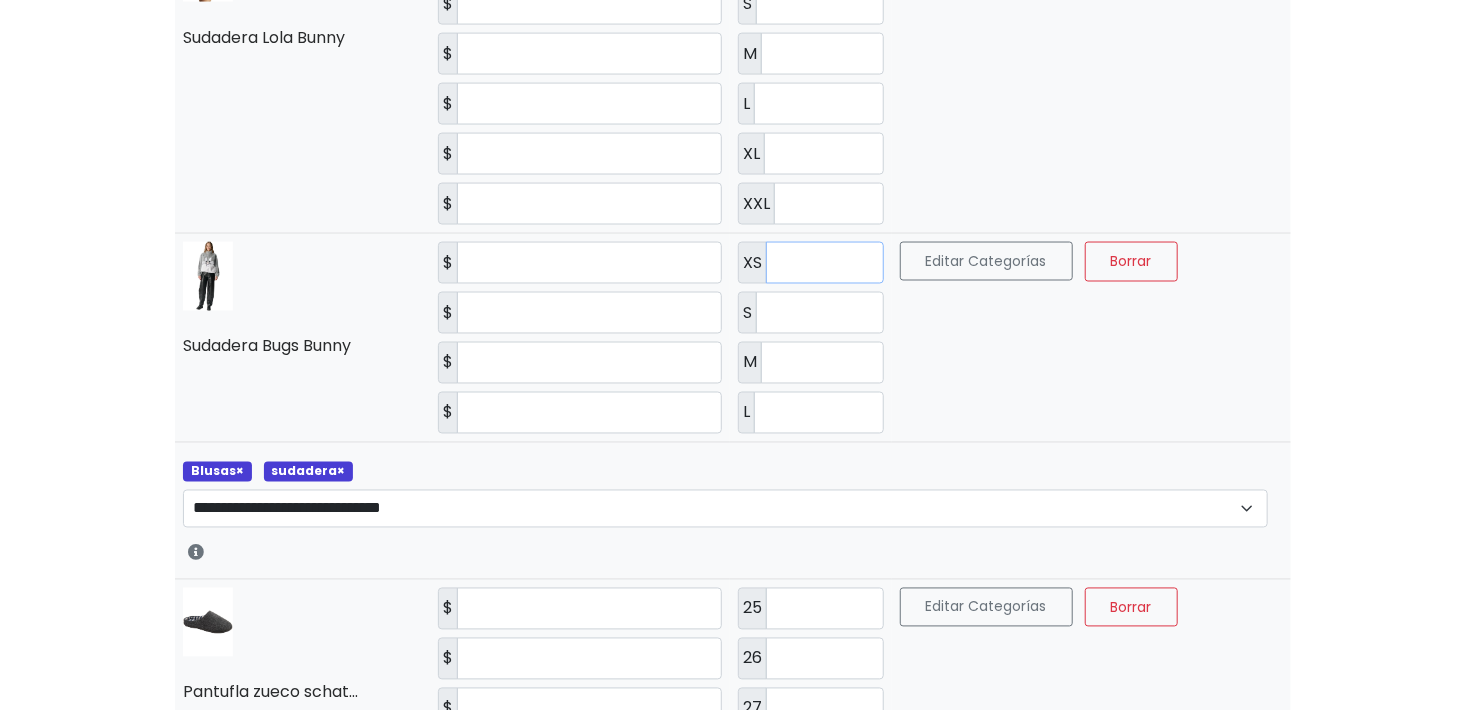 click at bounding box center [824, 263] 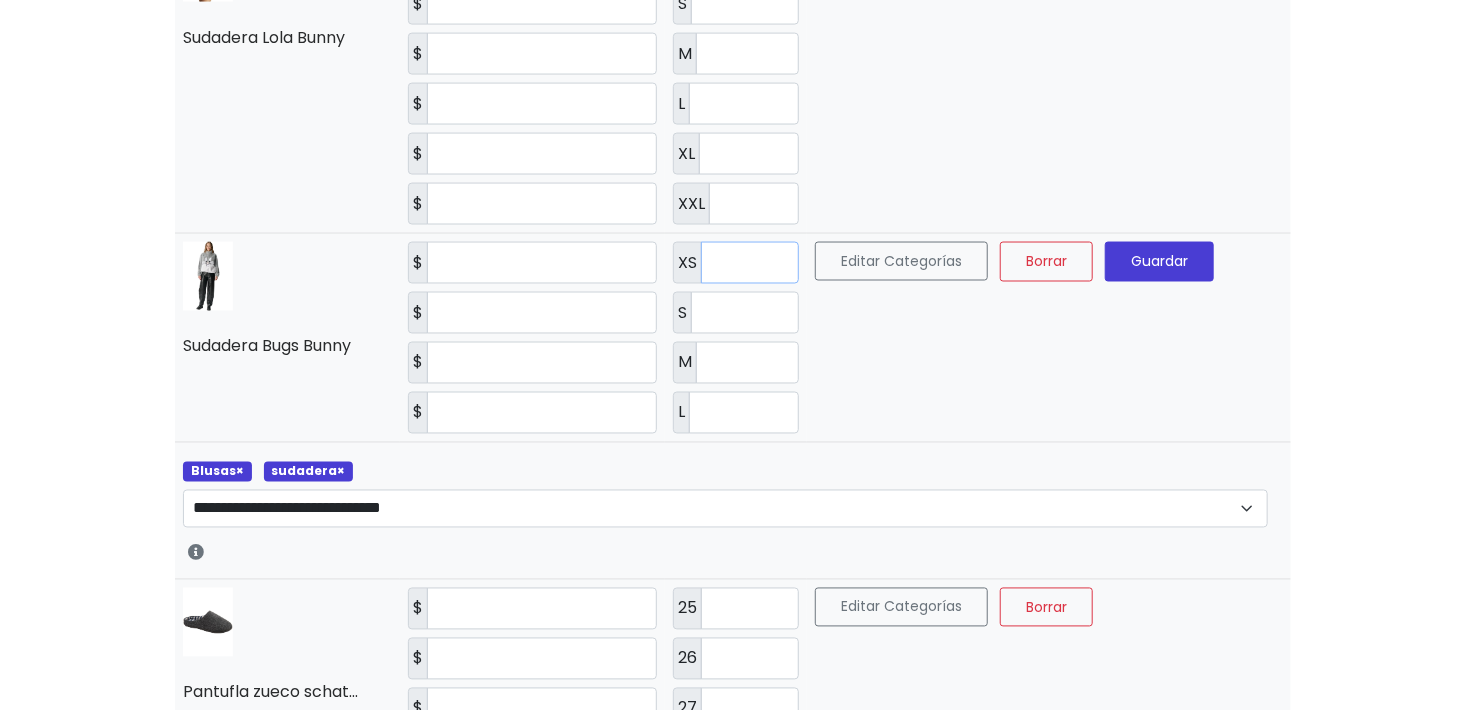 type on "*" 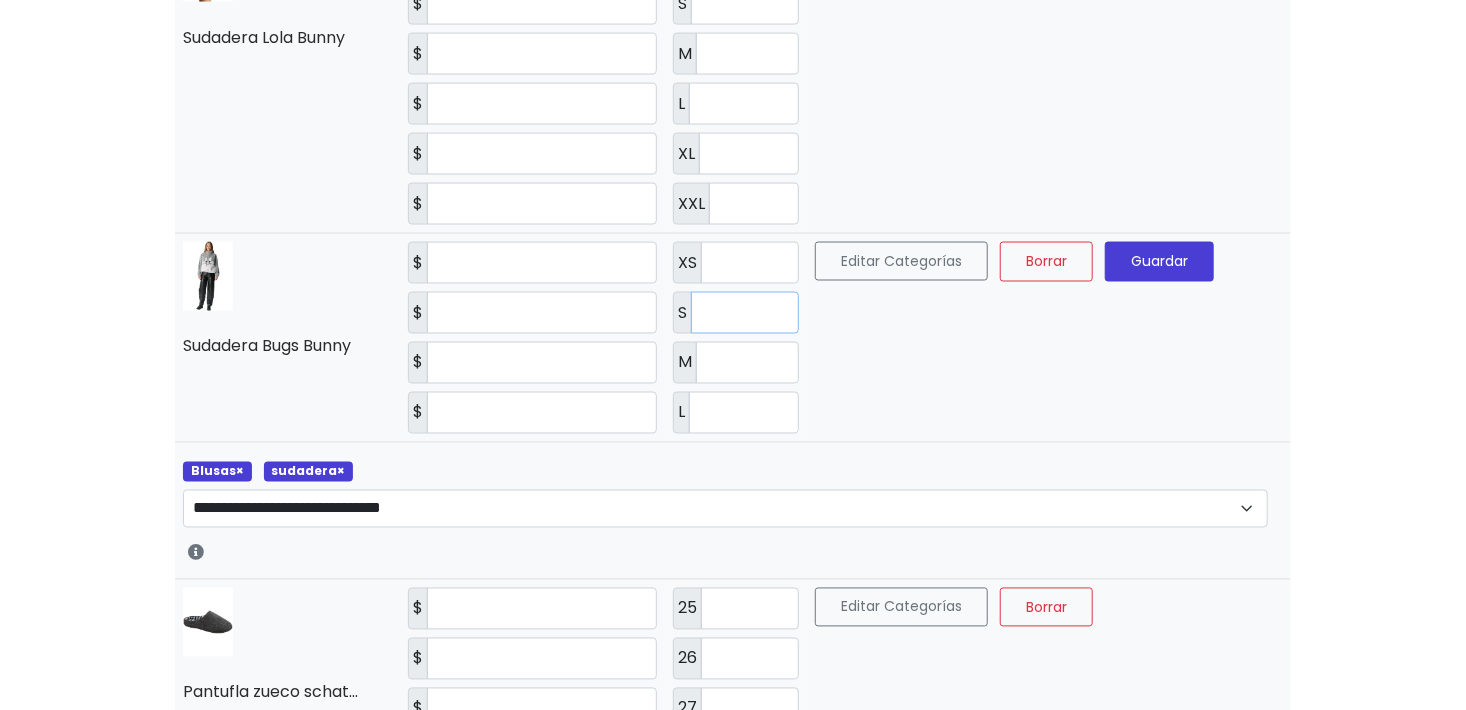click at bounding box center [745, 313] 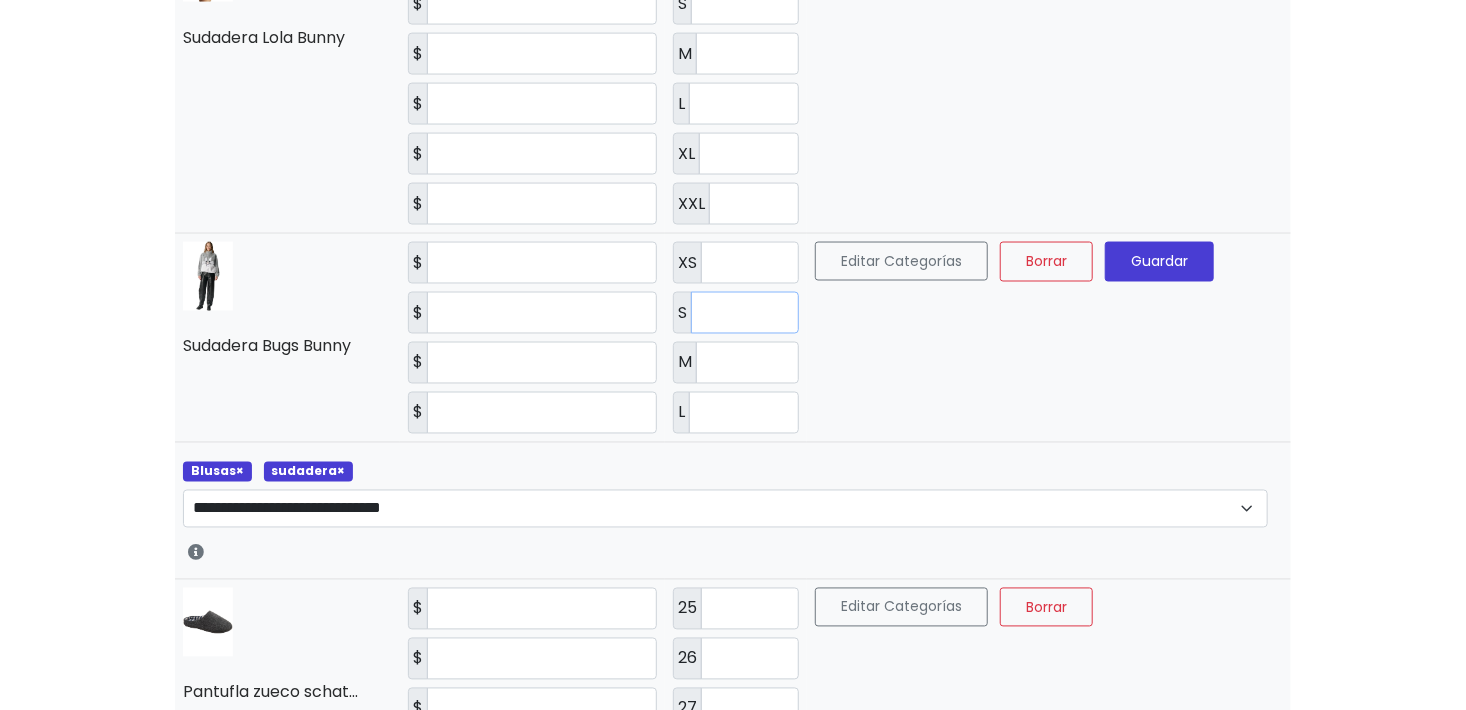 type on "*" 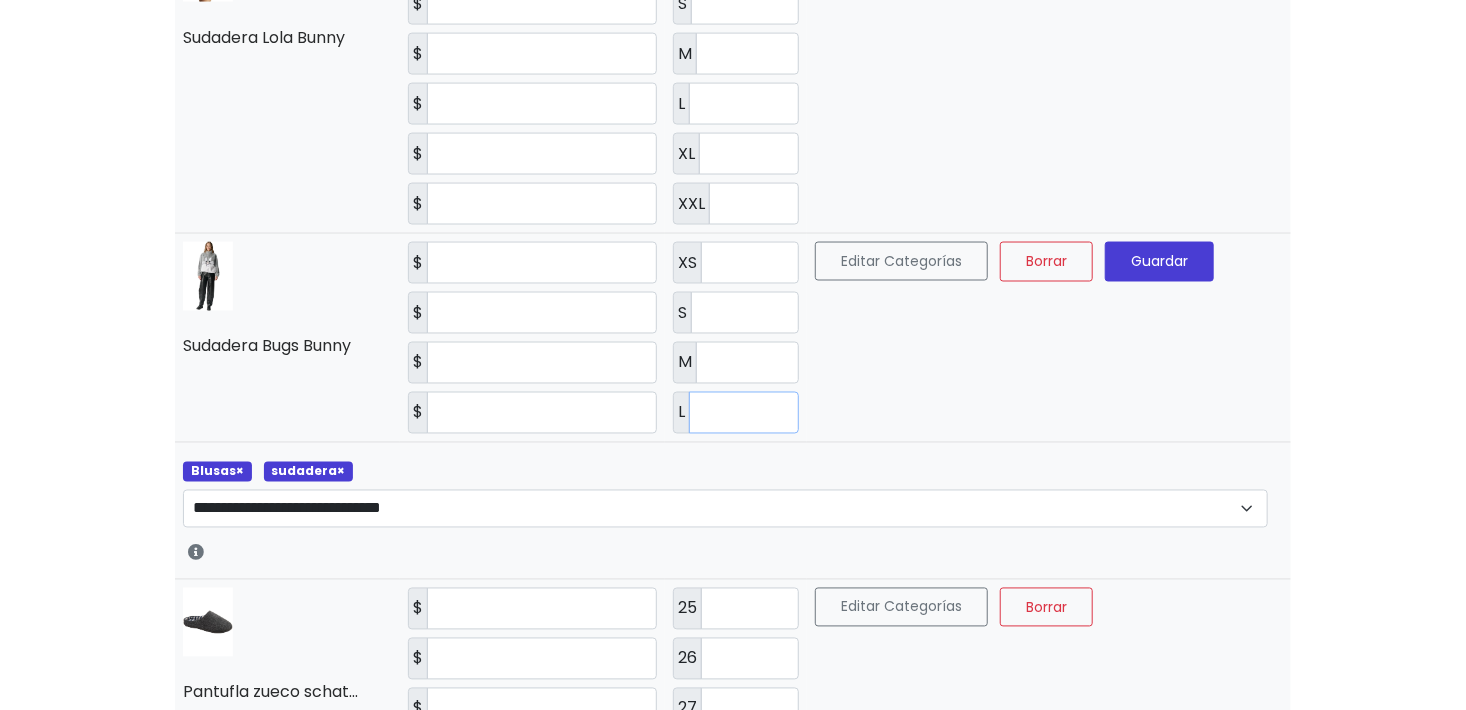 click at bounding box center [744, 413] 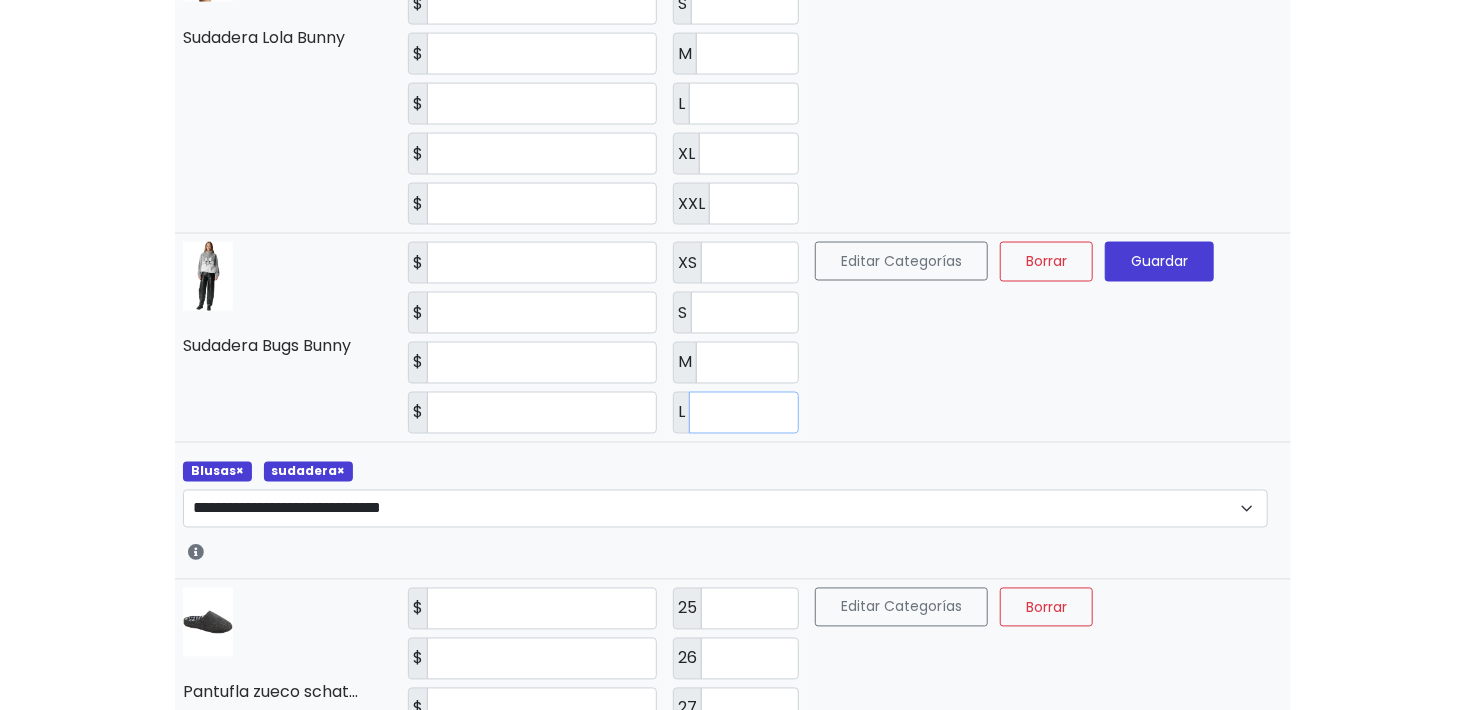type on "*" 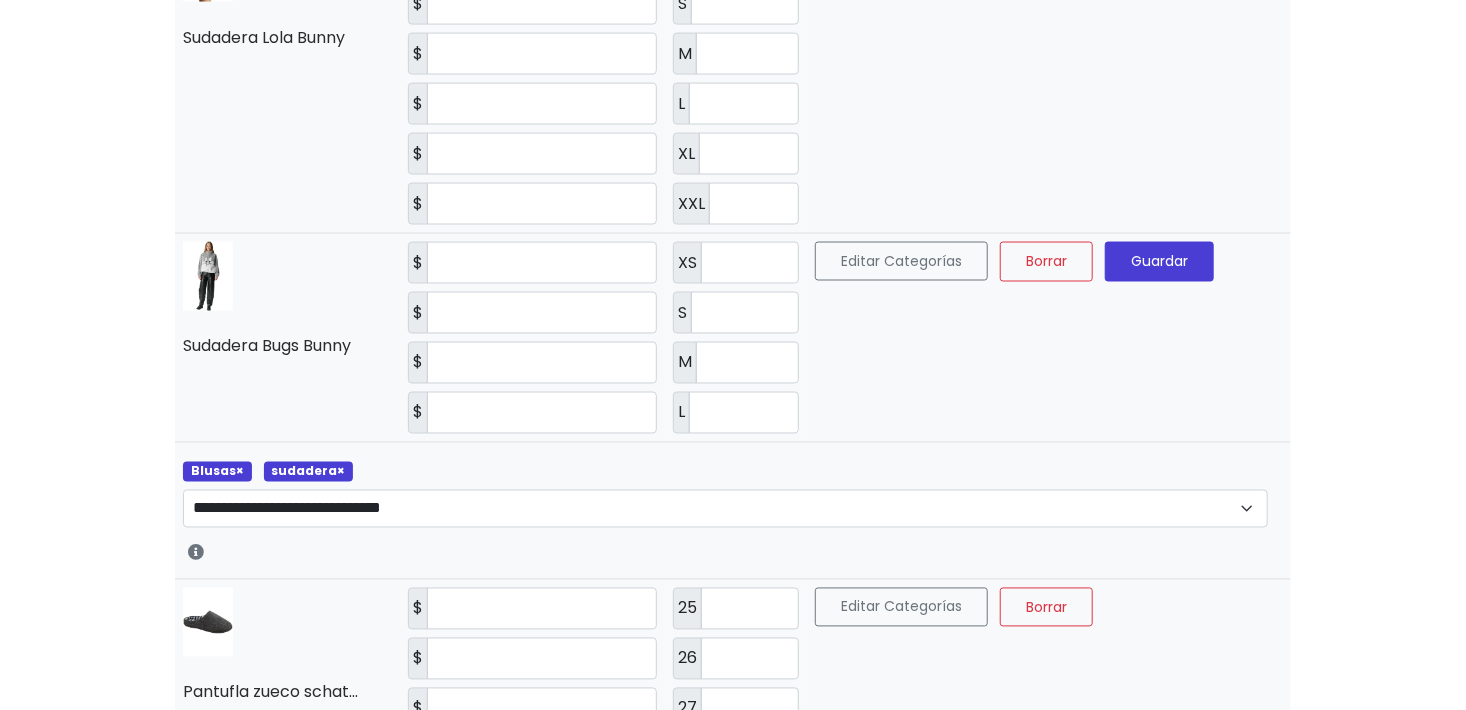click on "Guardar" at bounding box center [1159, 262] 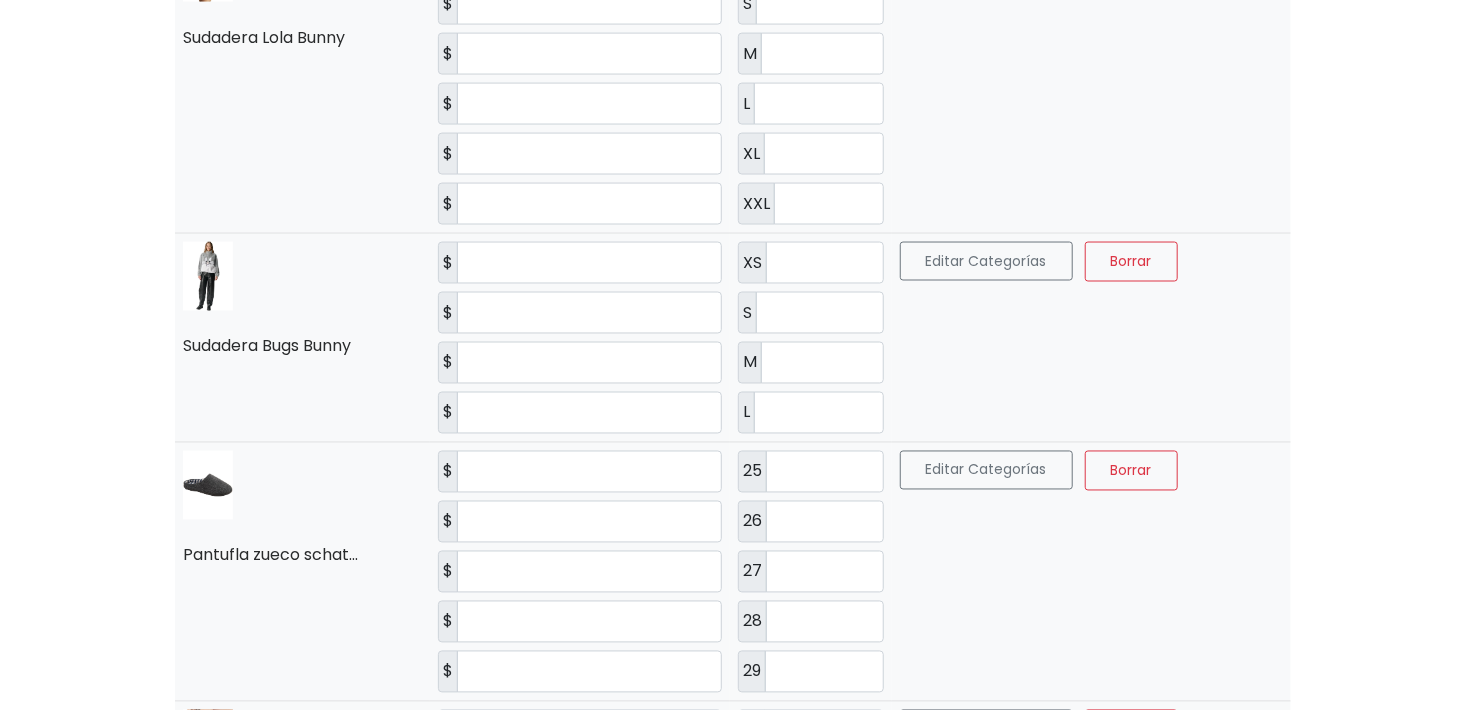 click on "L" 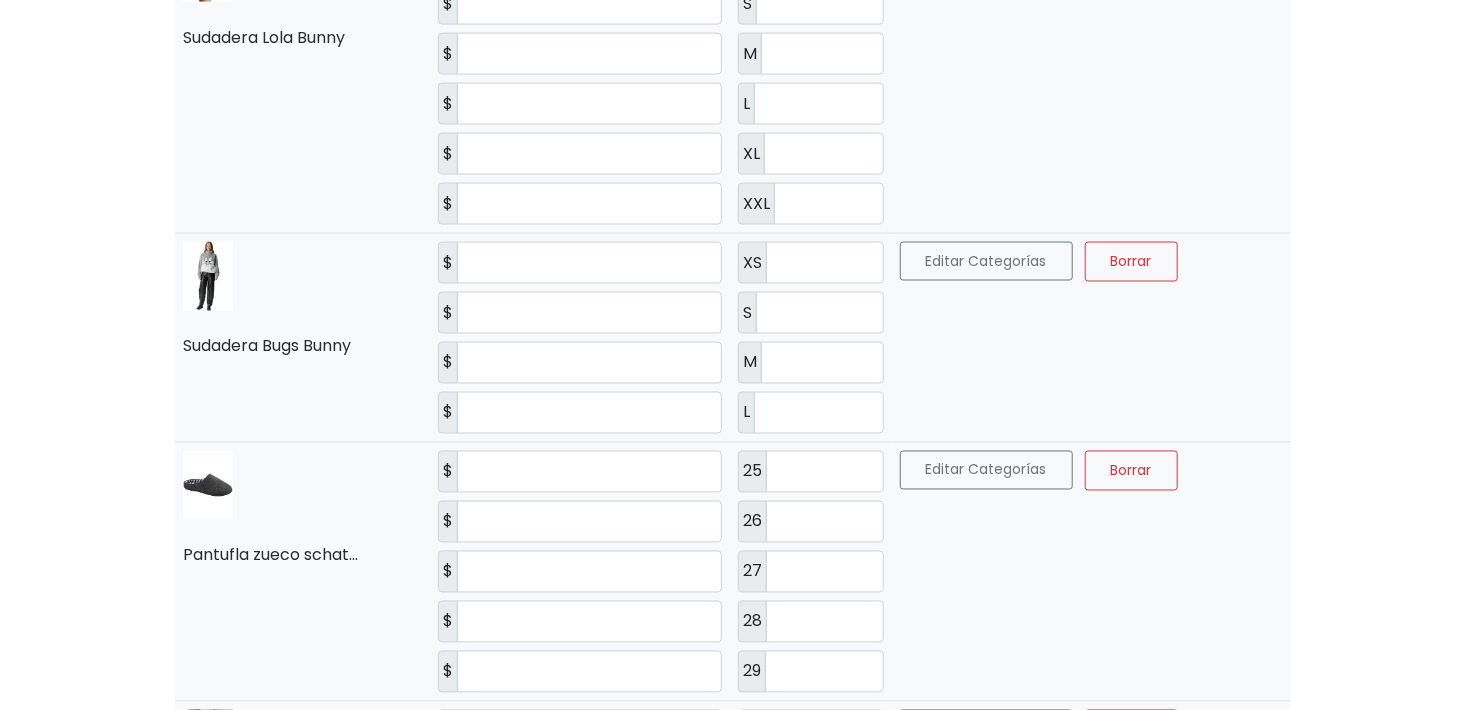 drag, startPoint x: 506, startPoint y: 386, endPoint x: 341, endPoint y: 282, distance: 195.04102 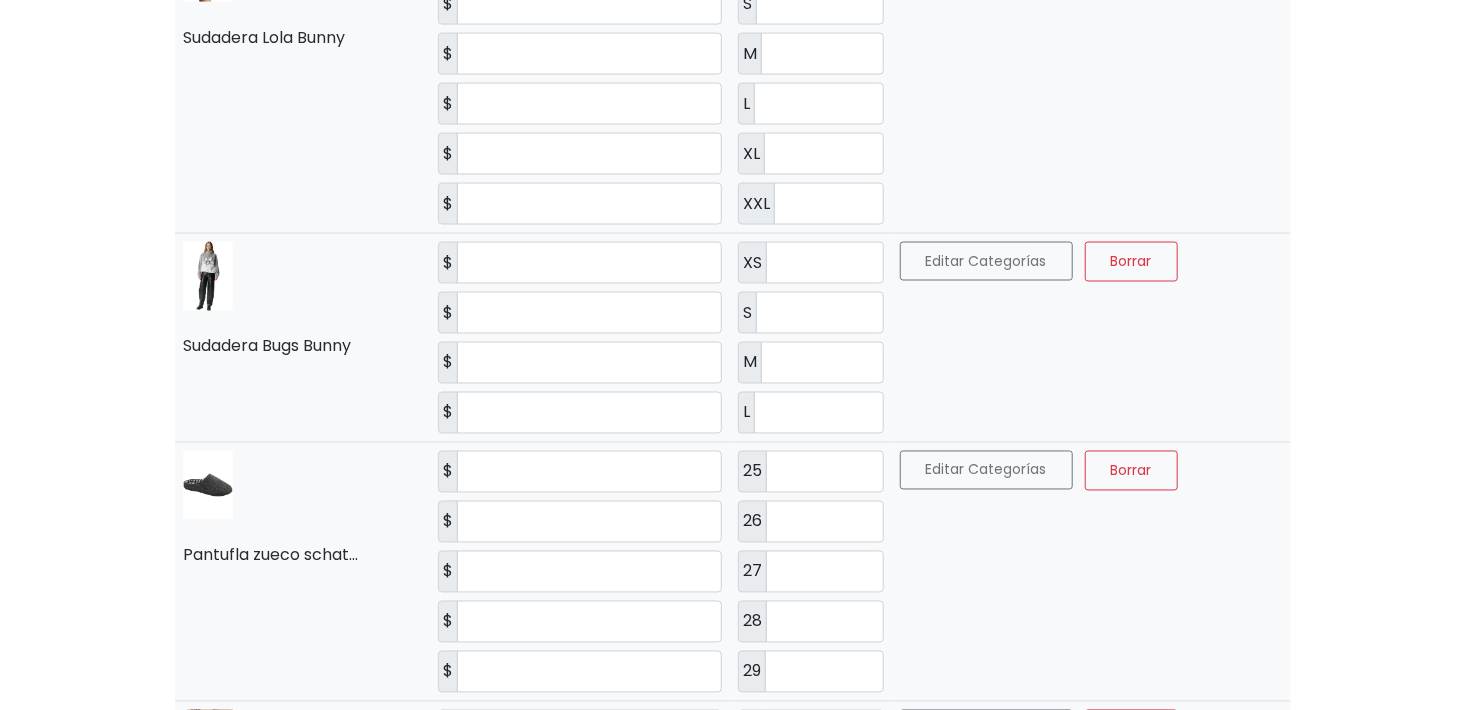 drag, startPoint x: 341, startPoint y: 282, endPoint x: 1166, endPoint y: 352, distance: 827.96436 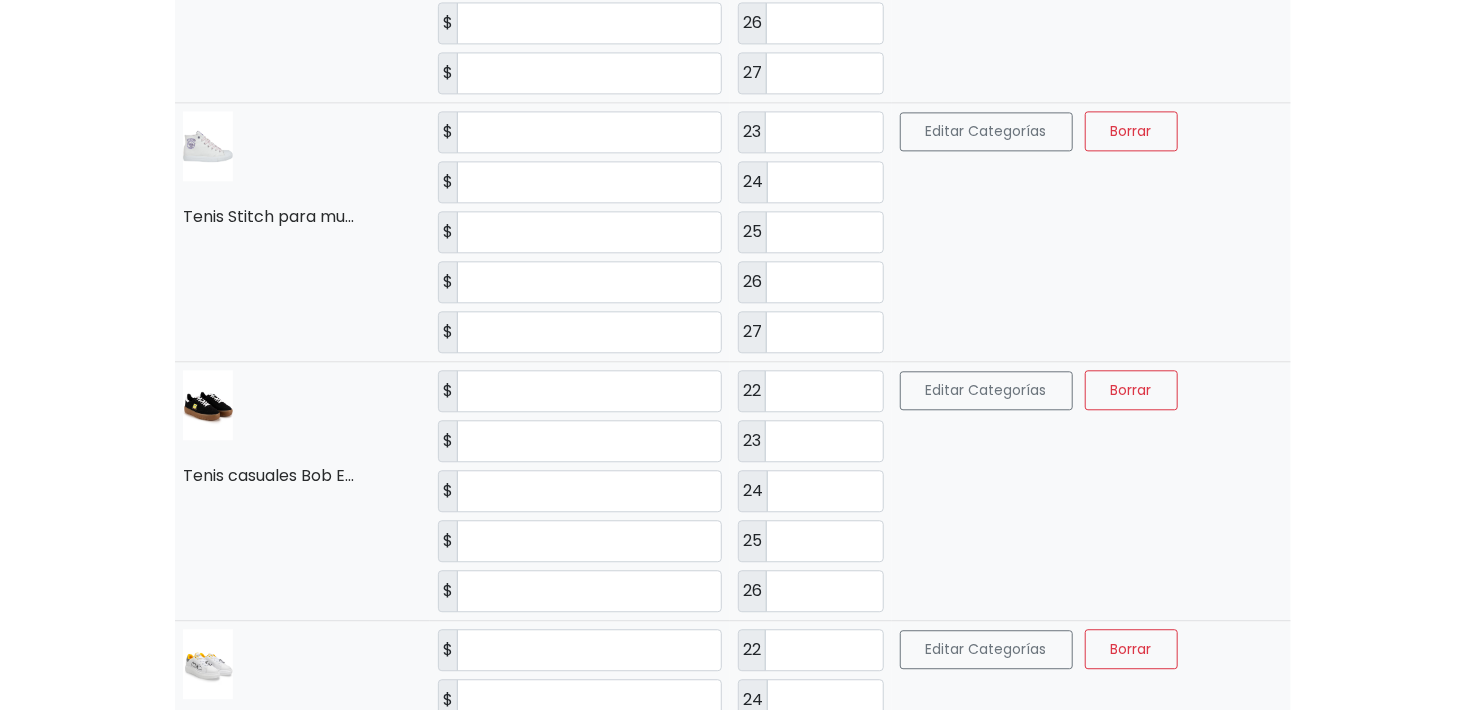 scroll, scrollTop: 5972, scrollLeft: 0, axis: vertical 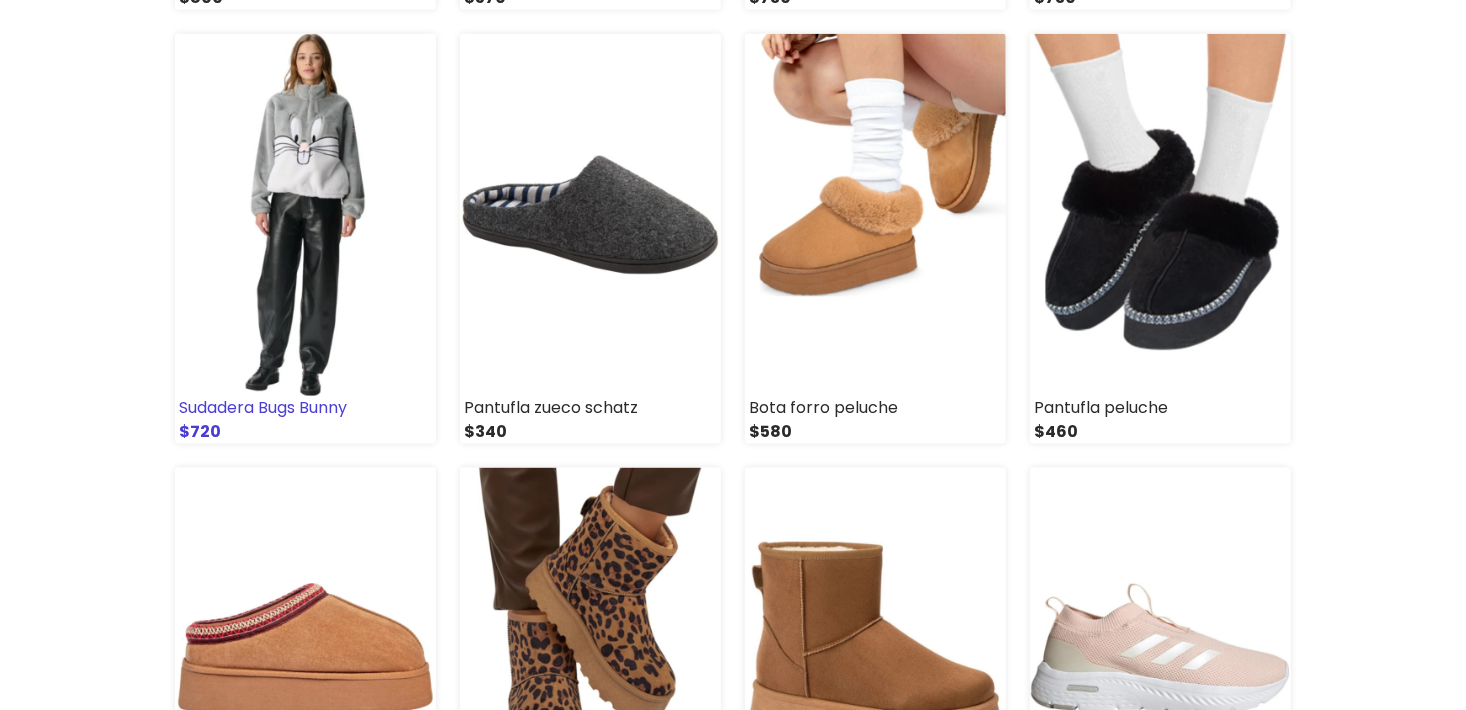 click at bounding box center (305, 215) 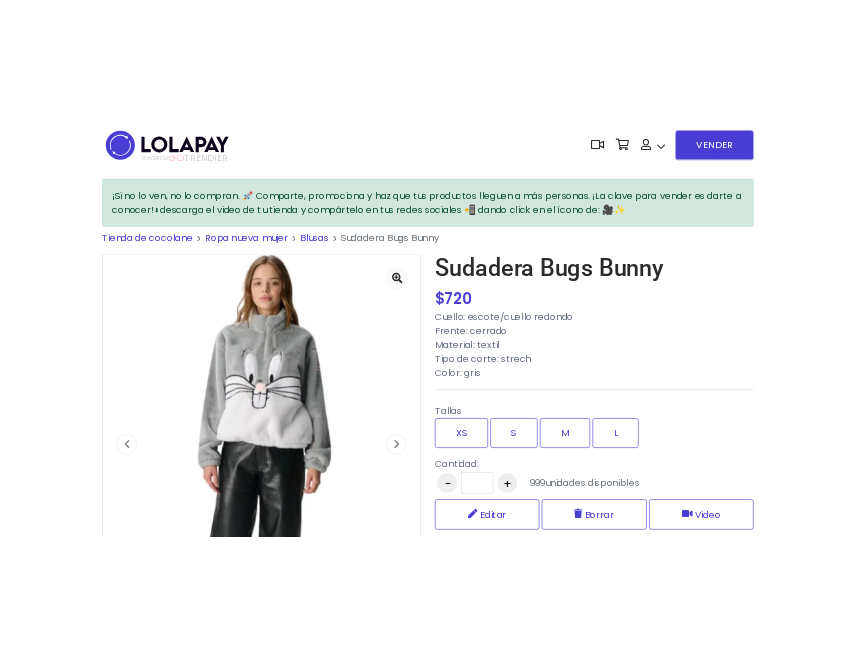 scroll, scrollTop: 100, scrollLeft: 0, axis: vertical 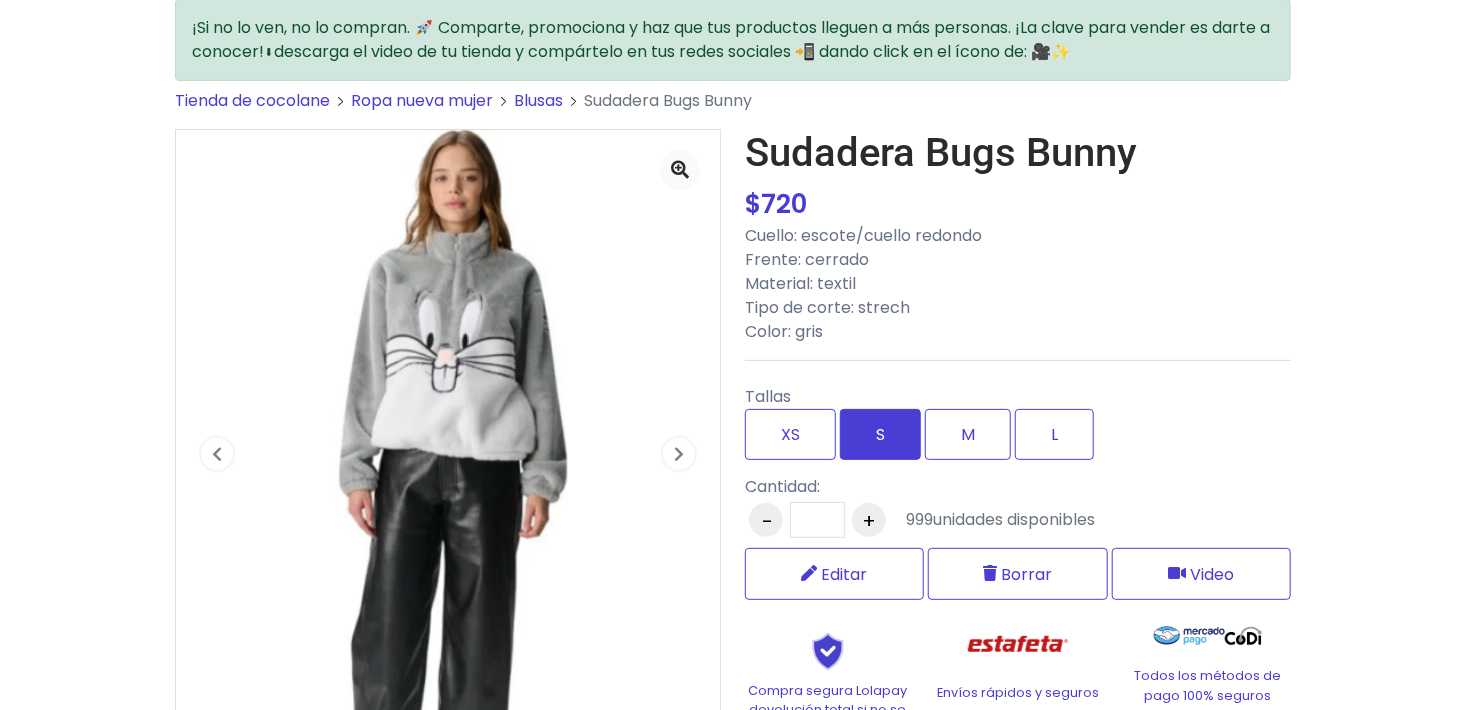 click on "S" at bounding box center [880, 434] 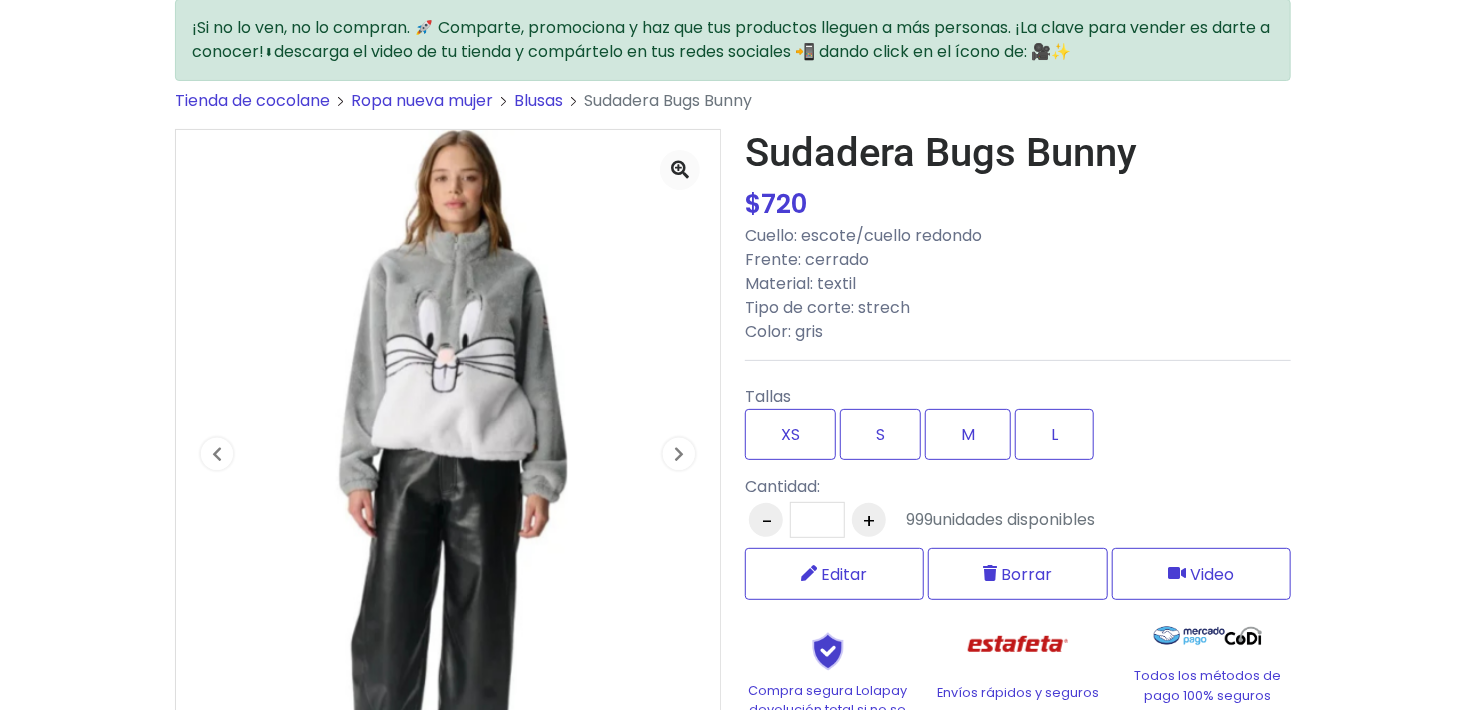 click on "+" at bounding box center (869, 520) 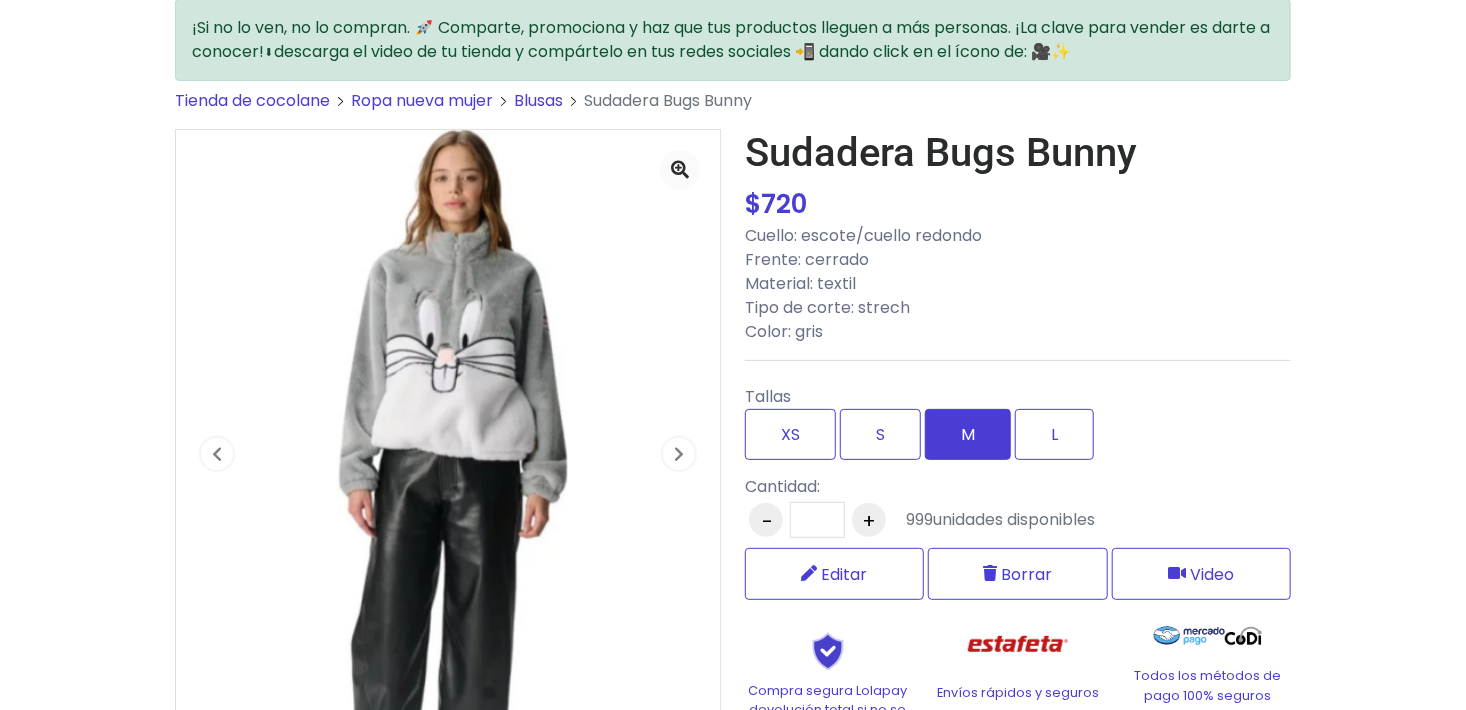 click on "M" at bounding box center [968, 434] 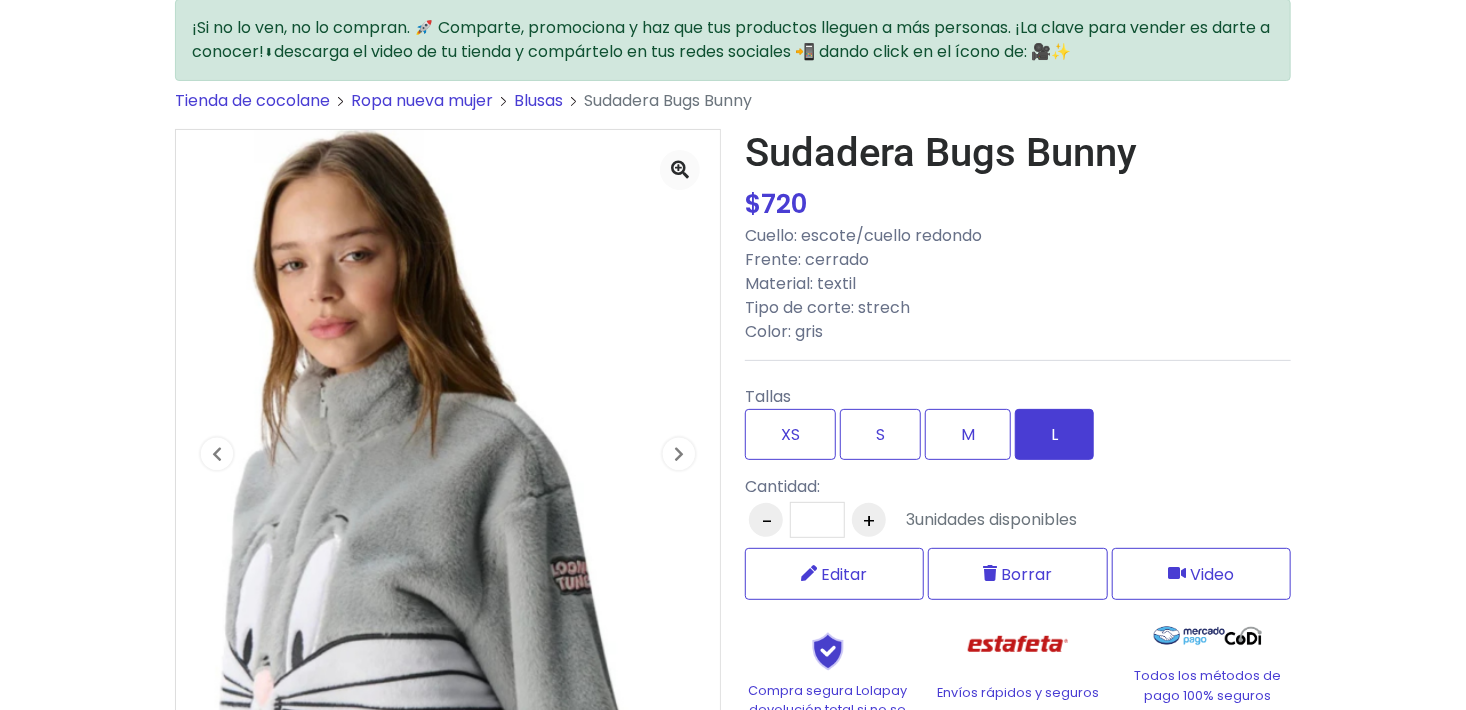 click on "L" at bounding box center (1054, 434) 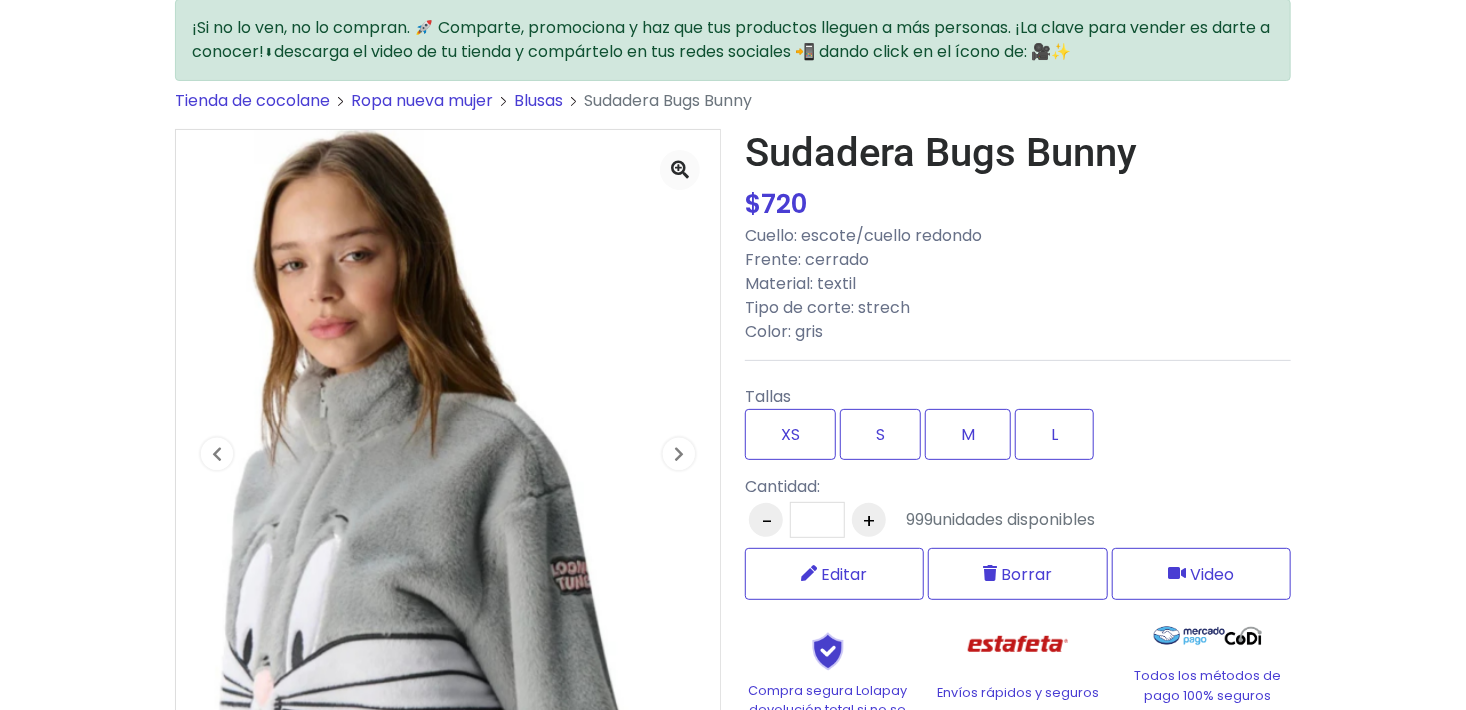 click on "-" at bounding box center (766, 520) 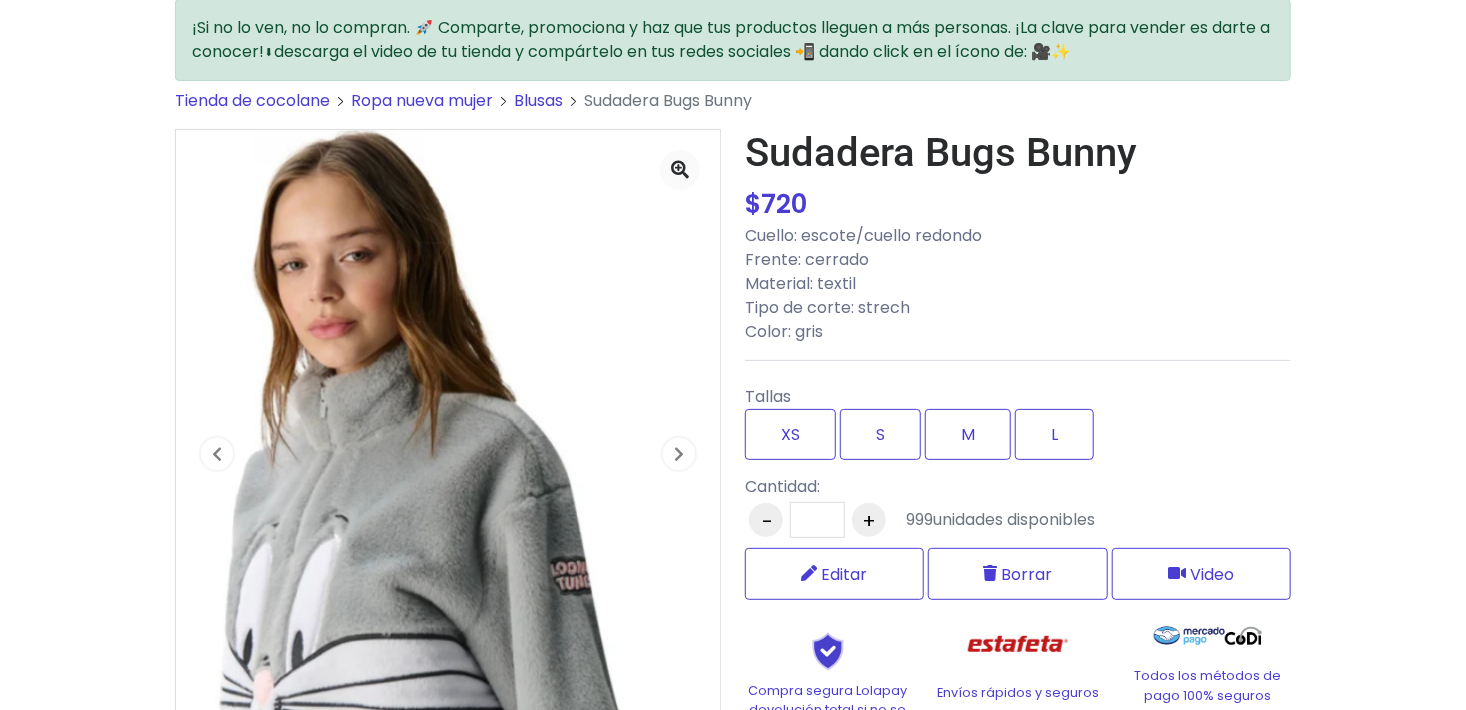 type 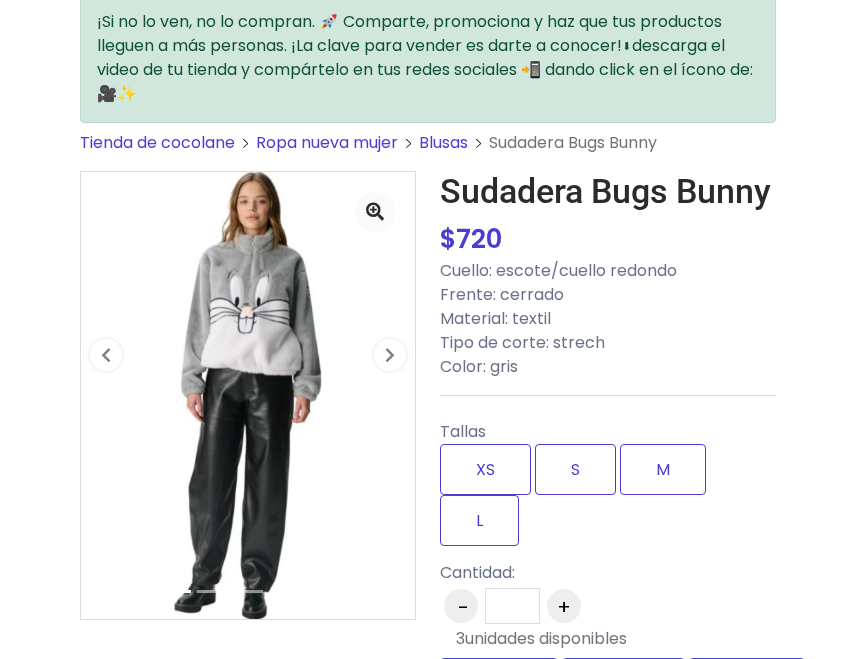 scroll, scrollTop: 200, scrollLeft: 0, axis: vertical 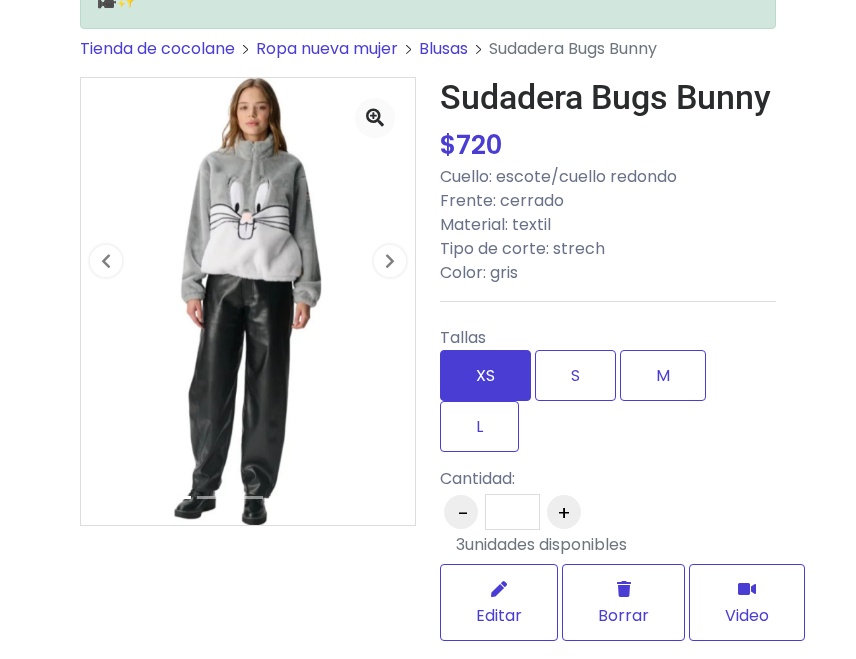 click on "XS" at bounding box center [485, 375] 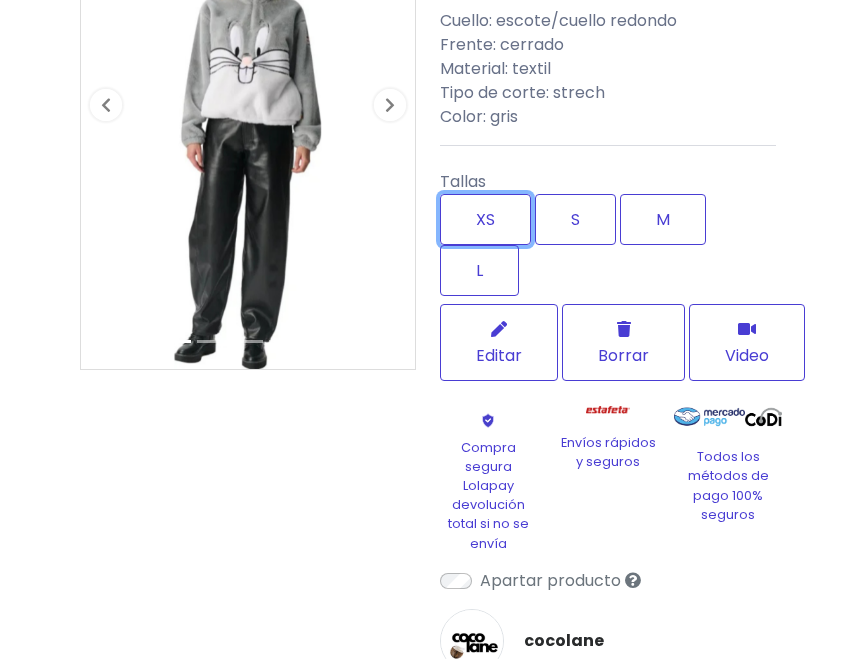 scroll, scrollTop: 400, scrollLeft: 0, axis: vertical 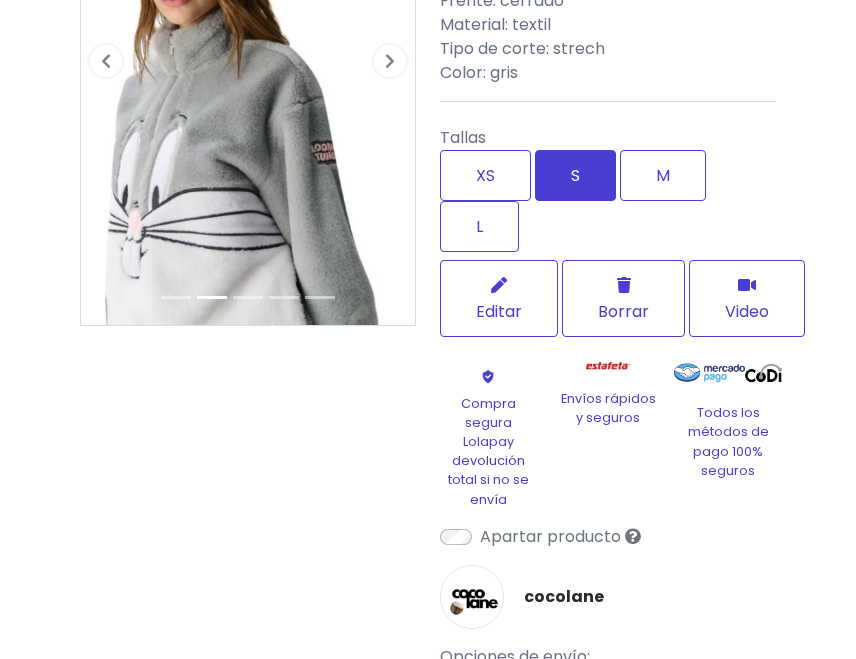 click on "S" at bounding box center (575, 175) 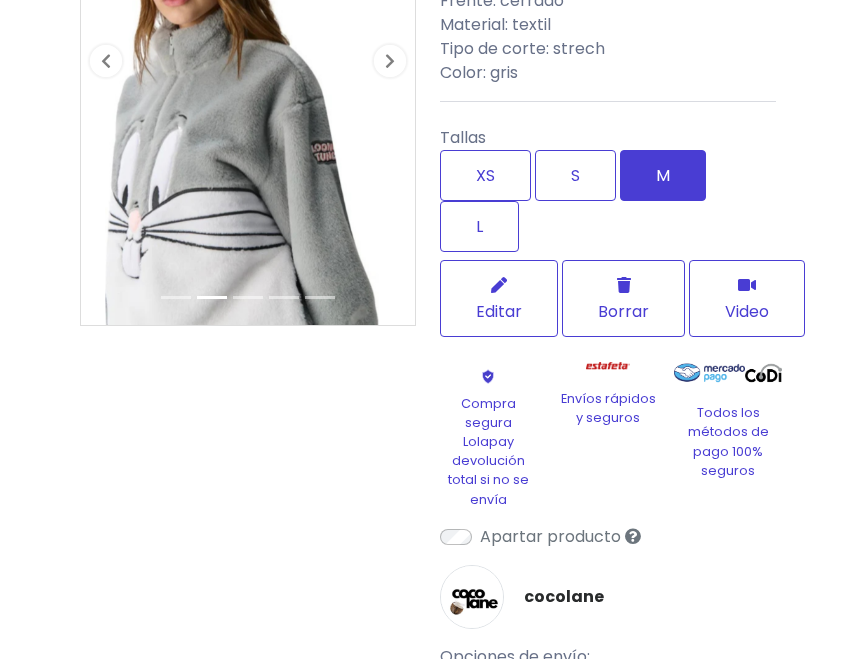 click on "M" at bounding box center (663, 175) 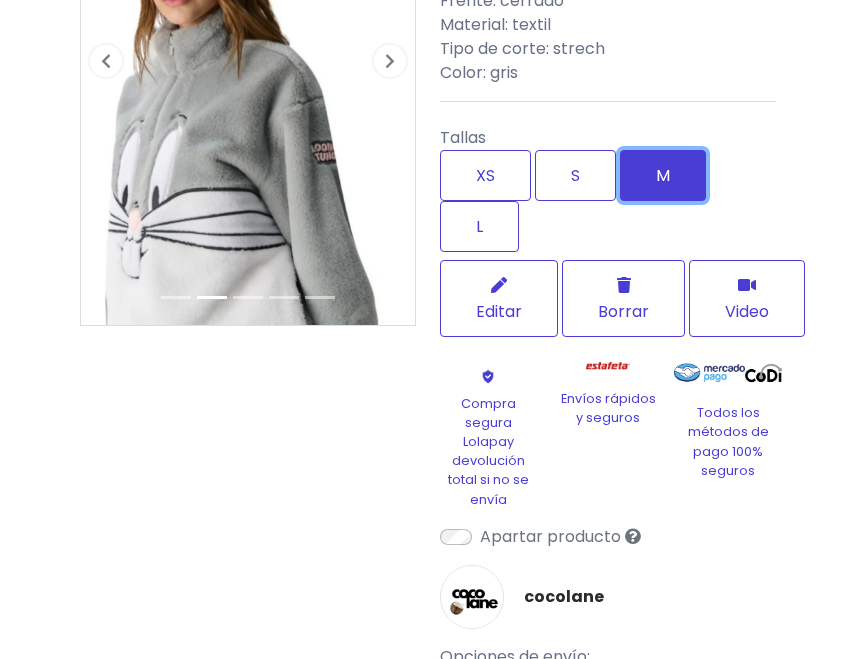 type on "*" 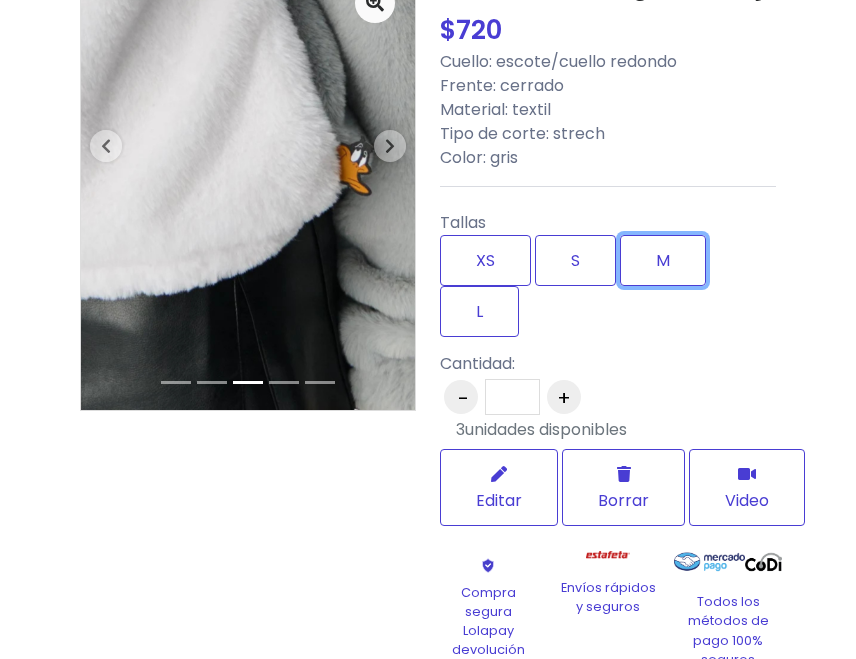 scroll, scrollTop: 300, scrollLeft: 0, axis: vertical 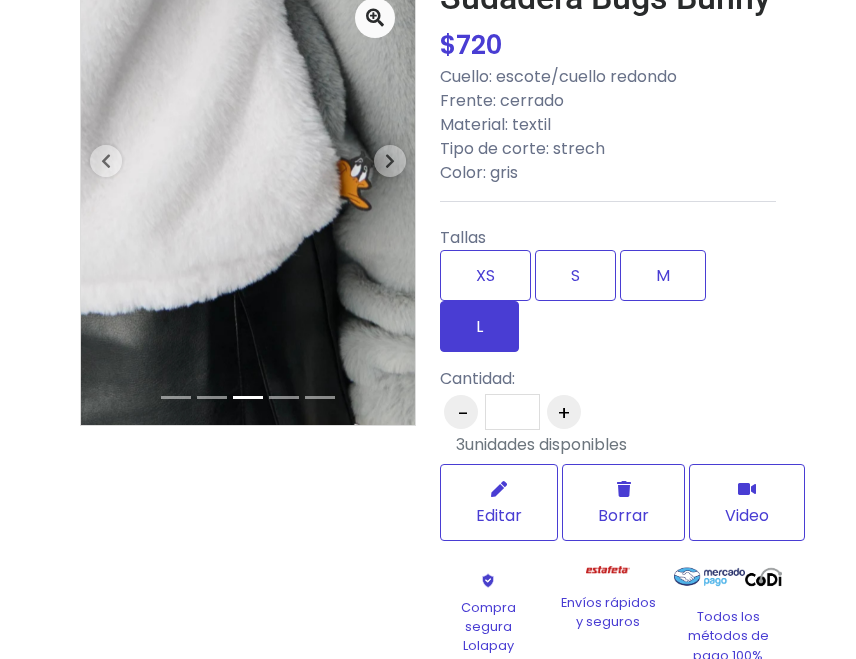 click on "L" at bounding box center (479, 326) 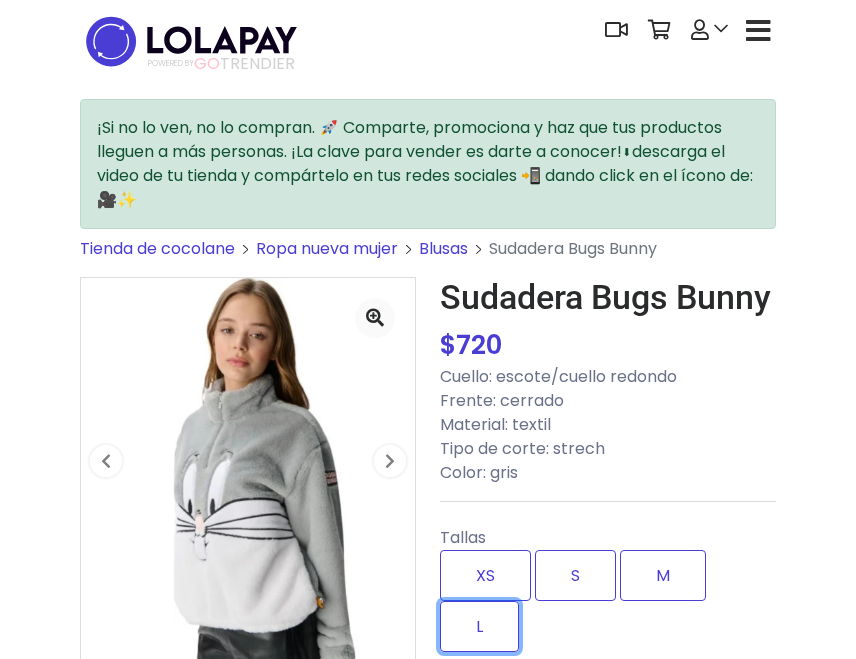 scroll, scrollTop: 200, scrollLeft: 0, axis: vertical 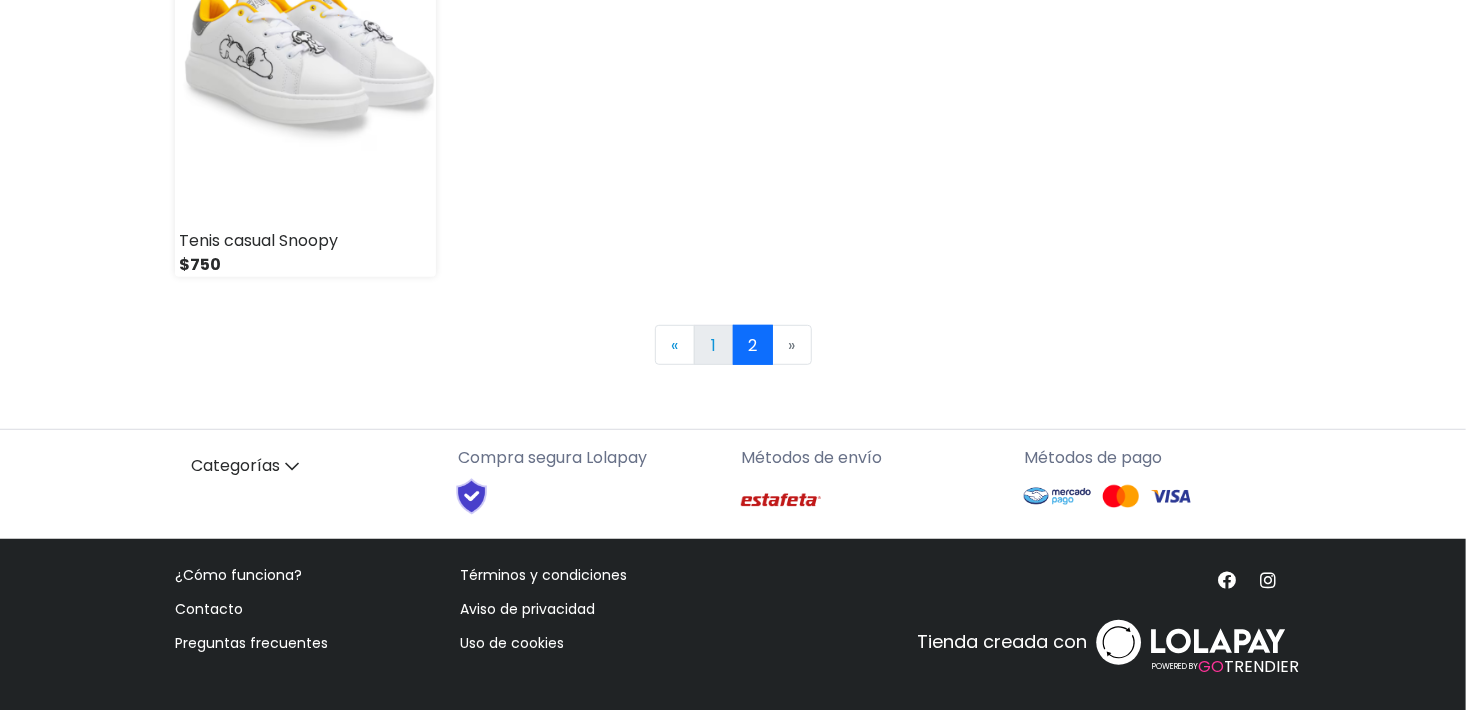 click on "1" at bounding box center [714, 345] 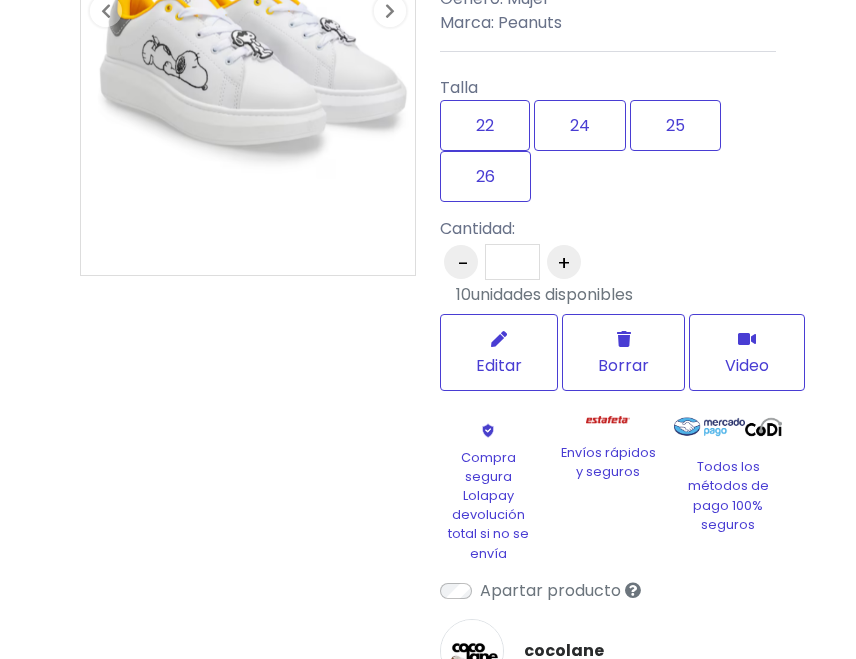 scroll, scrollTop: 600, scrollLeft: 0, axis: vertical 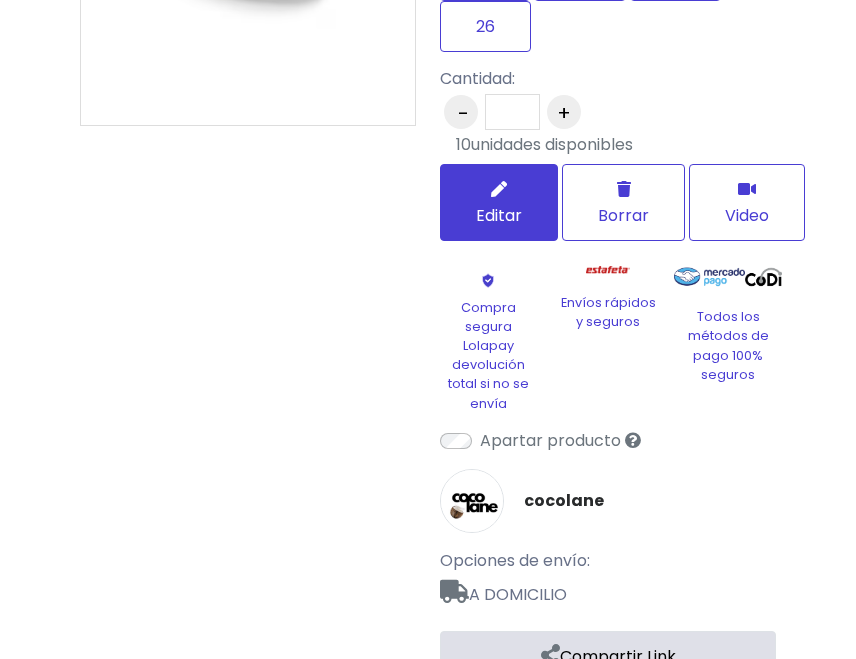 click on "Editar" at bounding box center [499, 202] 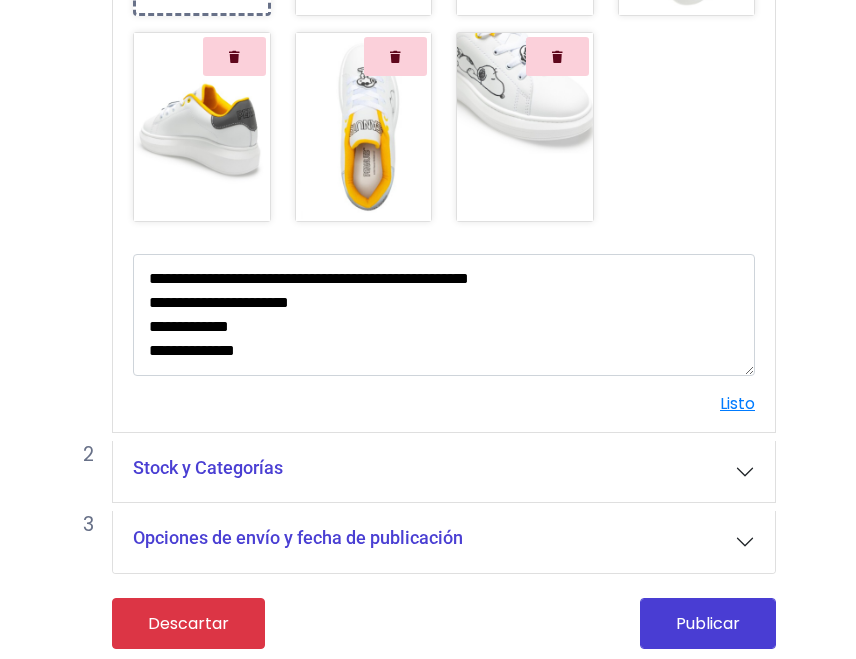 scroll, scrollTop: 512, scrollLeft: 0, axis: vertical 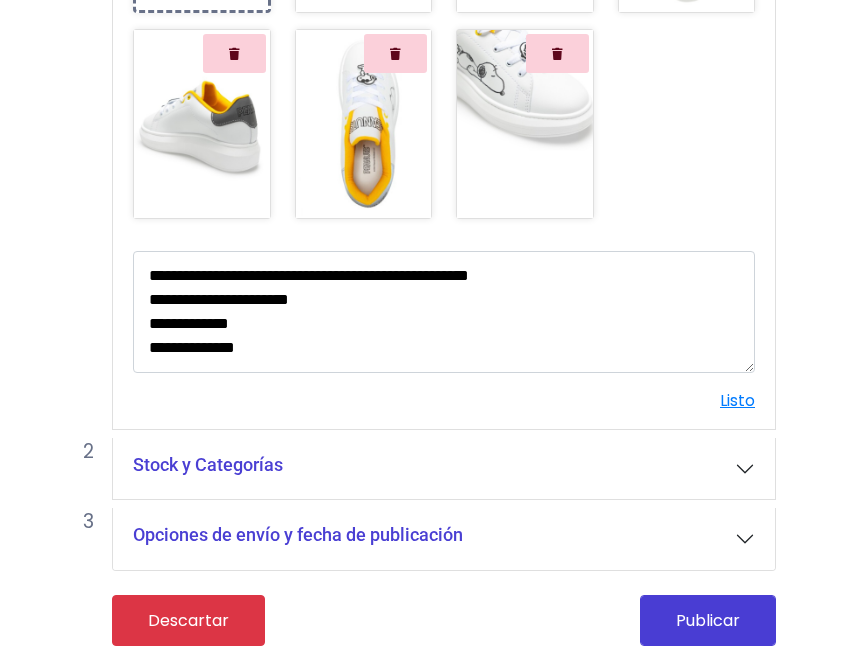 click on "Stock y Categorías" at bounding box center [444, 469] 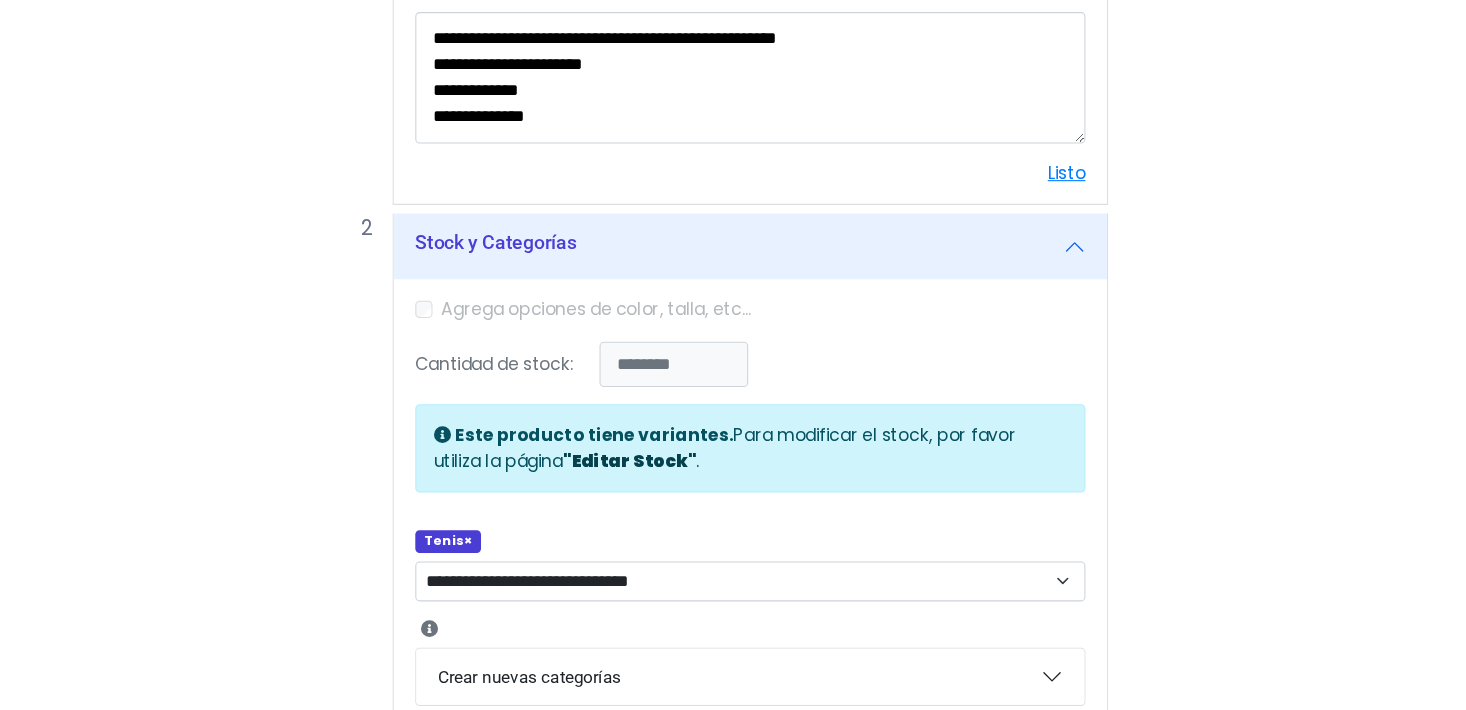 scroll, scrollTop: 812, scrollLeft: 0, axis: vertical 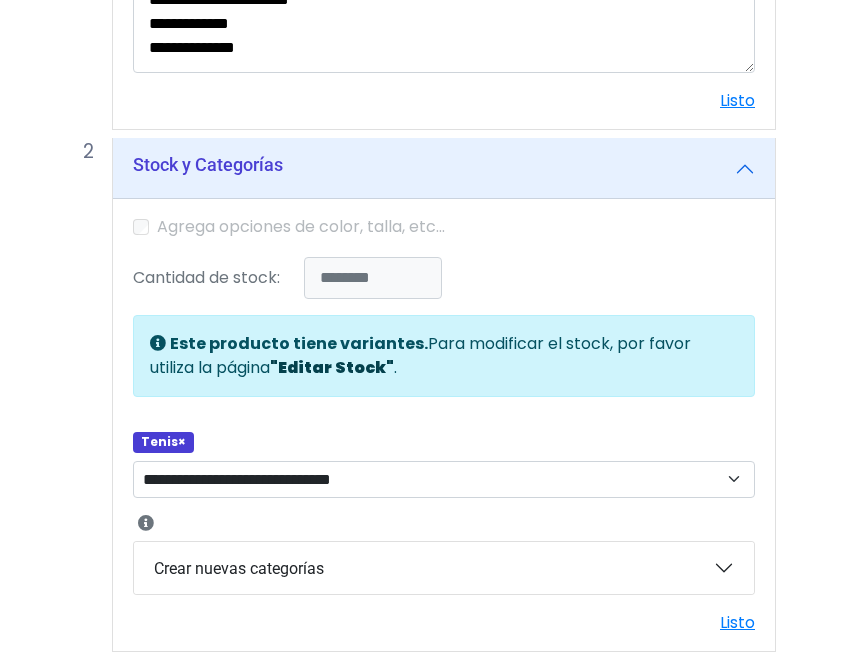 click on ""Editar Stock"" at bounding box center [332, 367] 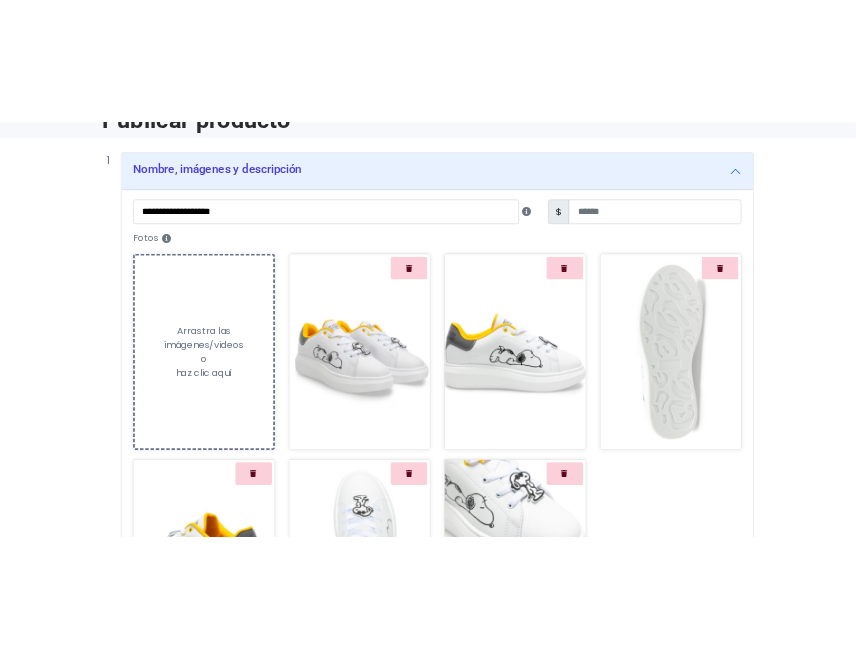 scroll, scrollTop: 0, scrollLeft: 0, axis: both 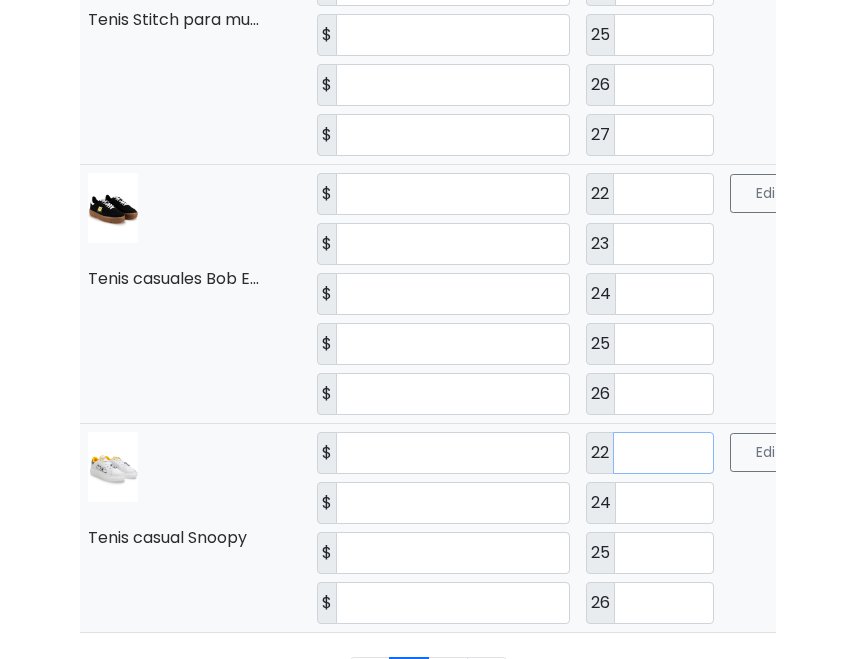 click on "**" at bounding box center (664, 453) 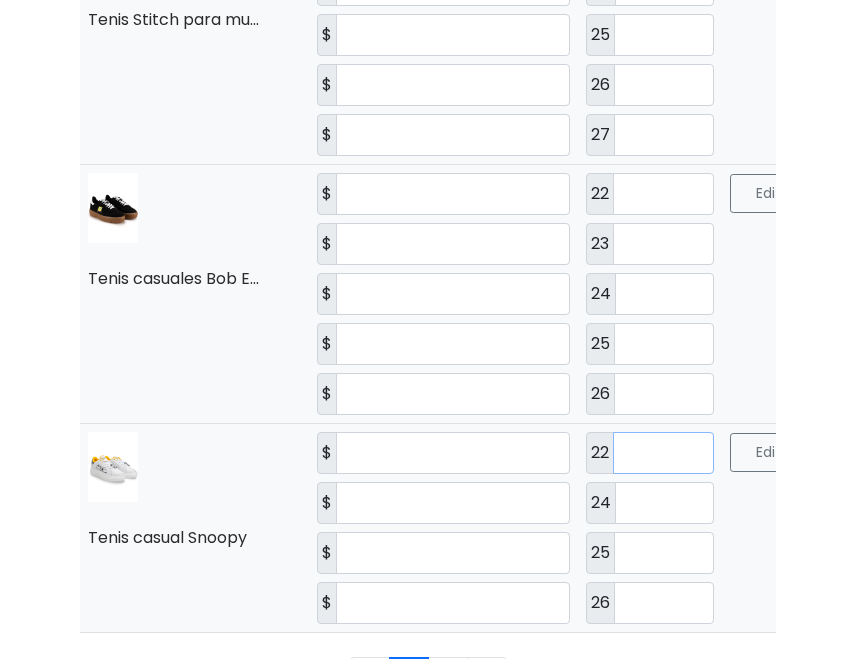 click on "**" at bounding box center [664, 453] 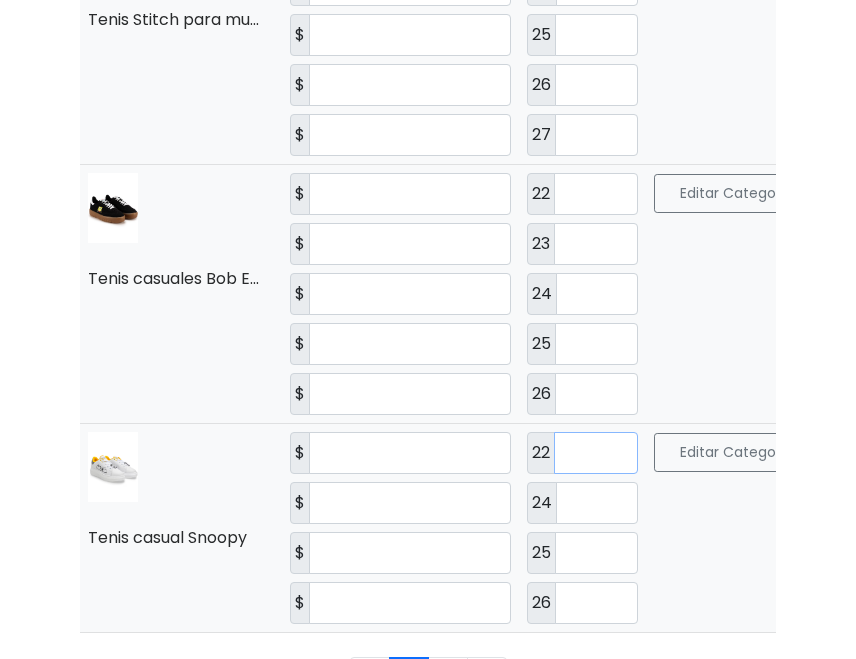 type on "**" 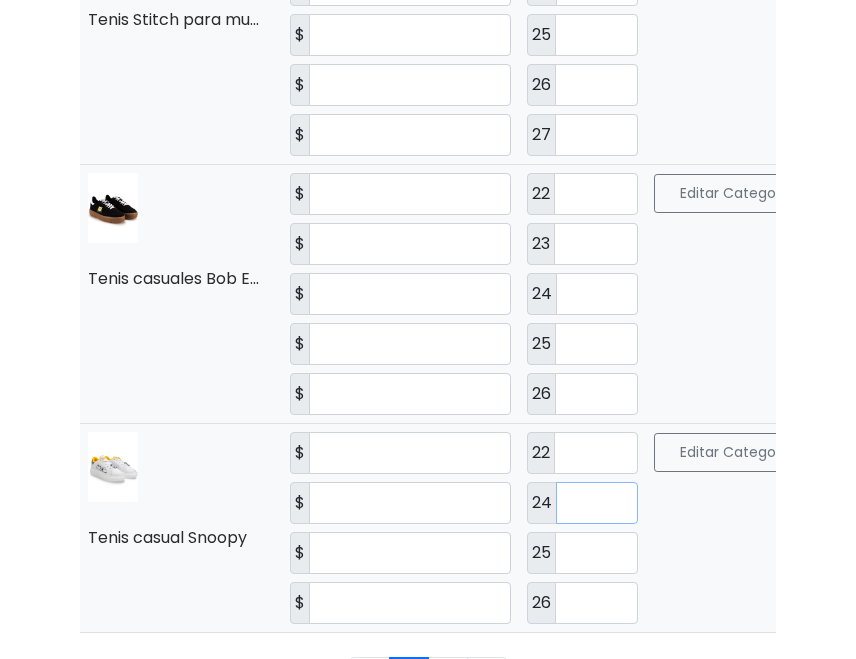 click on "**" at bounding box center [597, 503] 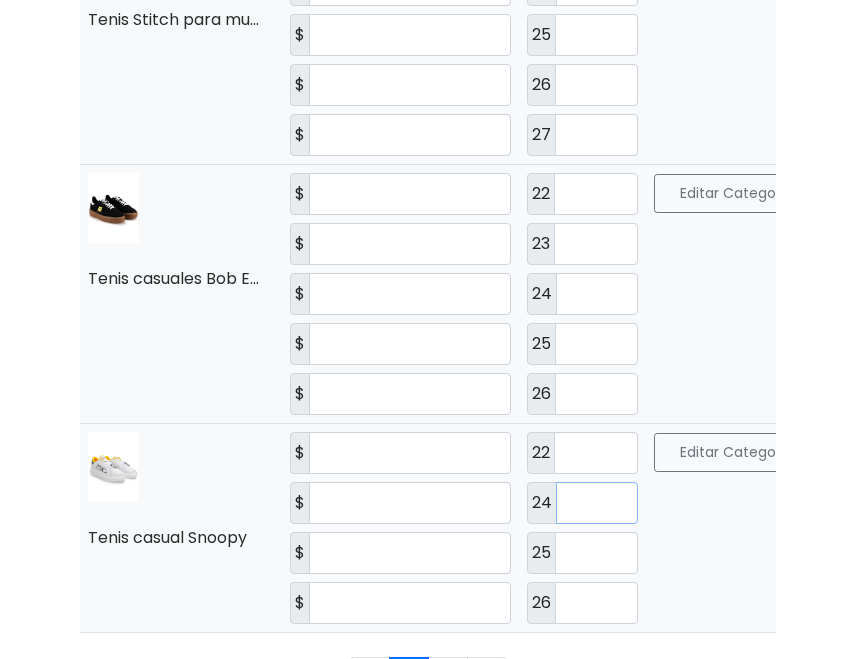 click on "**" at bounding box center [597, 503] 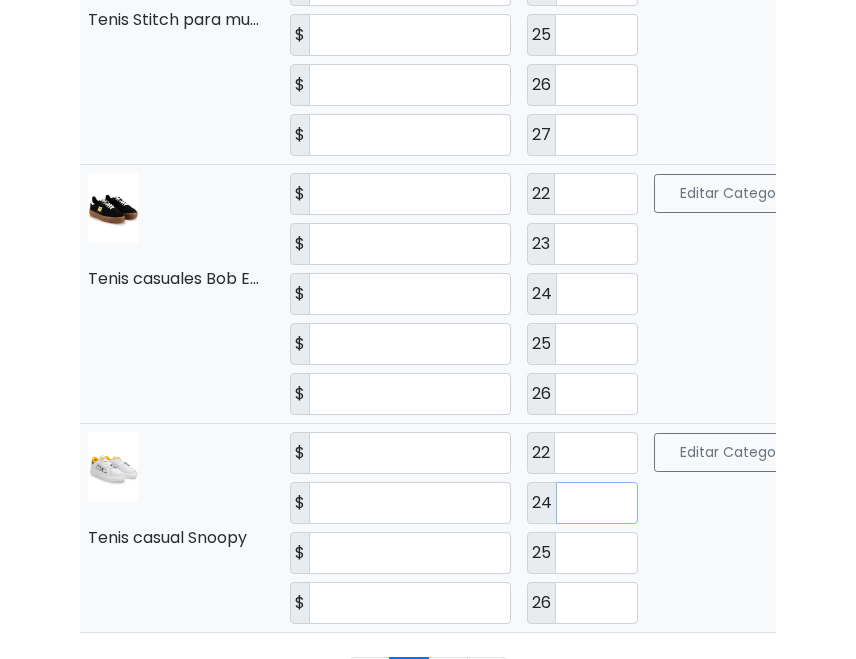 type on "*" 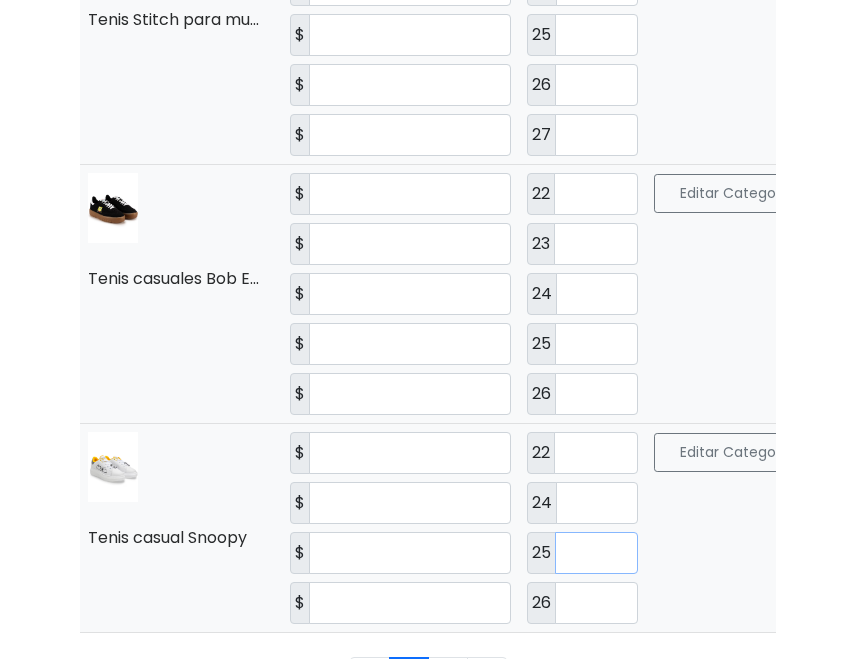 click on "**" at bounding box center [596, 553] 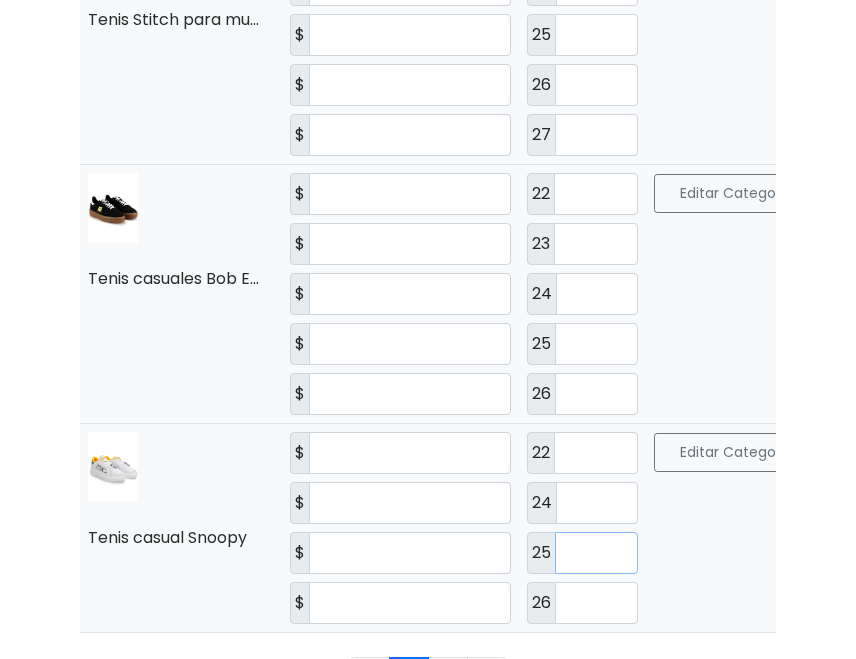 click on "**" at bounding box center [596, 553] 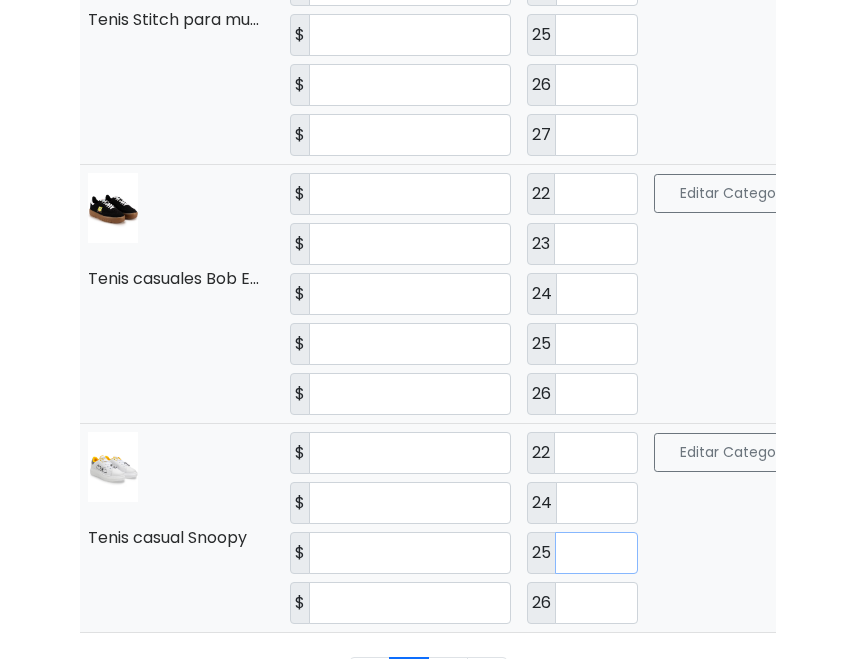 type on "**" 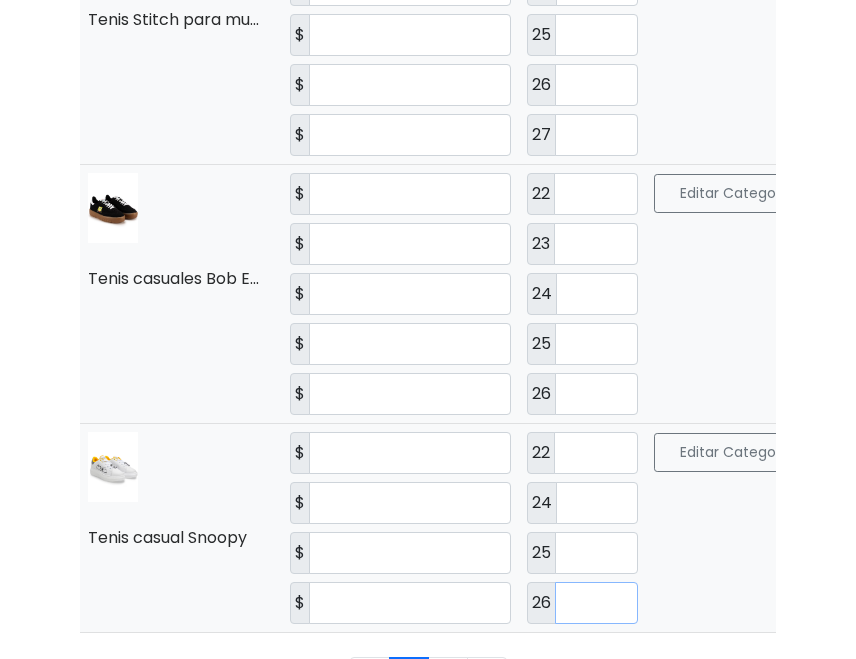 click on "**" at bounding box center (596, 603) 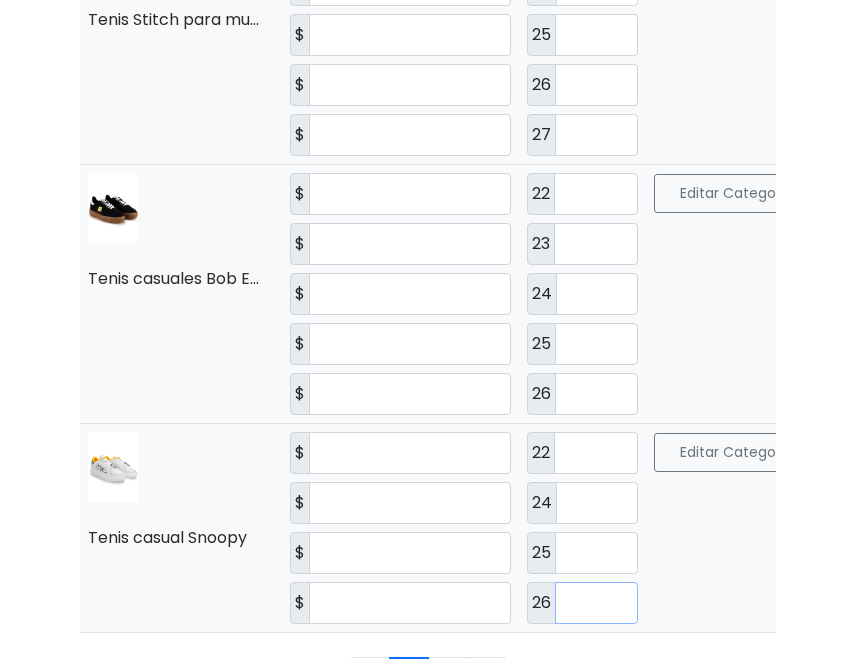 click on "**" at bounding box center [596, 603] 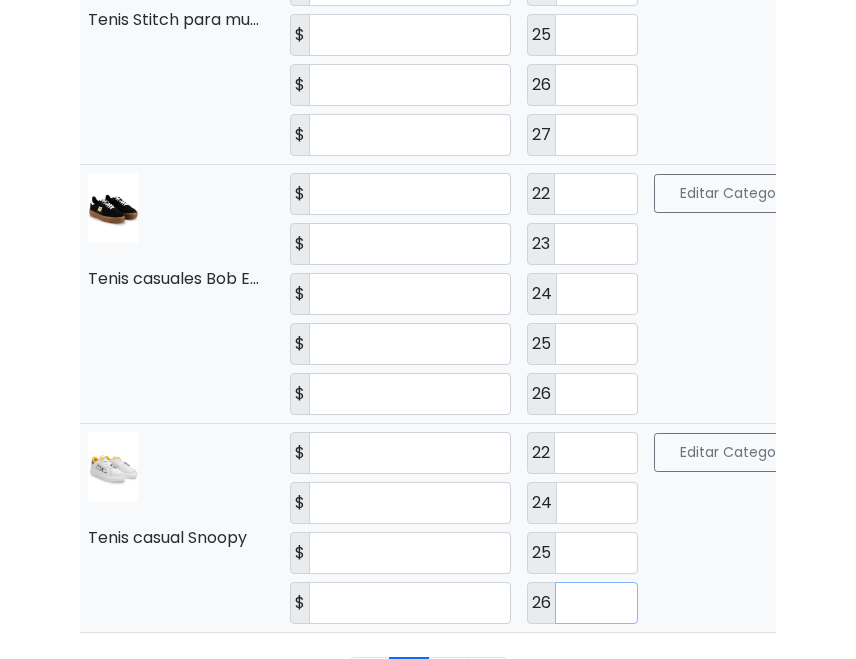 scroll, scrollTop: 5972, scrollLeft: 0, axis: vertical 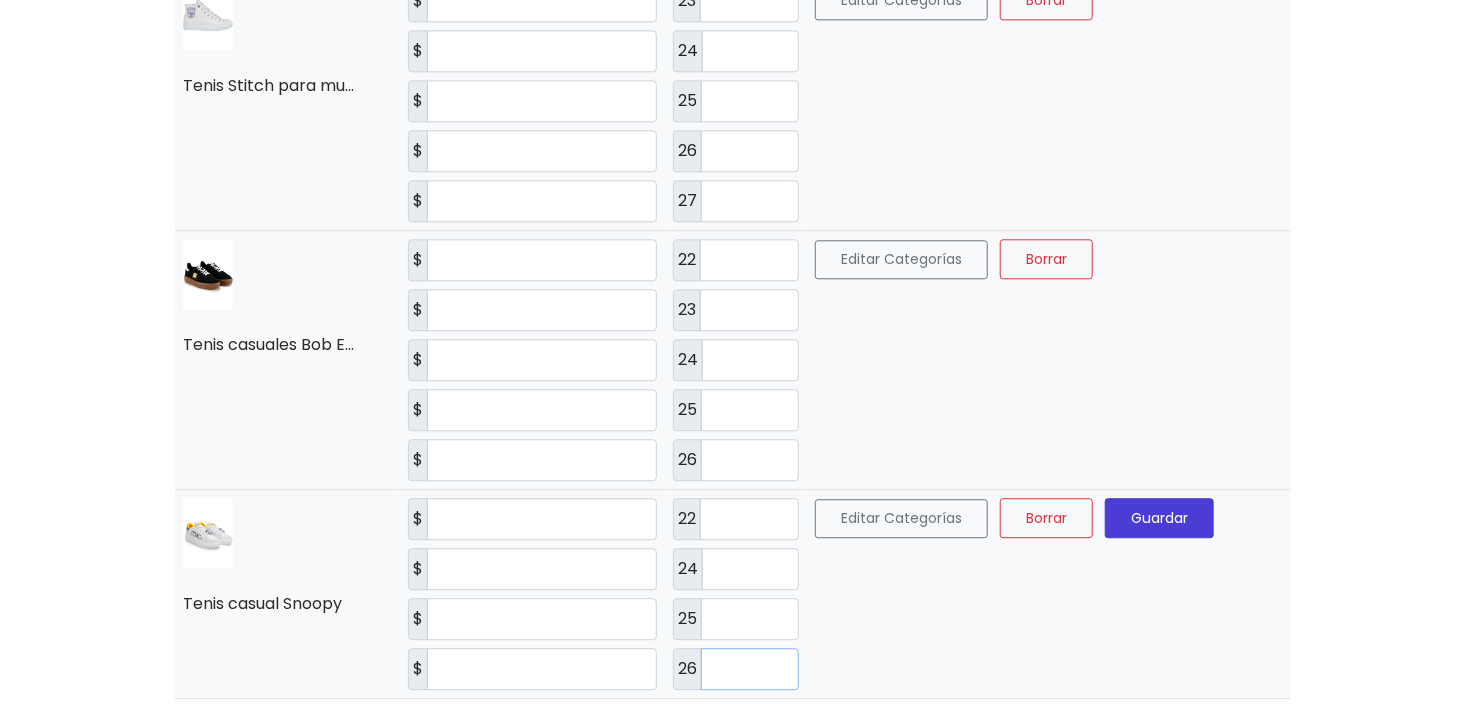type on "**" 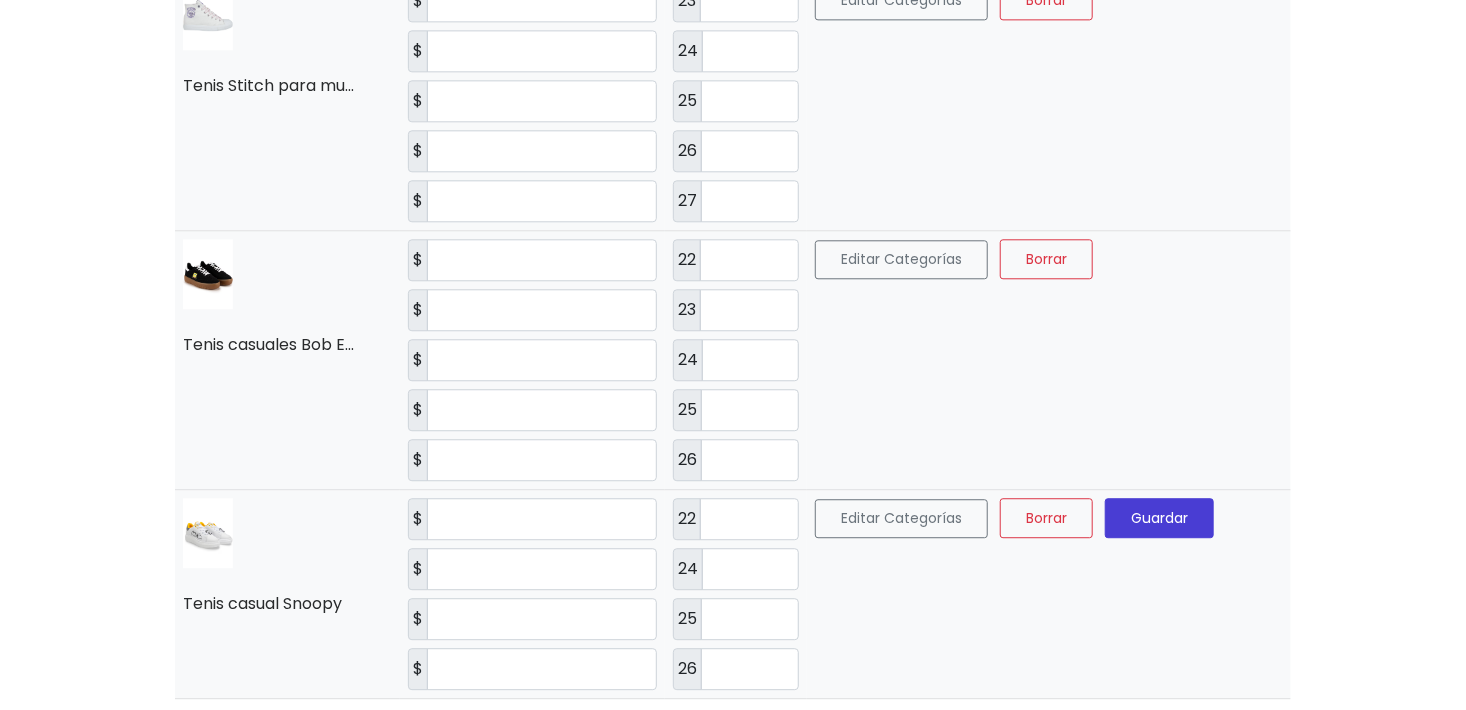 click on "Guardar" at bounding box center (1159, 518) 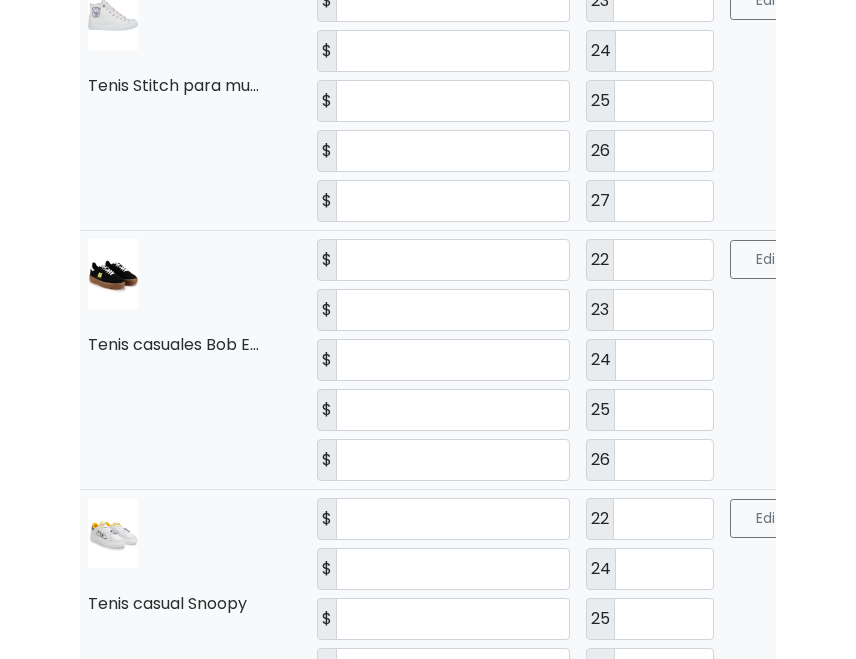 scroll, scrollTop: 0, scrollLeft: 0, axis: both 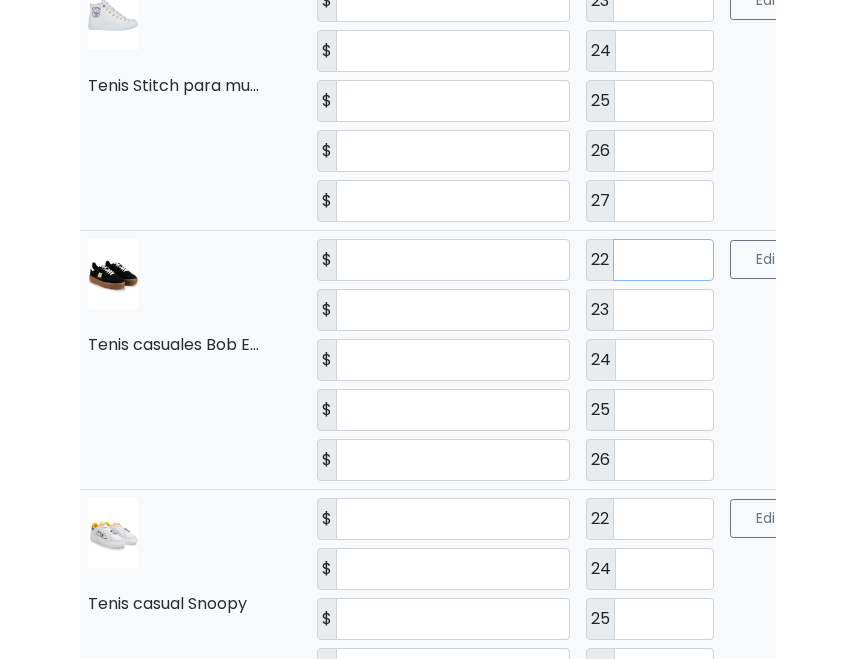 click on "**" at bounding box center (664, 260) 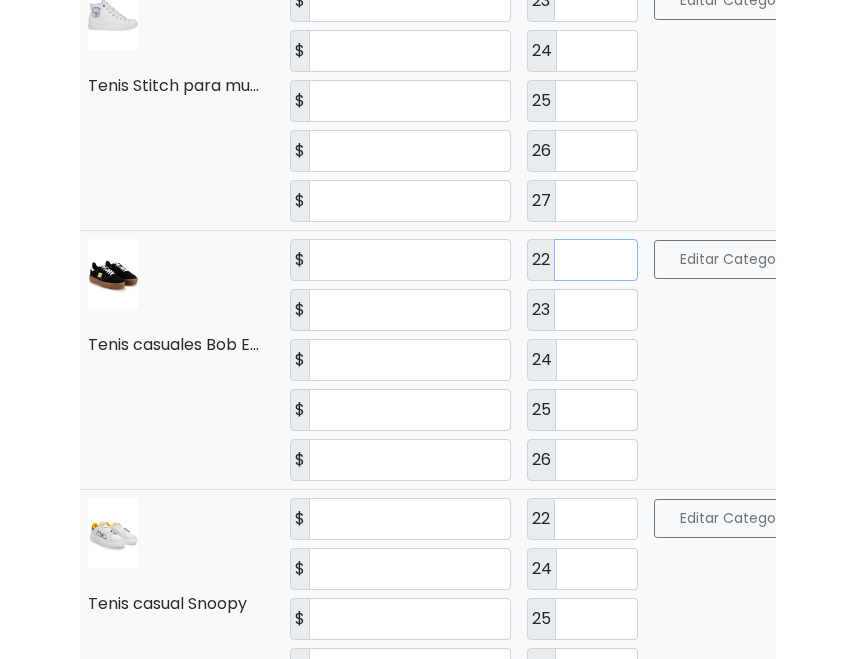 type on "**" 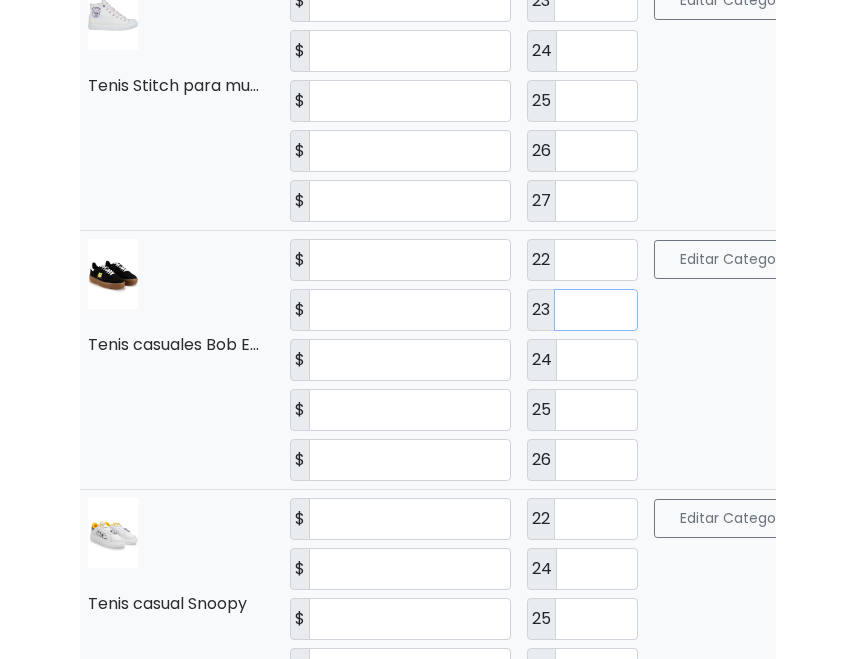click on "**" at bounding box center (596, 310) 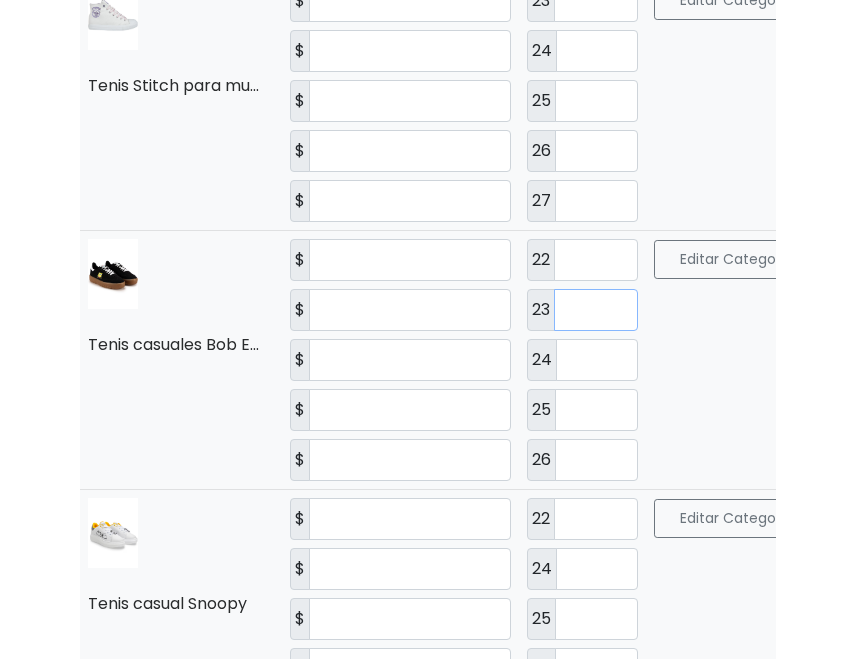 click on "**" at bounding box center (596, 310) 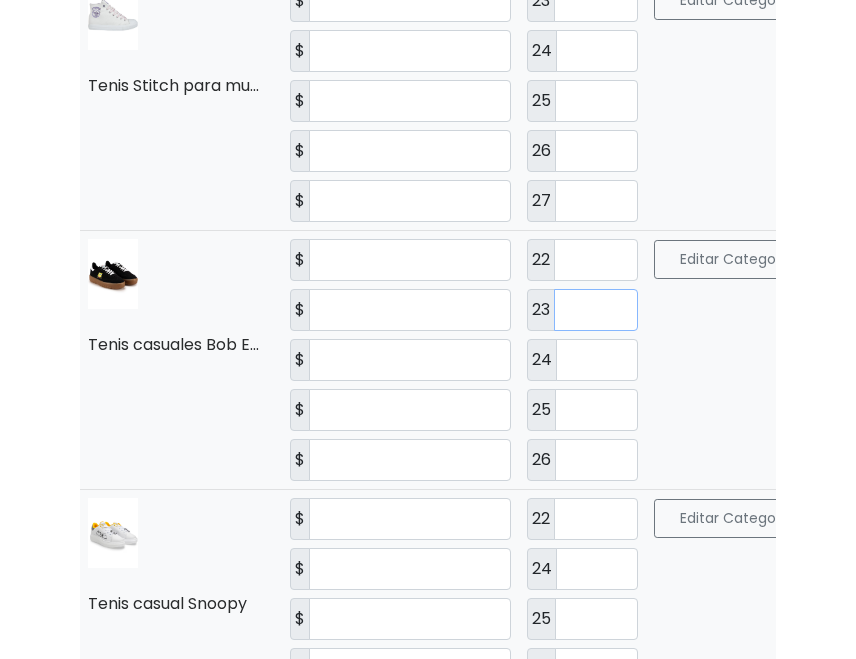 type on "**" 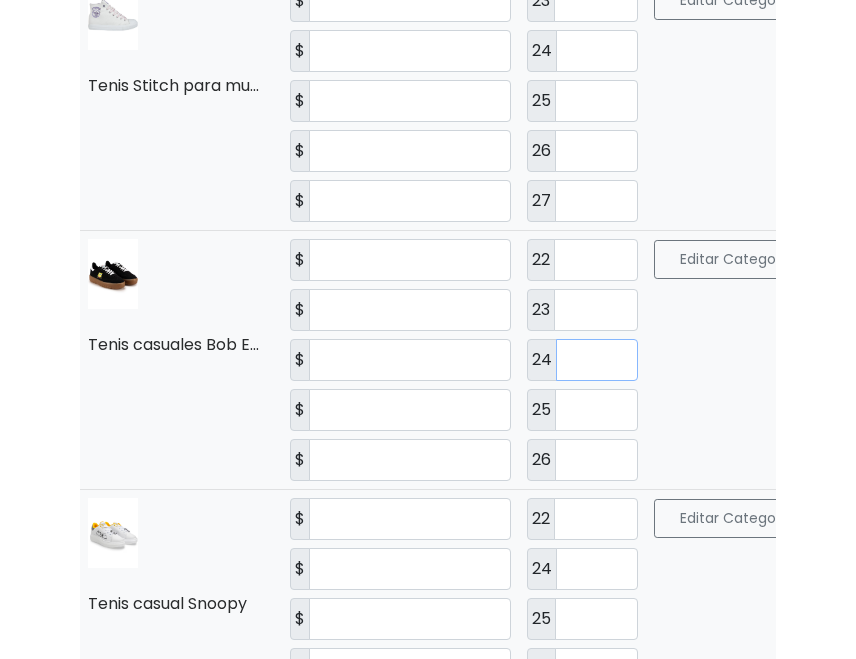 drag, startPoint x: 609, startPoint y: 316, endPoint x: 689, endPoint y: 291, distance: 83.81527 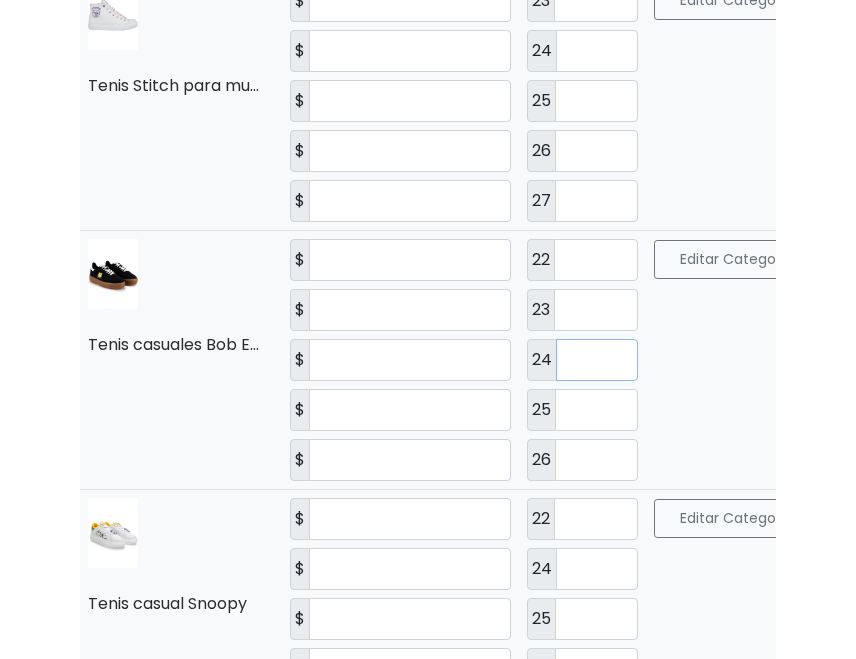 drag, startPoint x: 590, startPoint y: 310, endPoint x: 506, endPoint y: 299, distance: 84.71718 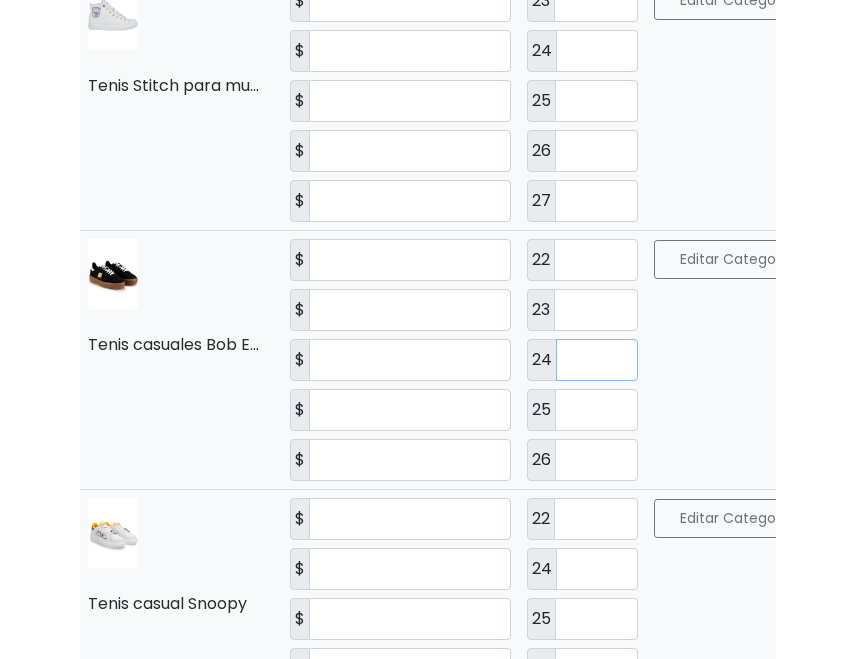 type on "**" 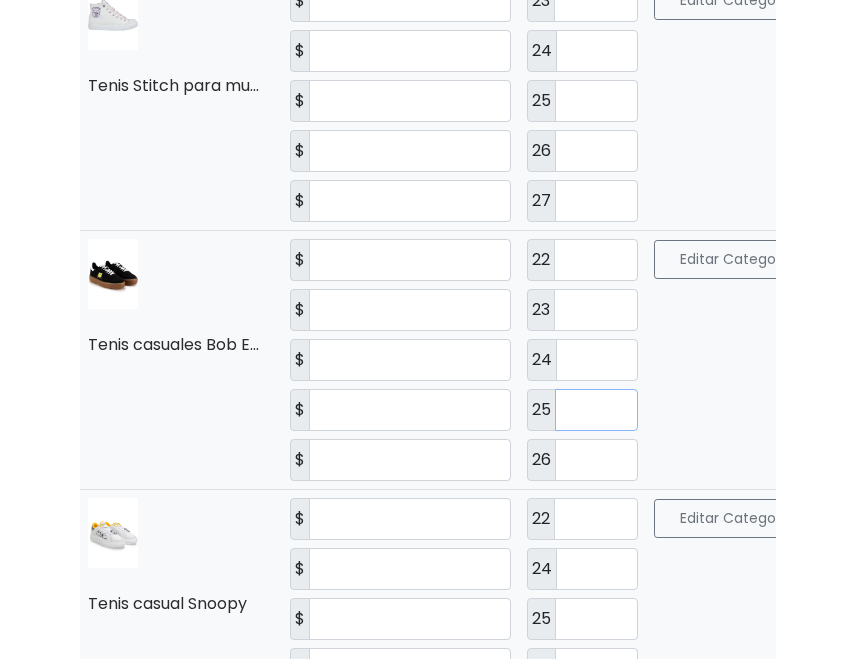 type on "**" 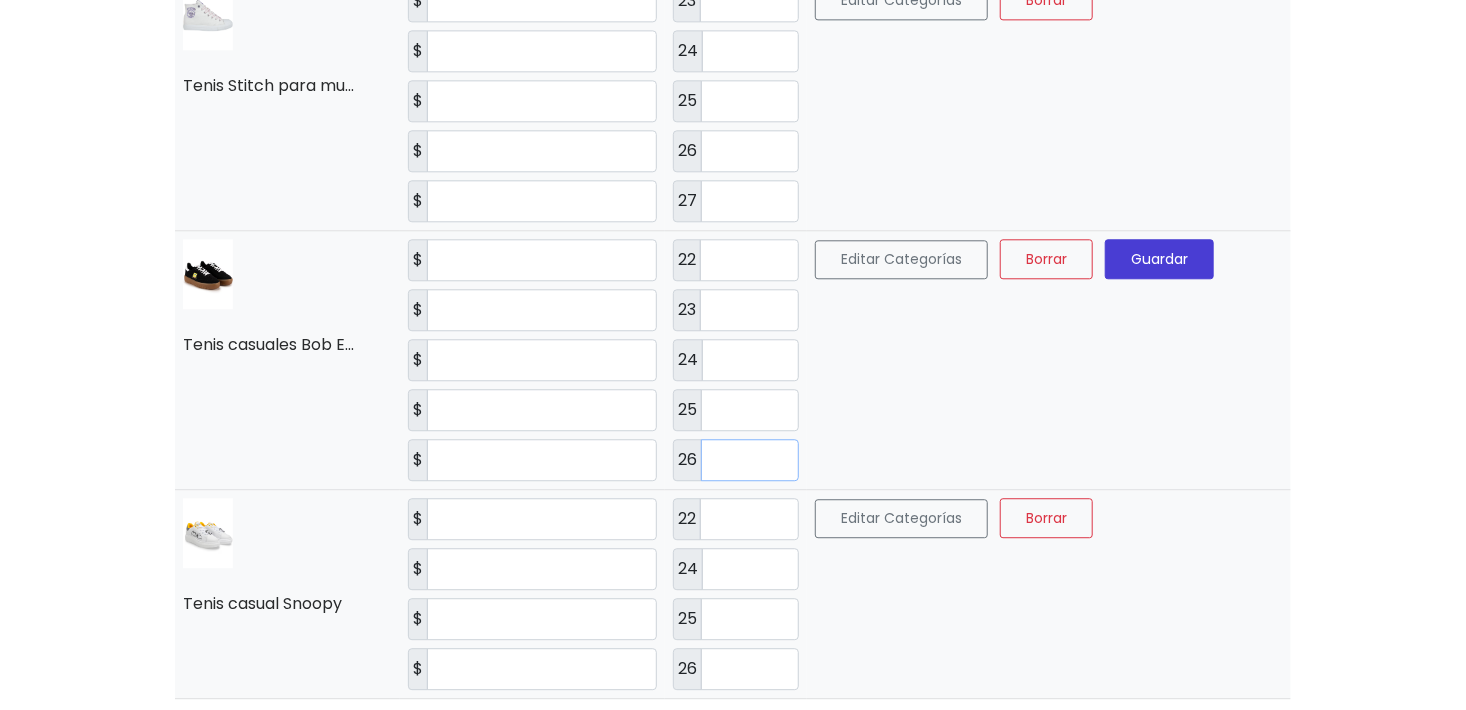 type on "**" 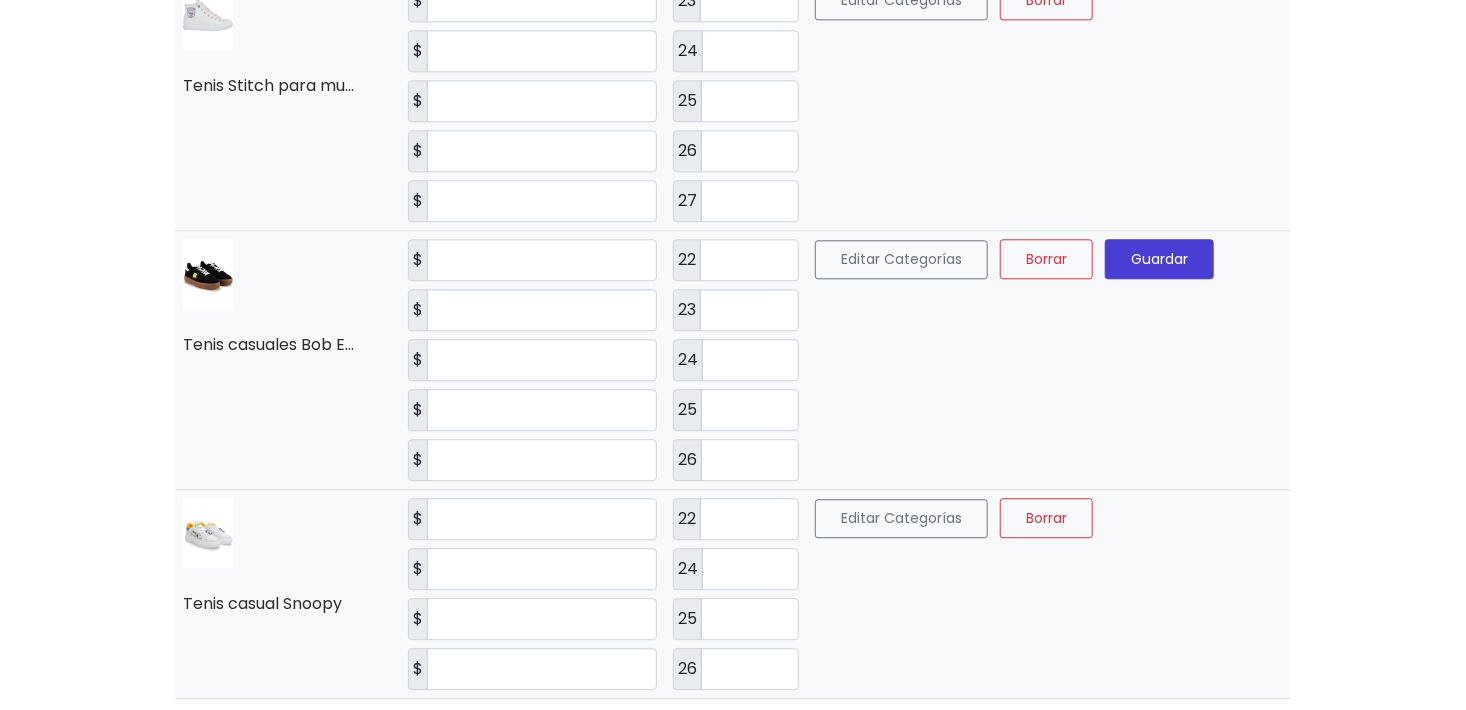 click on "Guardar" at bounding box center [1159, 259] 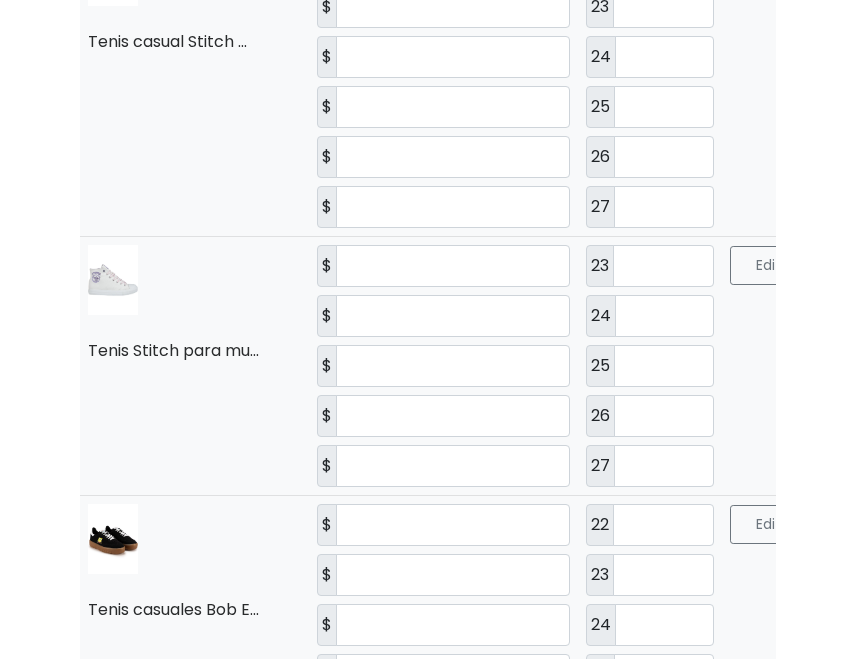 scroll, scrollTop: 5672, scrollLeft: 0, axis: vertical 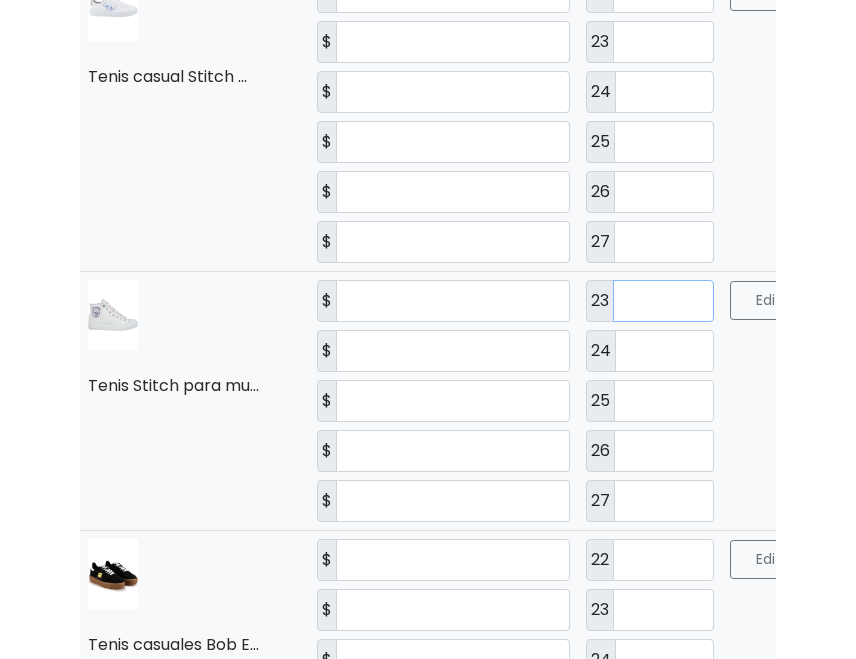 click on "*" at bounding box center (664, 301) 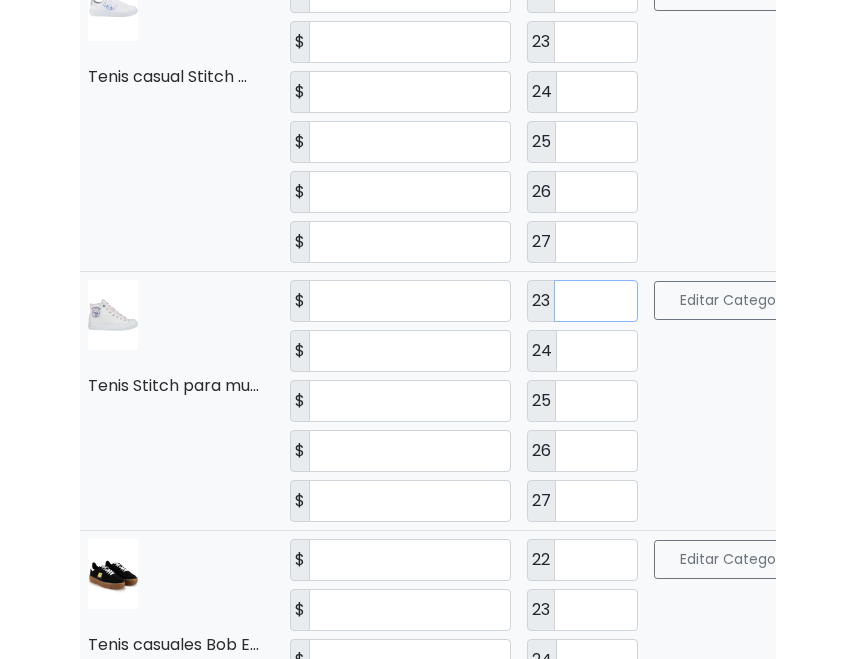 type on "*" 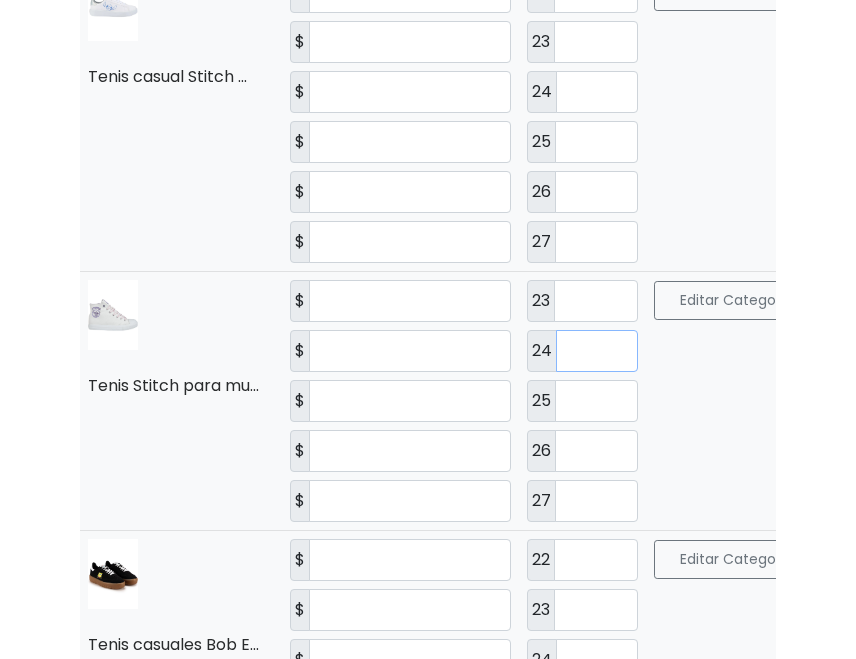 click on "**" at bounding box center (597, 351) 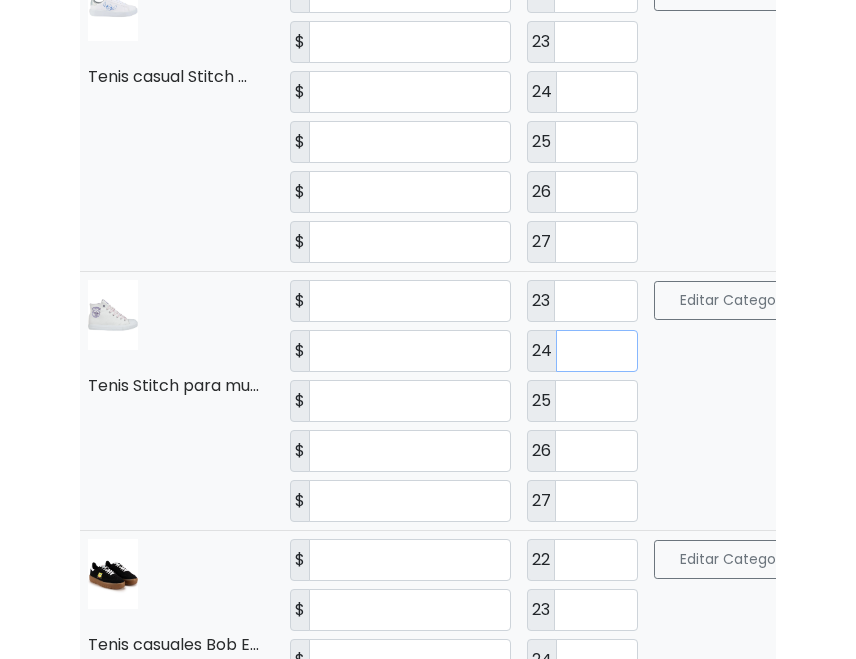 type on "**" 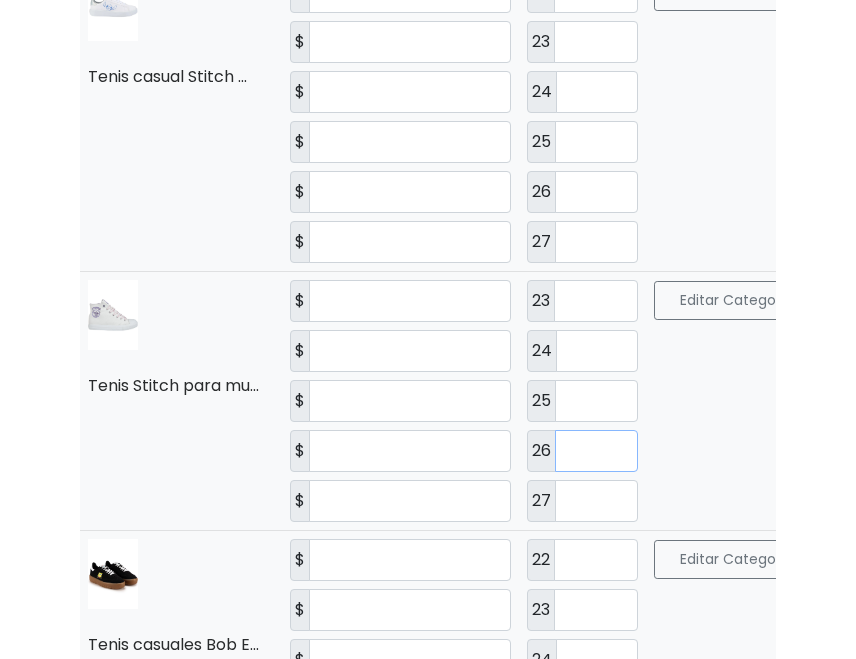 click on "*" at bounding box center [596, 451] 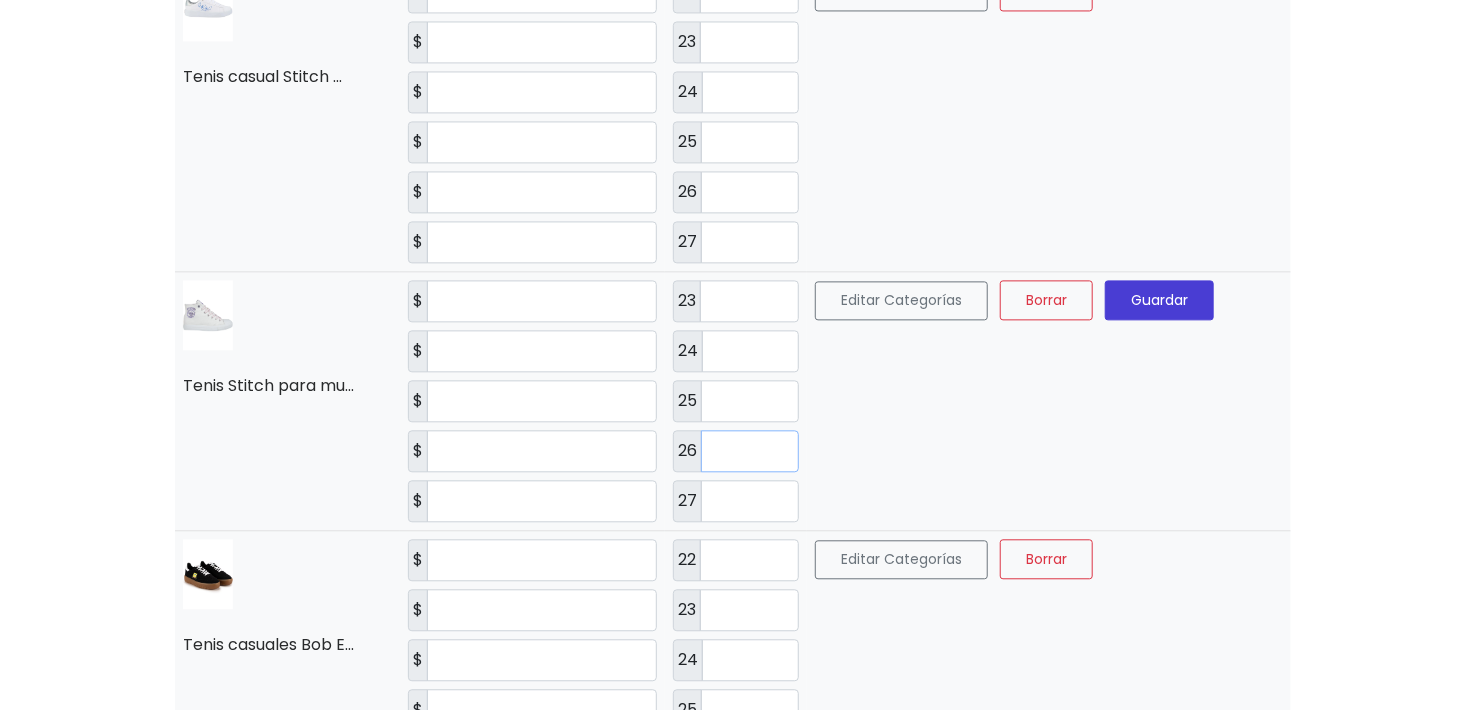 type on "*" 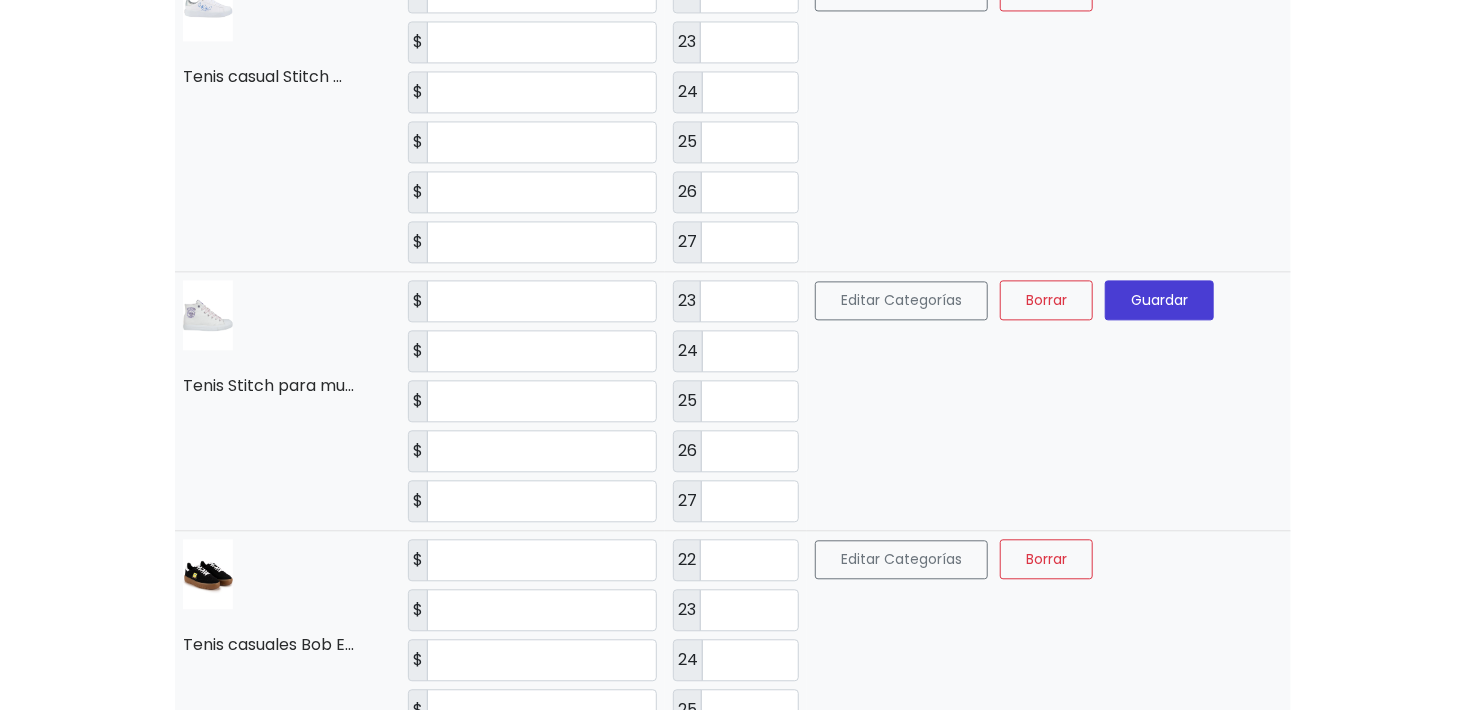 click on "Guardar" at bounding box center (1159, 300) 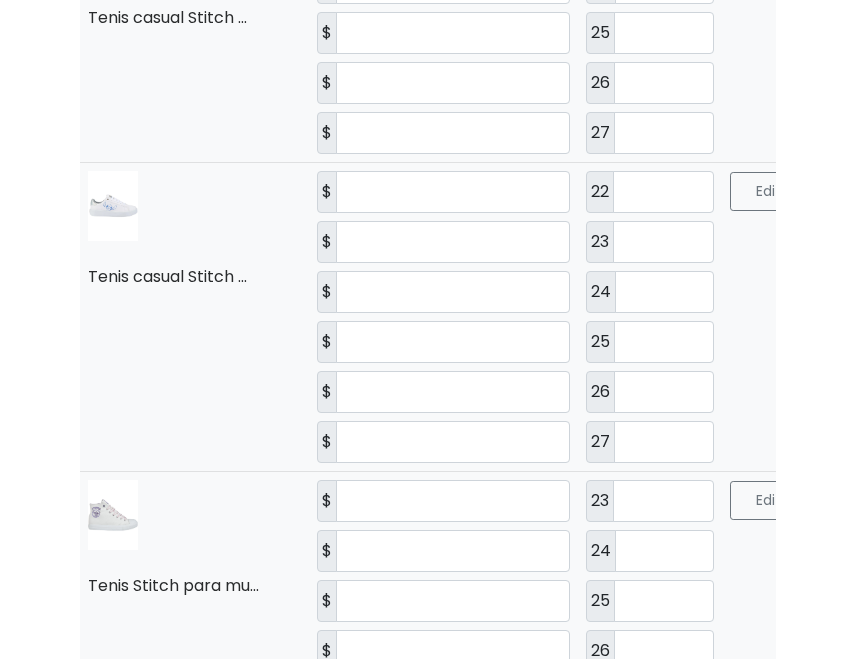scroll, scrollTop: 5372, scrollLeft: 0, axis: vertical 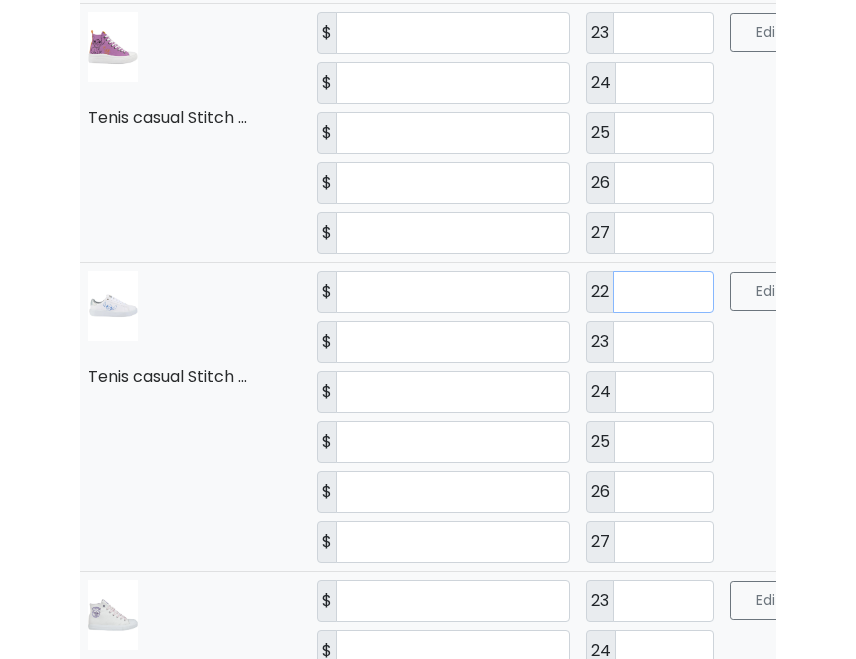 click on "**" at bounding box center (664, 292) 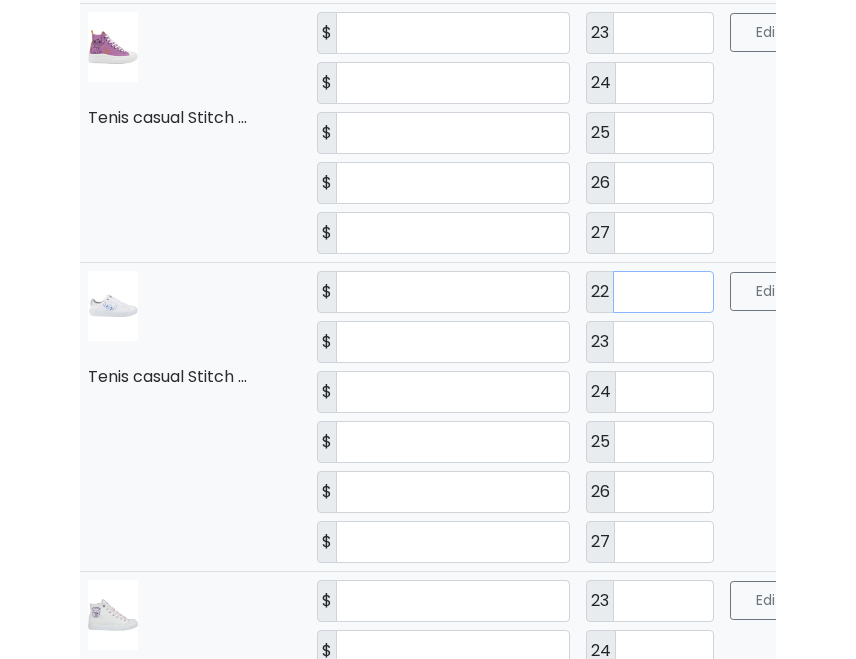 click on "**" at bounding box center (664, 292) 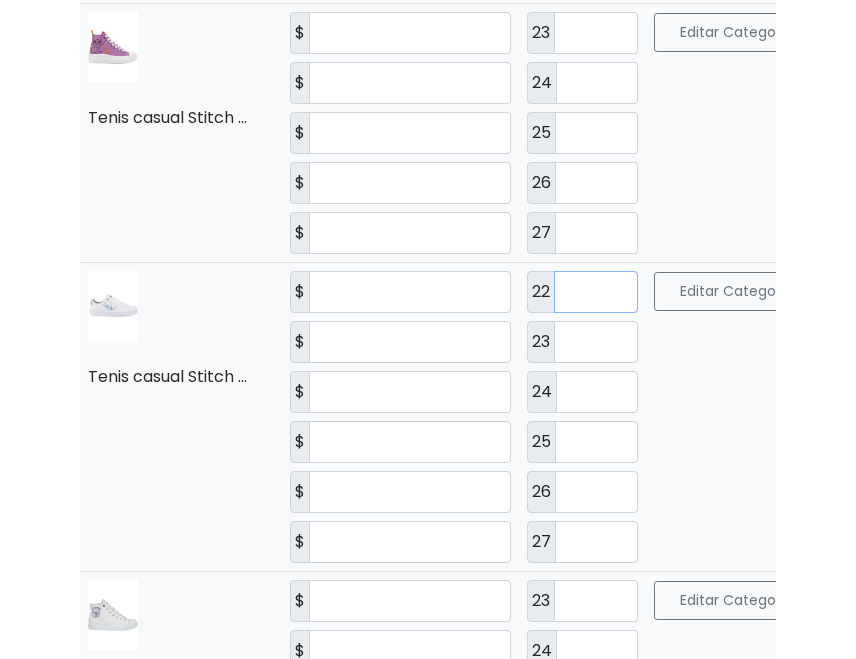 type on "*" 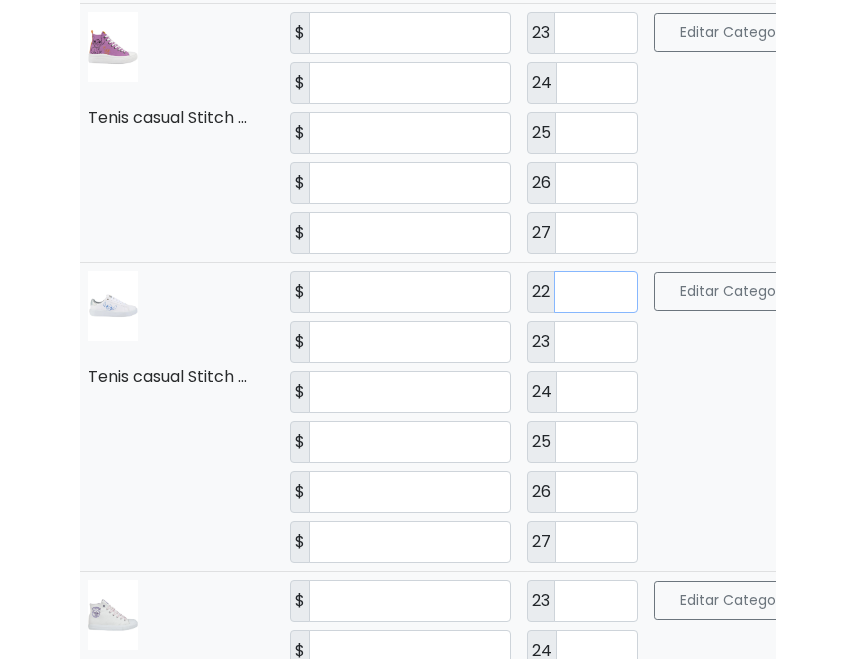 click on "*" at bounding box center (596, 292) 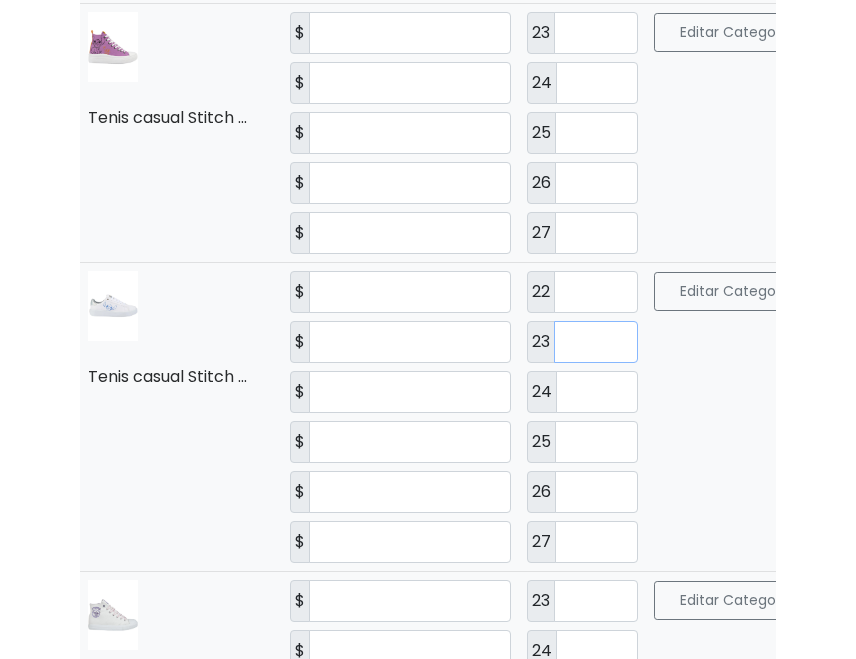 click on "**" at bounding box center (596, 342) 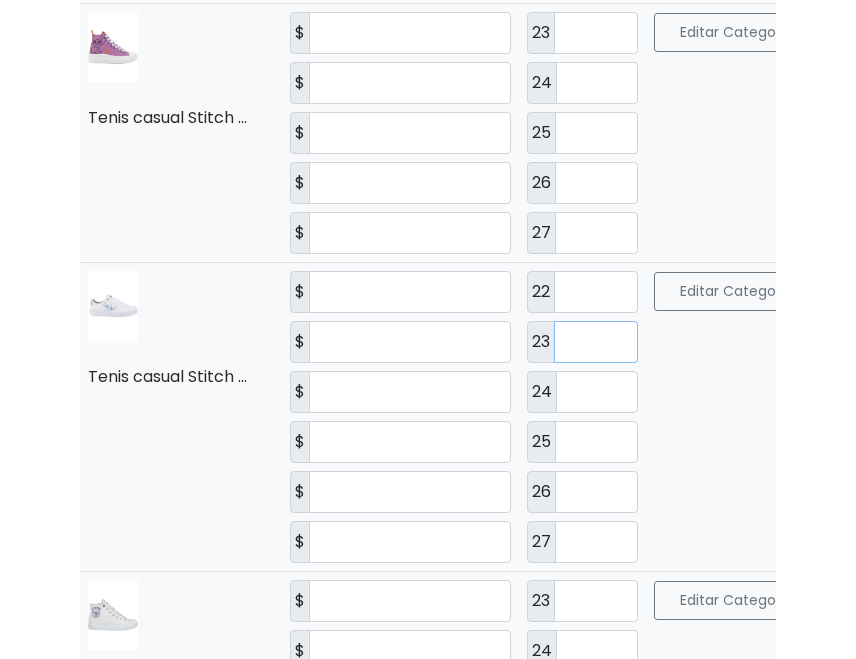 type on "**" 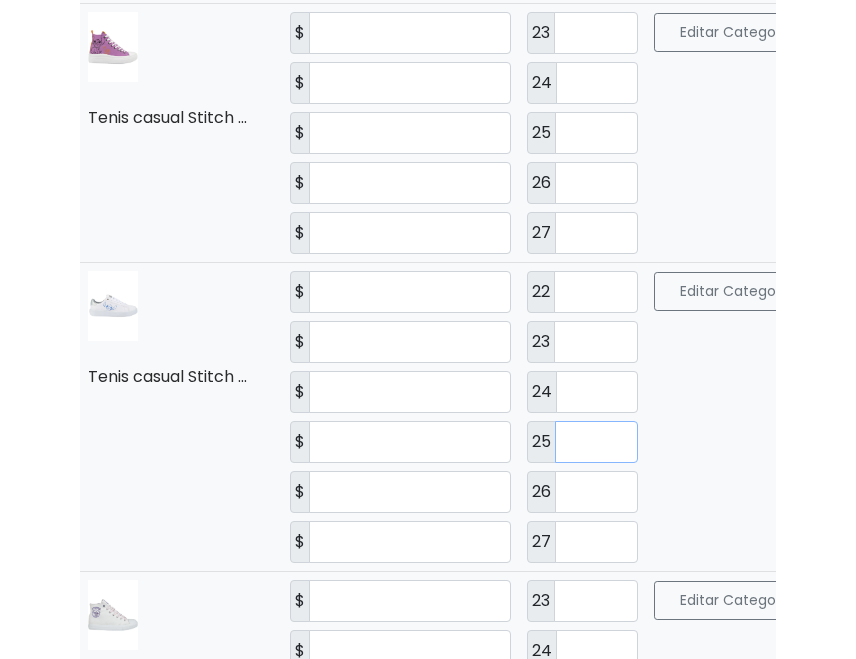 click on "**" at bounding box center [596, 442] 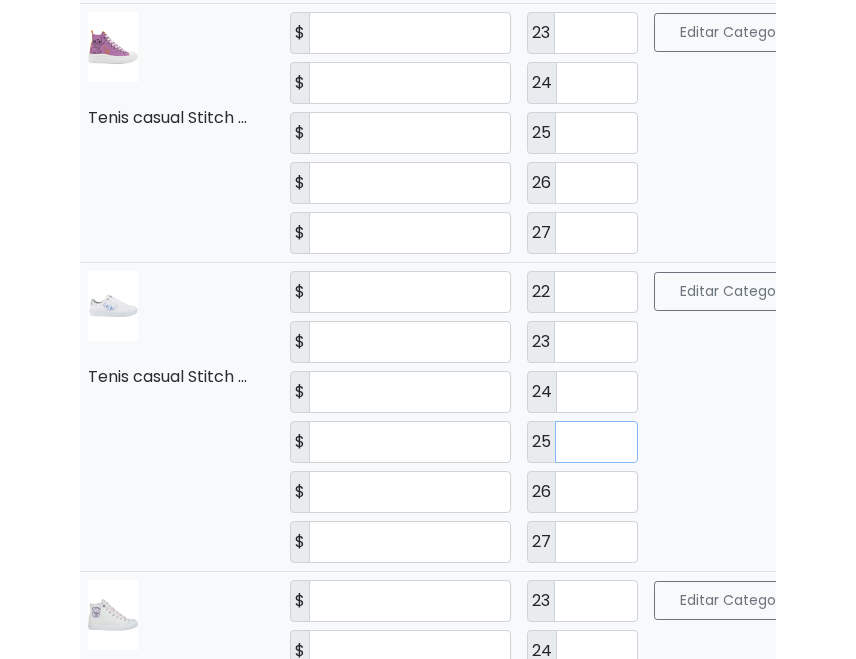type on "*" 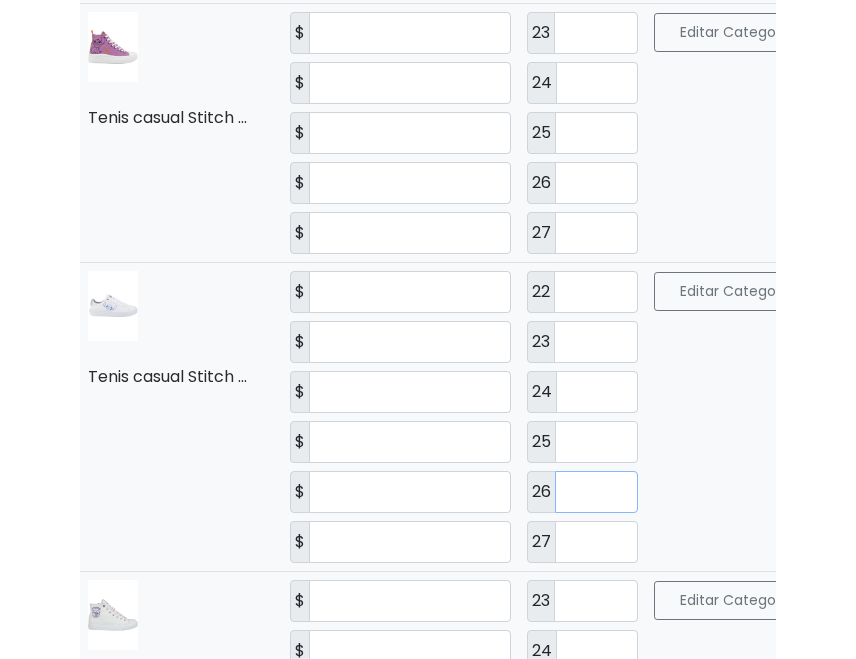 click on "*" at bounding box center (596, 492) 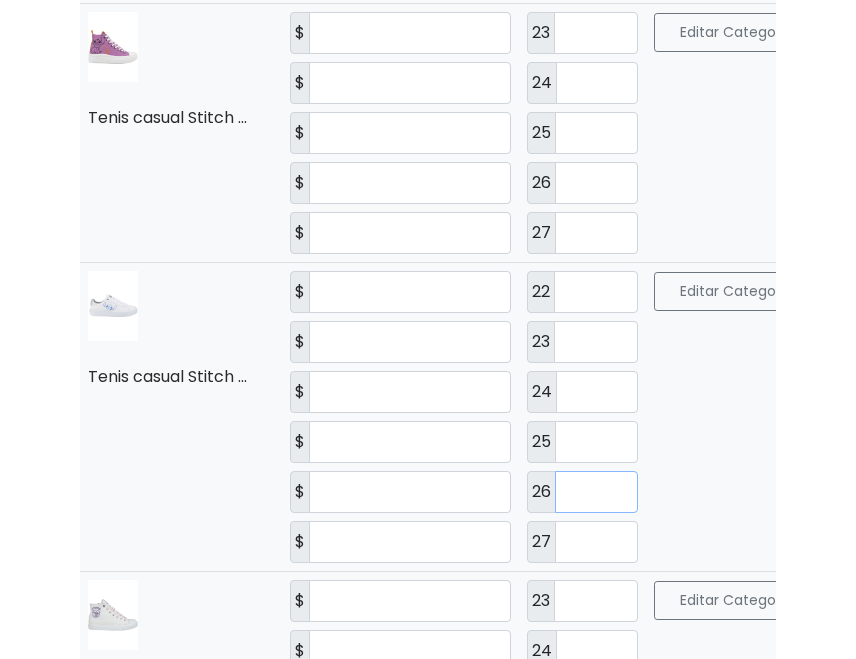 type on "*" 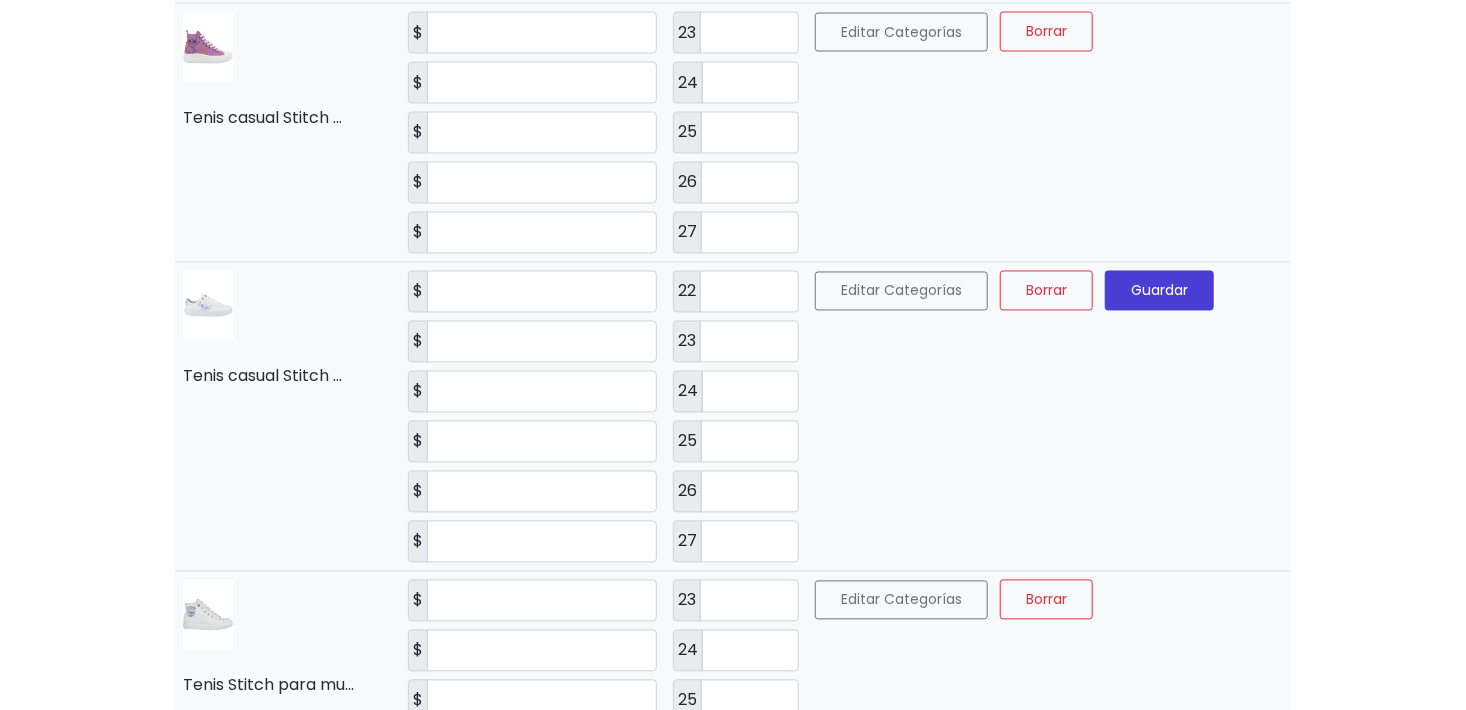 click on "Guardar" at bounding box center [1159, 291] 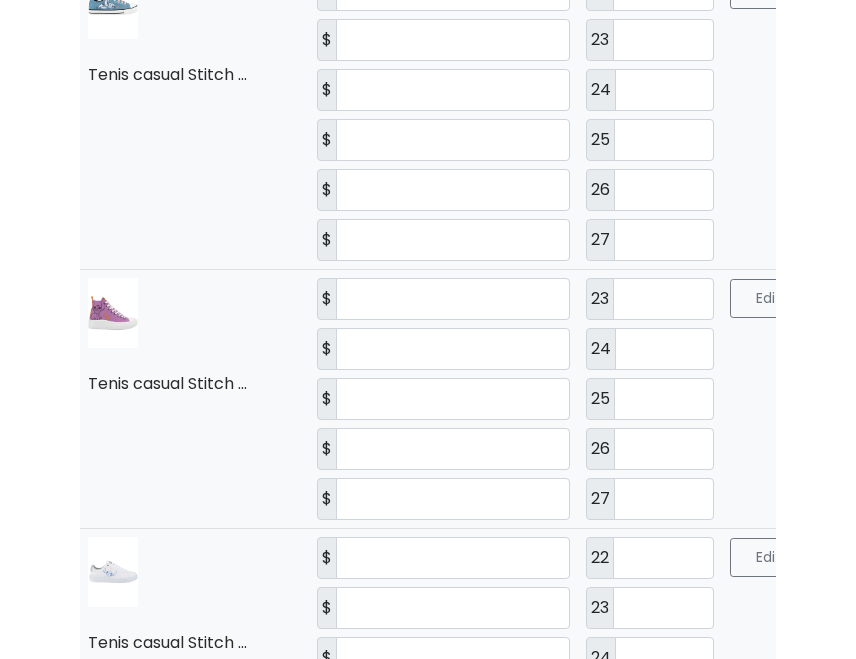 scroll, scrollTop: 5072, scrollLeft: 0, axis: vertical 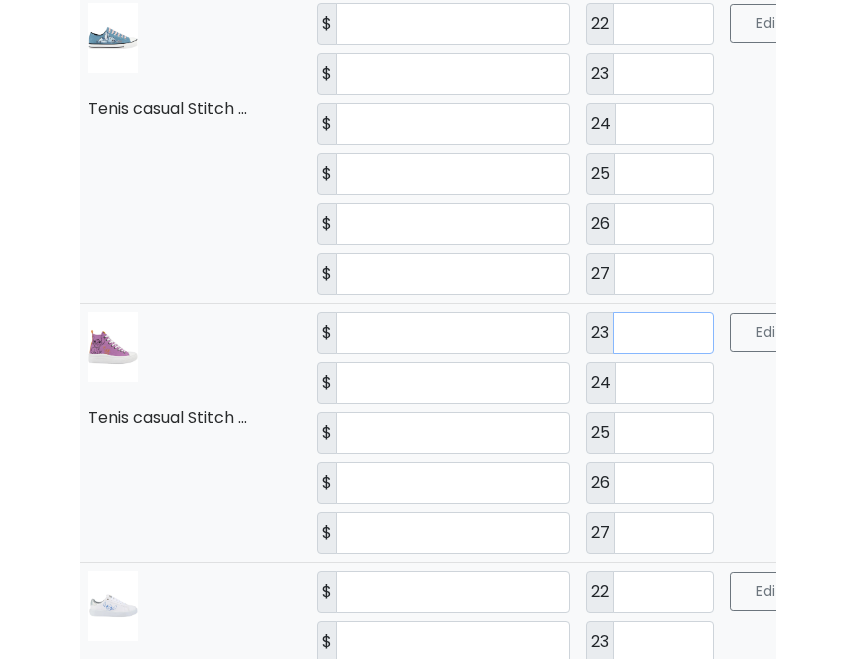 click on "*" at bounding box center (664, 333) 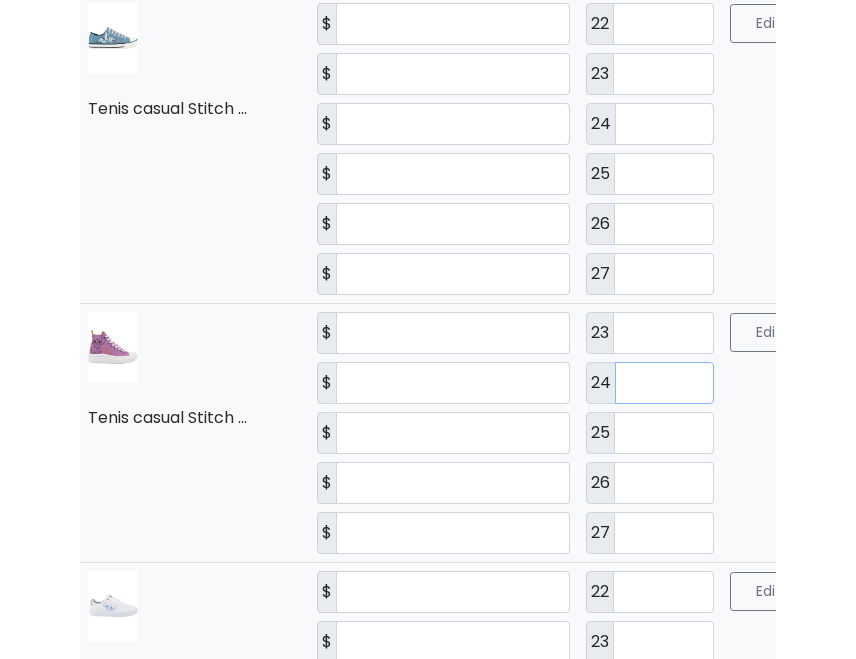 click on "*" at bounding box center (665, 383) 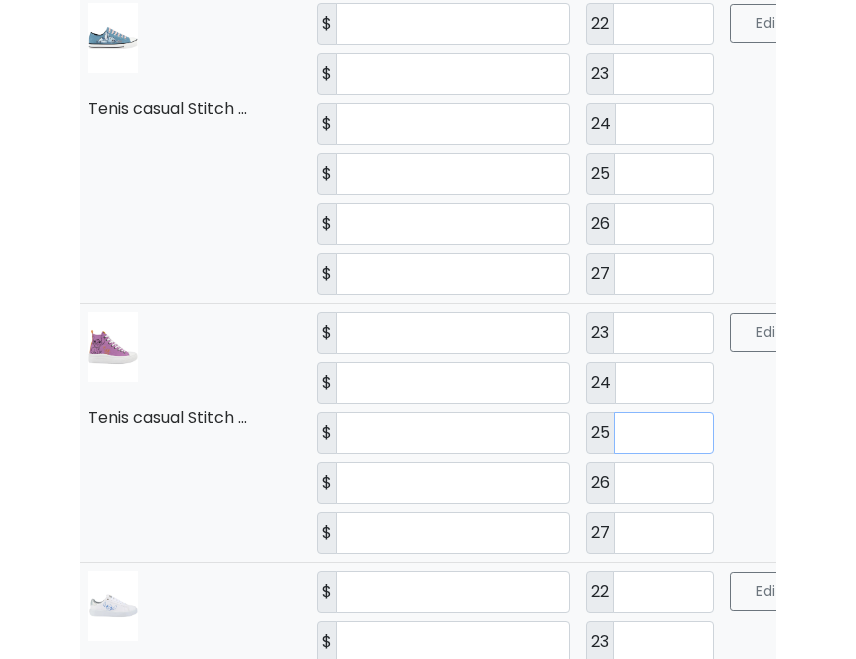 click on "*" at bounding box center [664, 433] 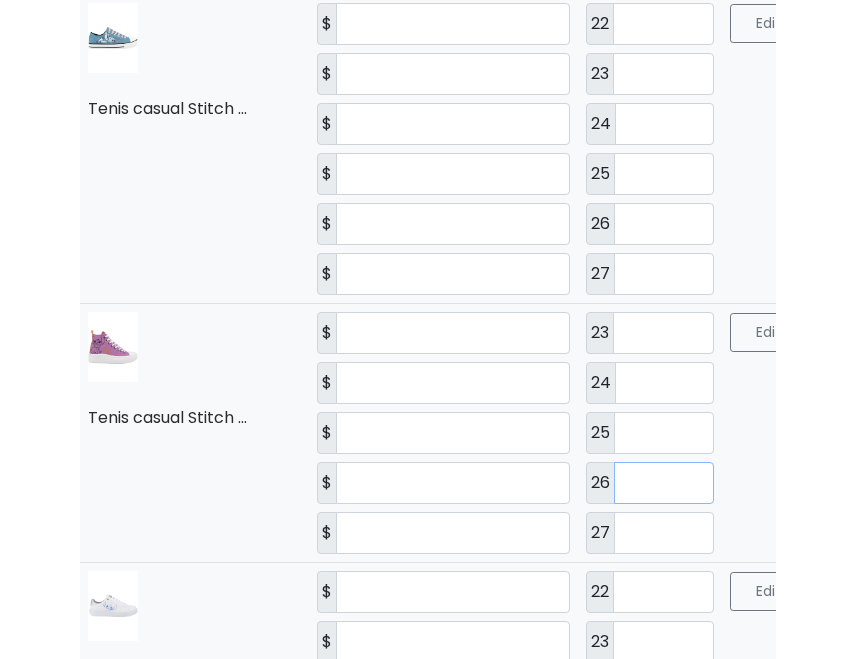 click on "*" at bounding box center [664, 483] 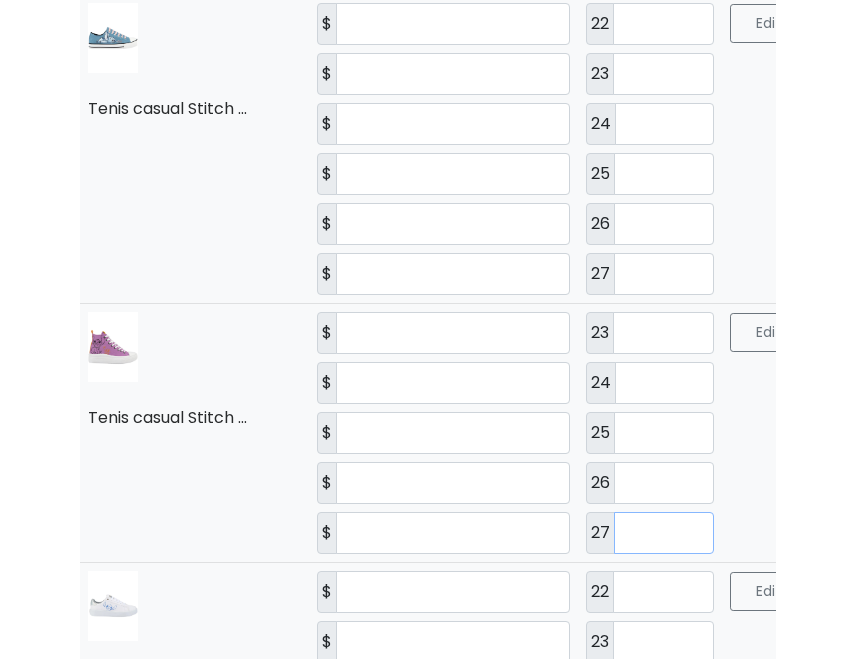 click on "*" at bounding box center (664, 533) 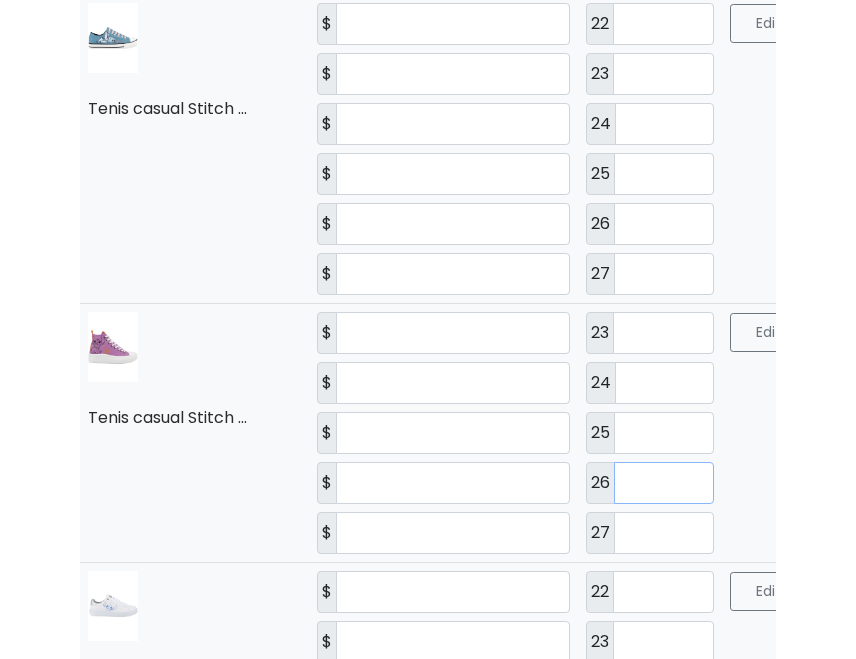 click on "*" at bounding box center [664, 483] 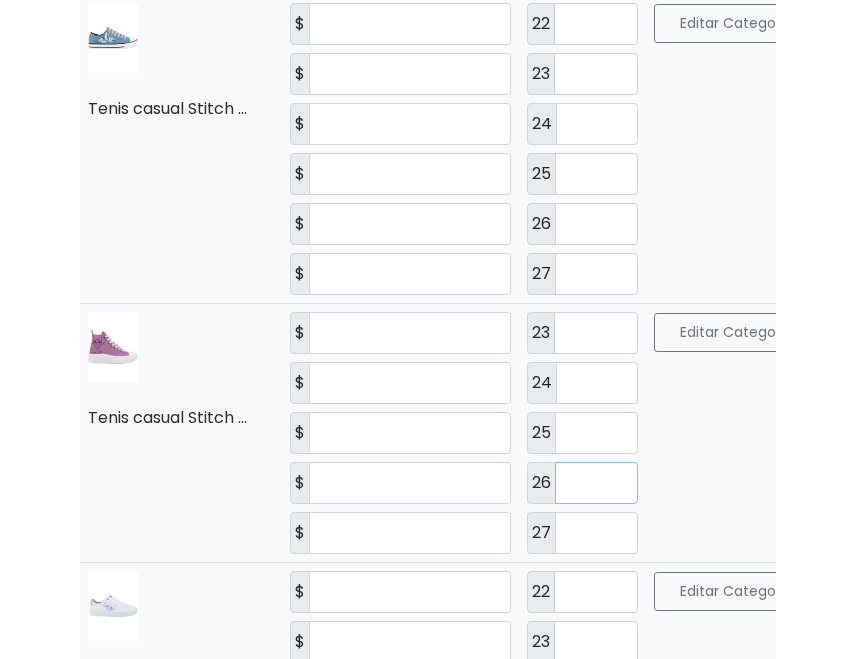 type on "*" 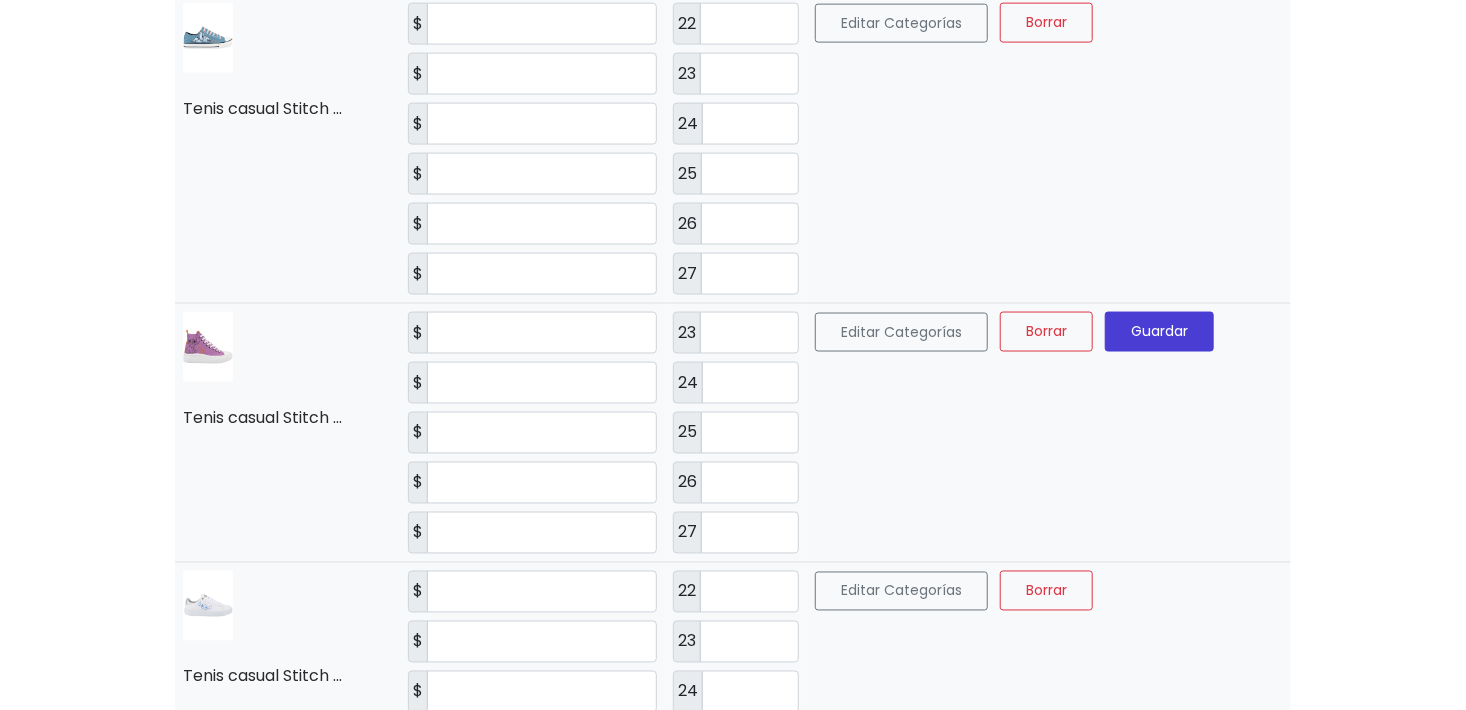 click on "Guardar" at bounding box center (1159, 332) 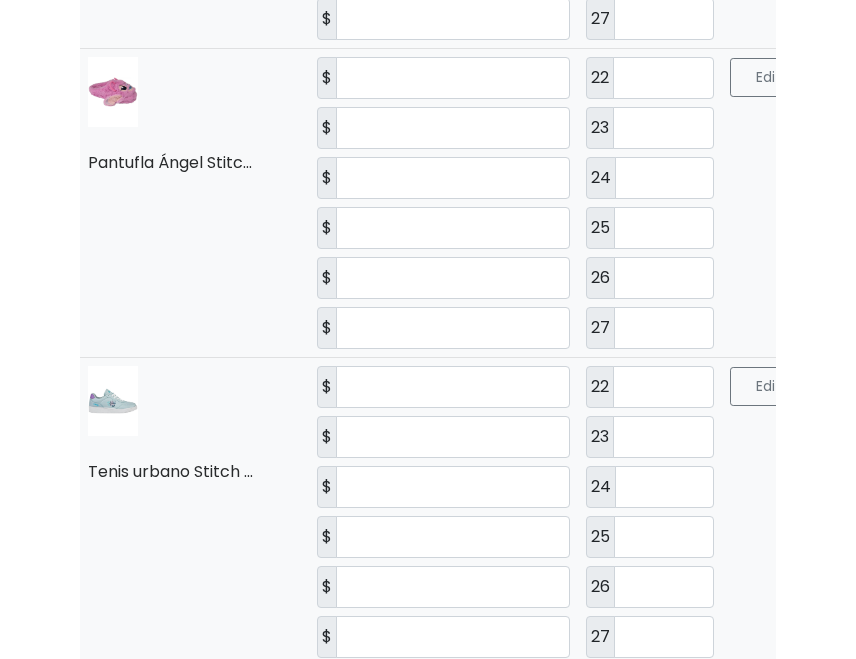 scroll, scrollTop: 4372, scrollLeft: 0, axis: vertical 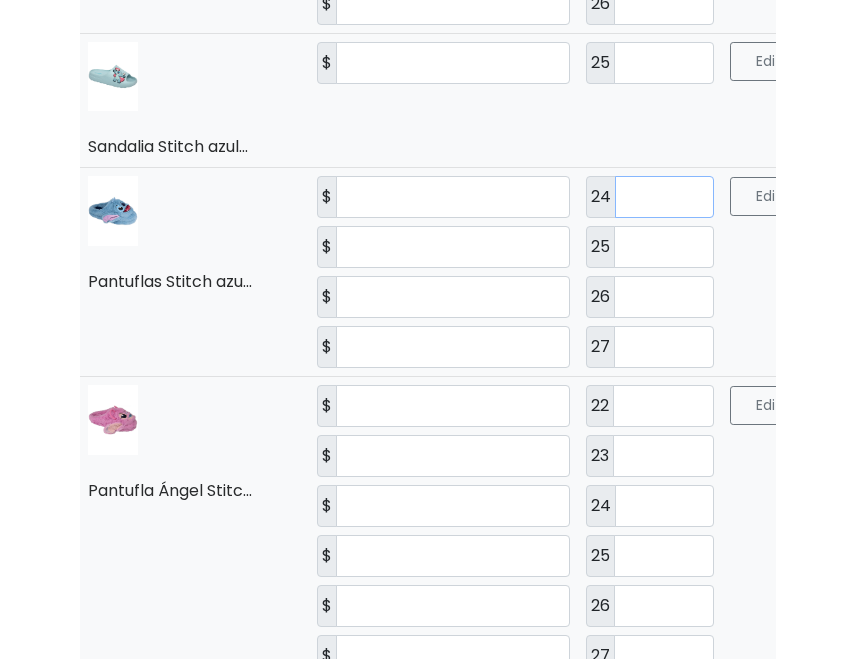 click on "**" at bounding box center (665, 197) 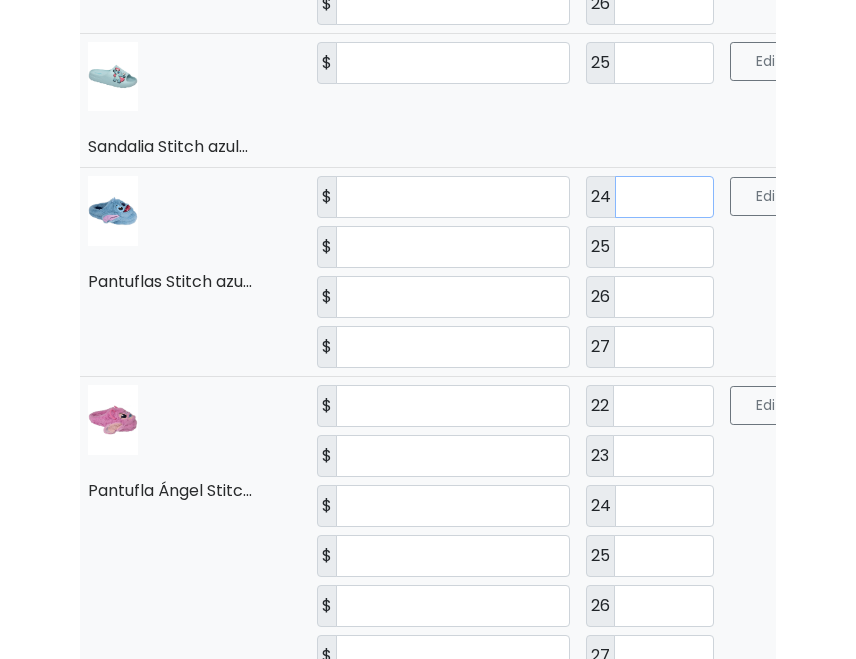 type on "*" 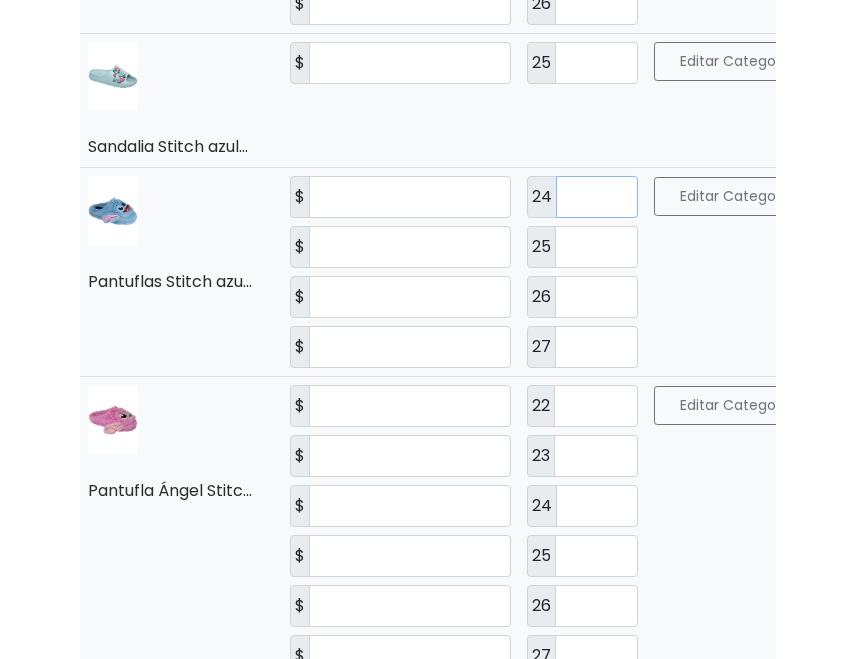 type on "**" 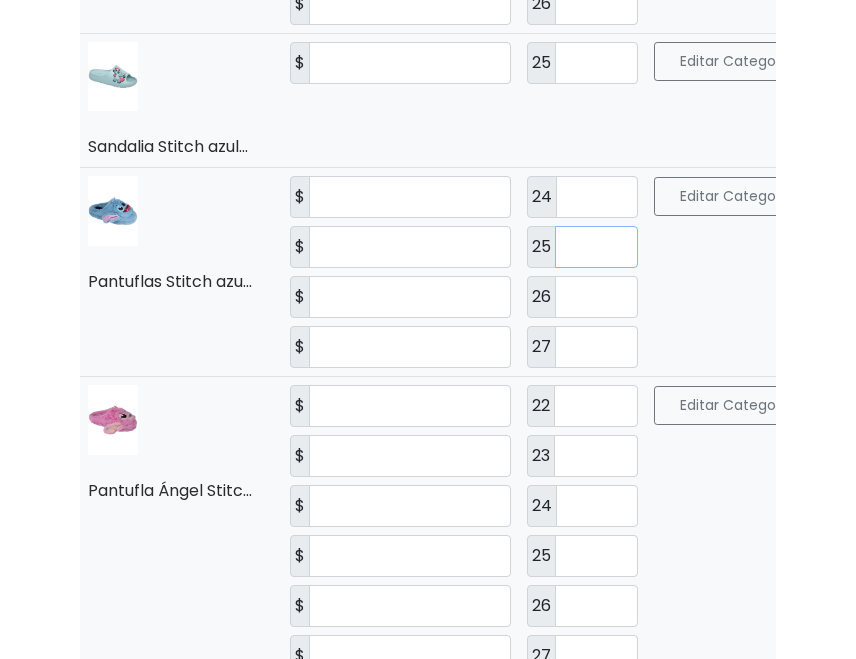 click on "*" at bounding box center [596, 247] 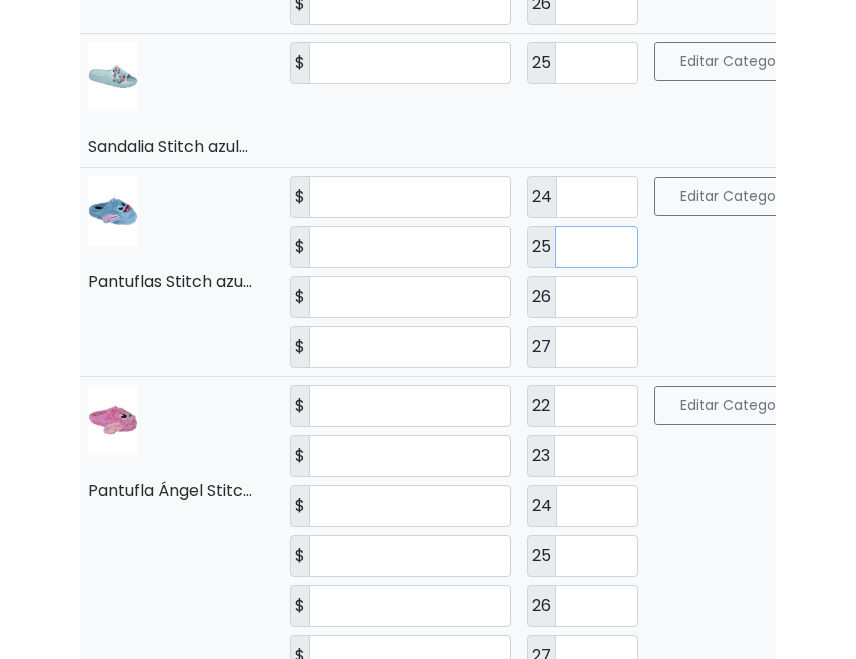 type on "*" 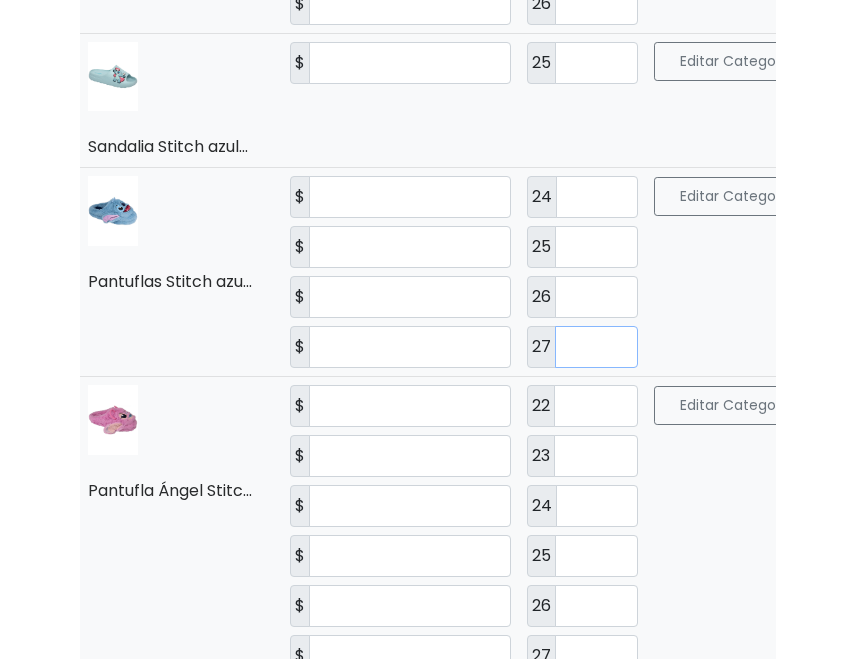 click on "*" at bounding box center [596, 347] 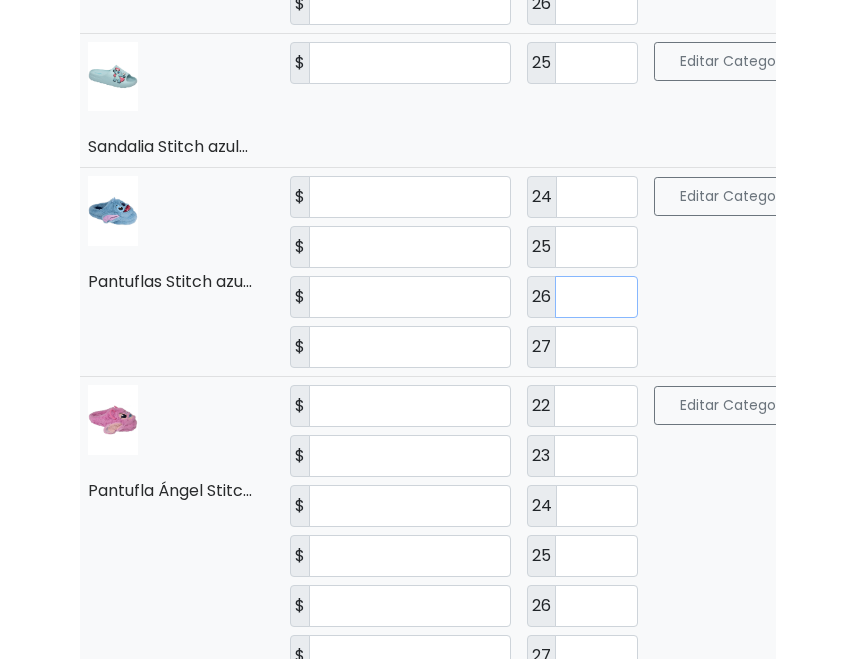 click on "*" at bounding box center [596, 297] 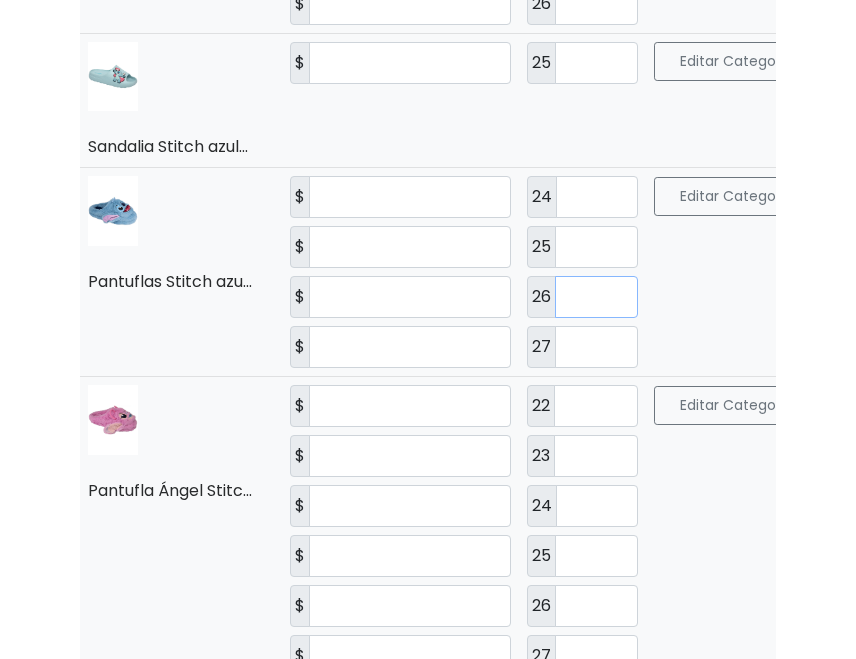 type on "*" 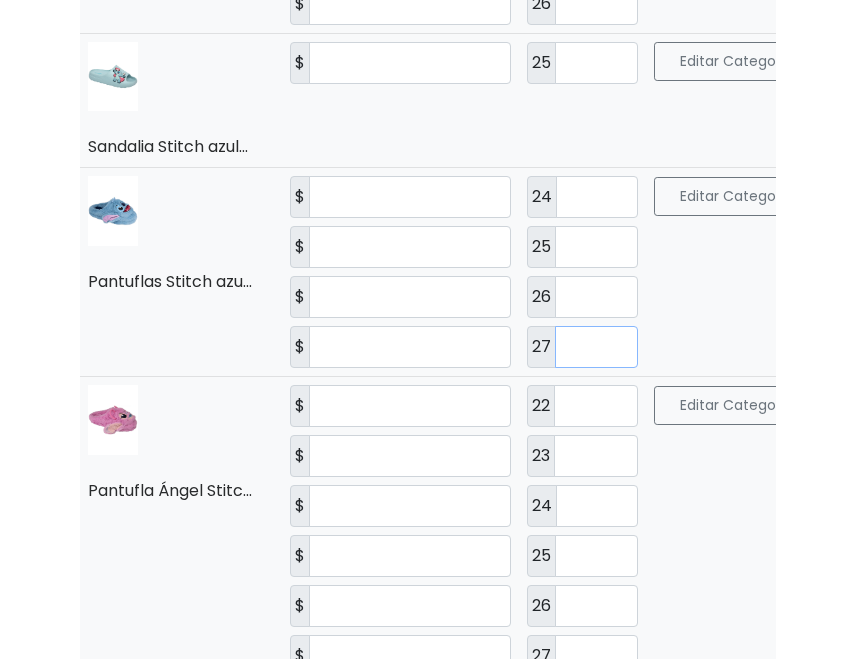 click on "*" at bounding box center (596, 347) 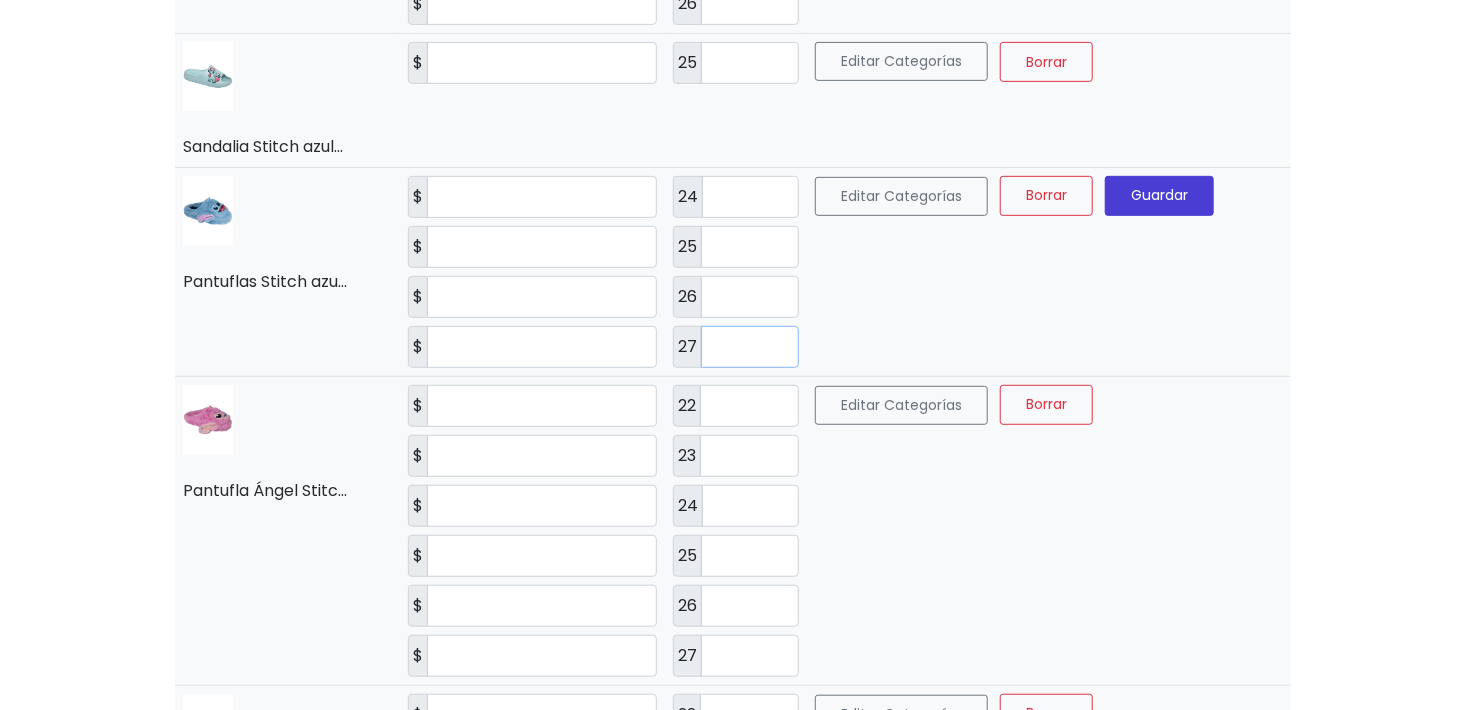 type on "*" 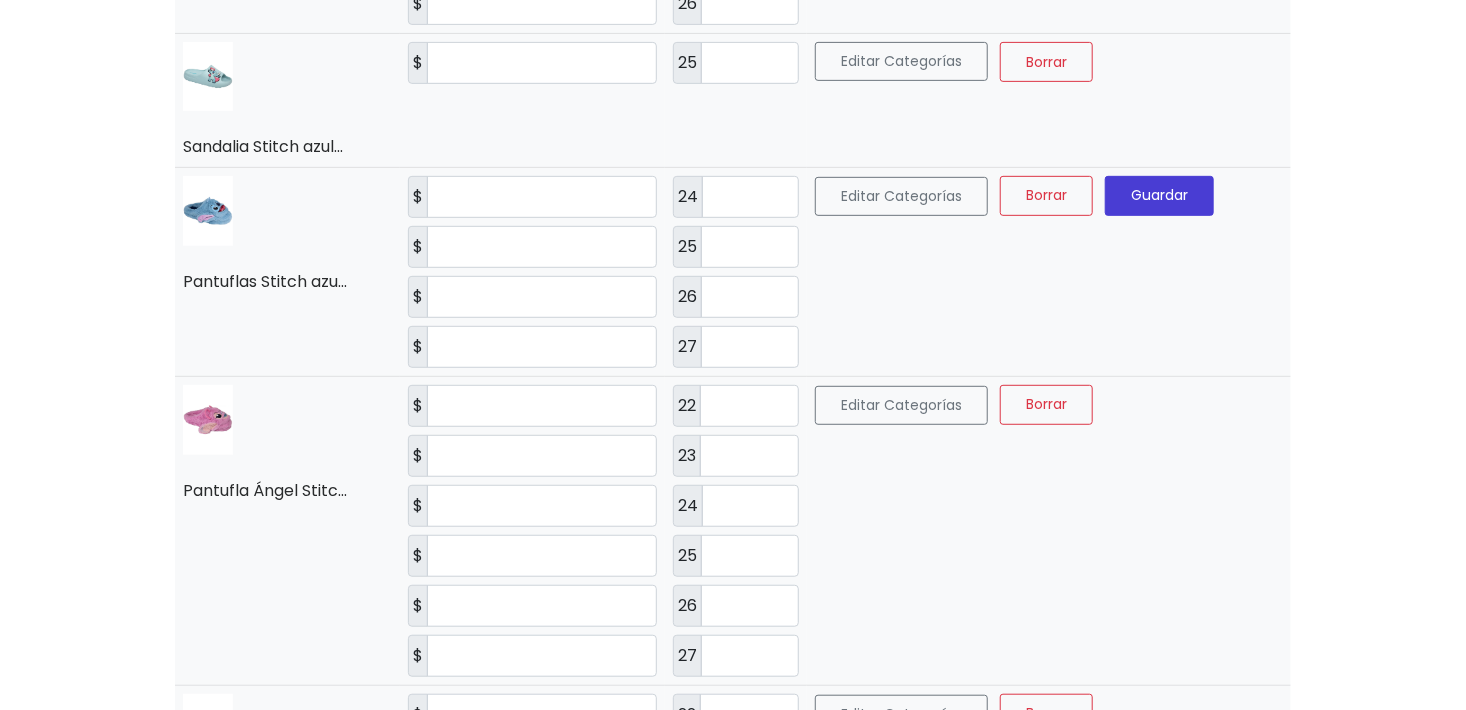 click on "Guardar" at bounding box center [1159, 196] 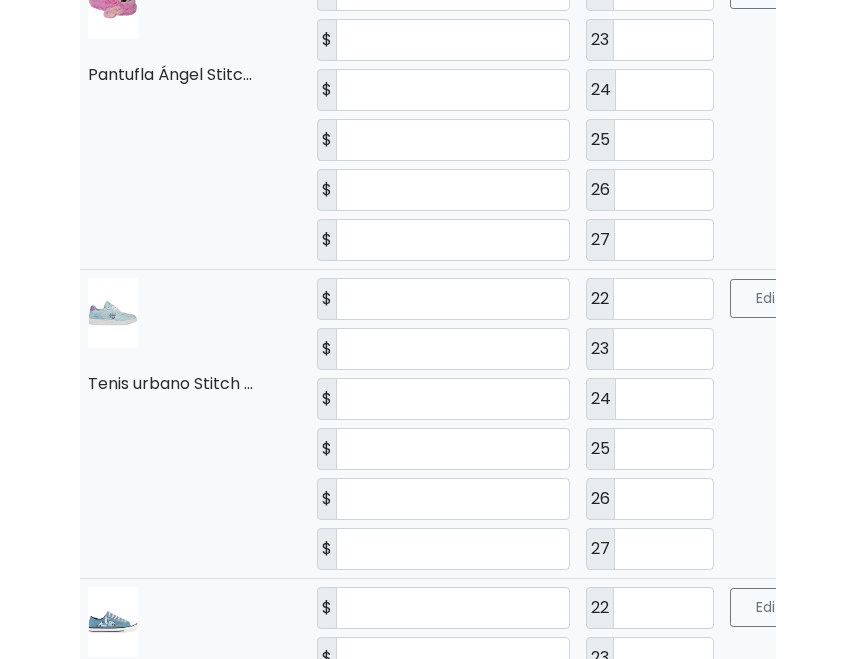 scroll, scrollTop: 4872, scrollLeft: 0, axis: vertical 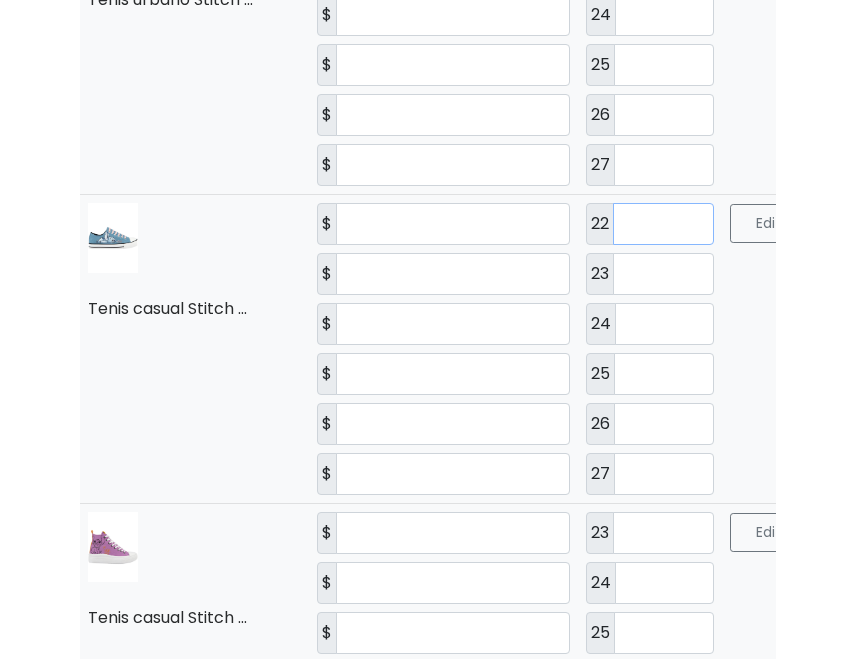 click on "**" at bounding box center (664, 224) 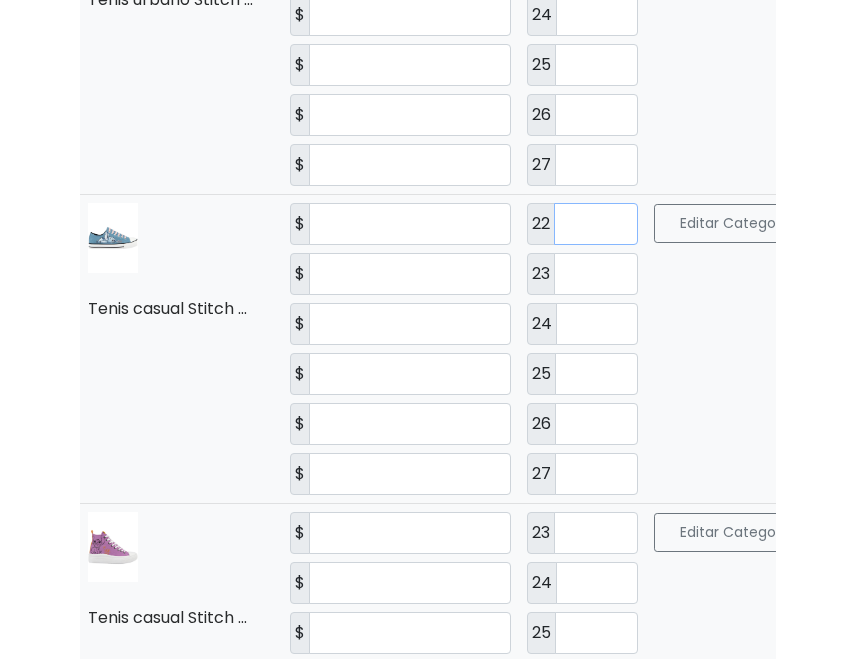 type on "**" 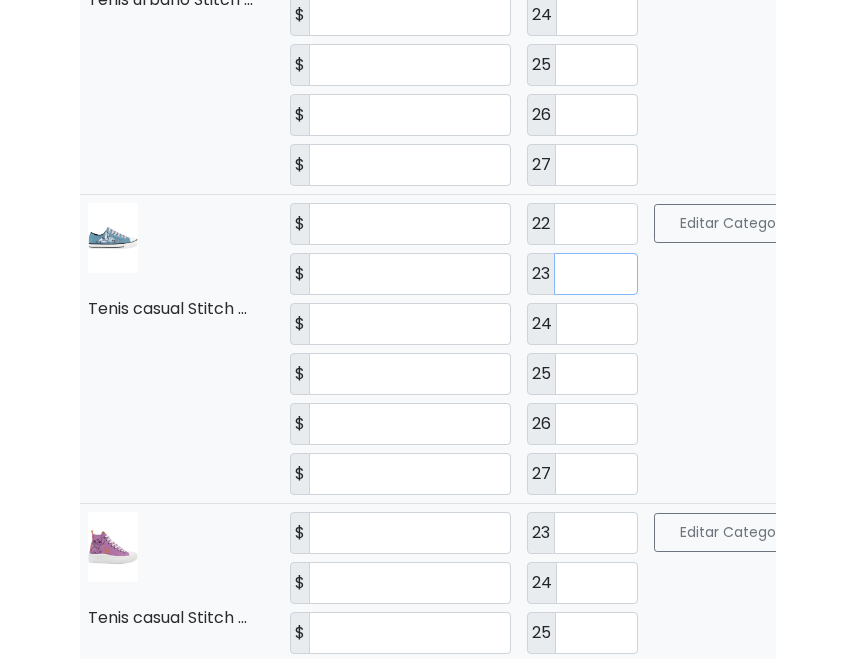 click on "**" at bounding box center (596, 274) 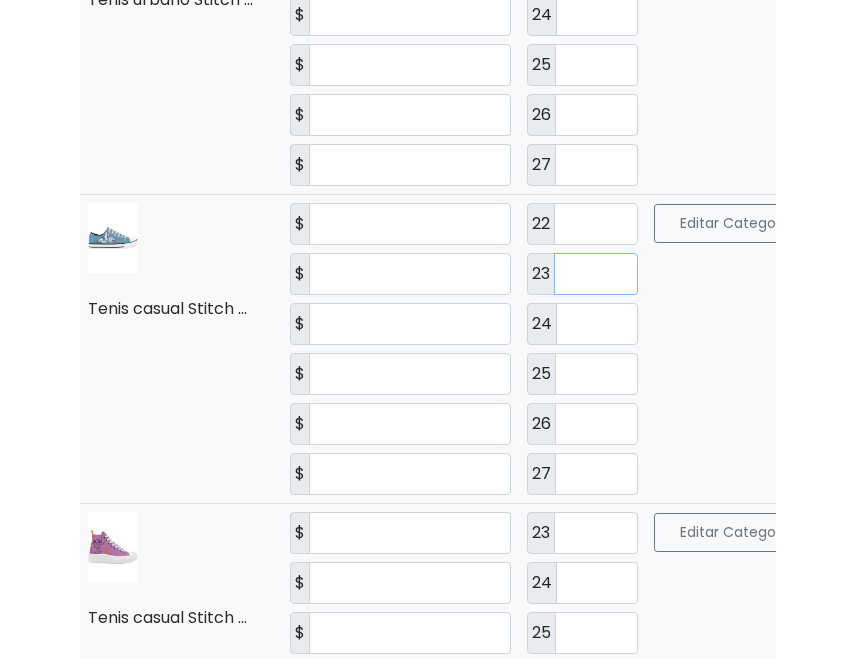 type on "**" 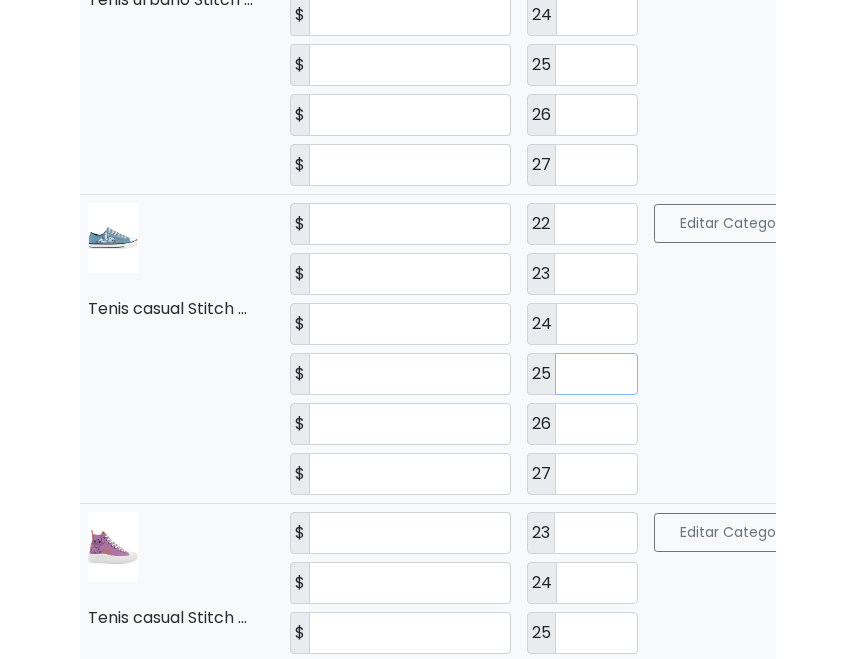 click on "**" at bounding box center (596, 374) 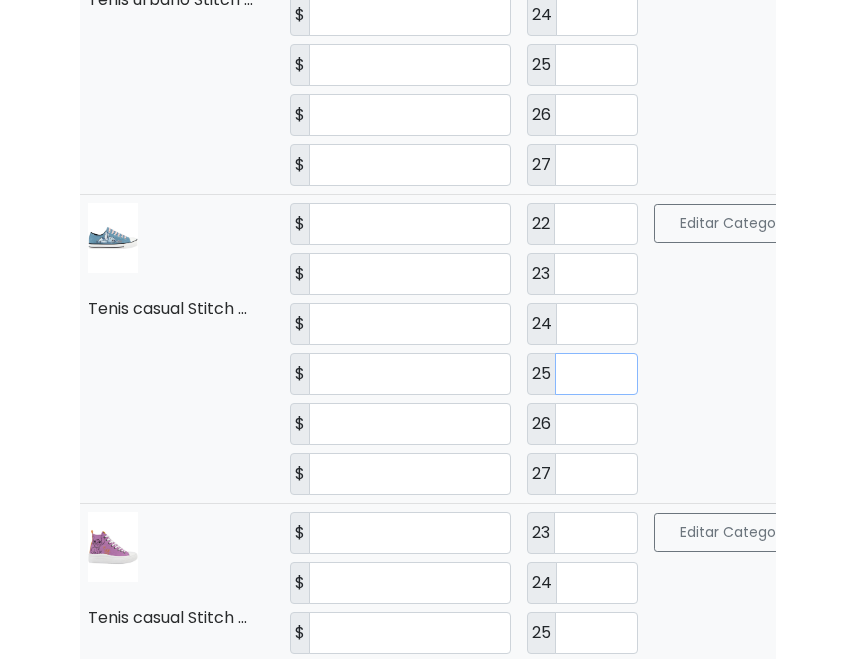 type on "**" 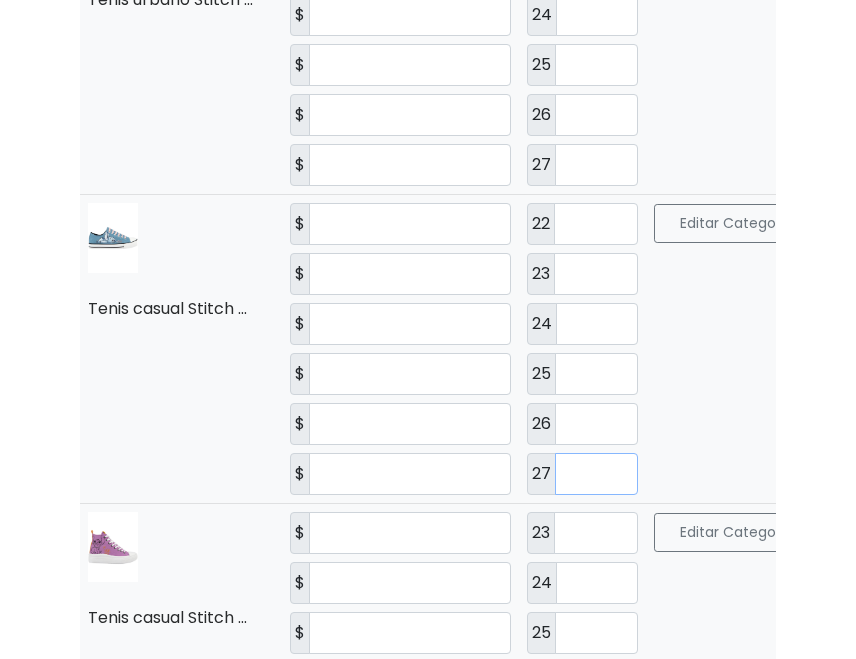 click on "*" at bounding box center (596, 474) 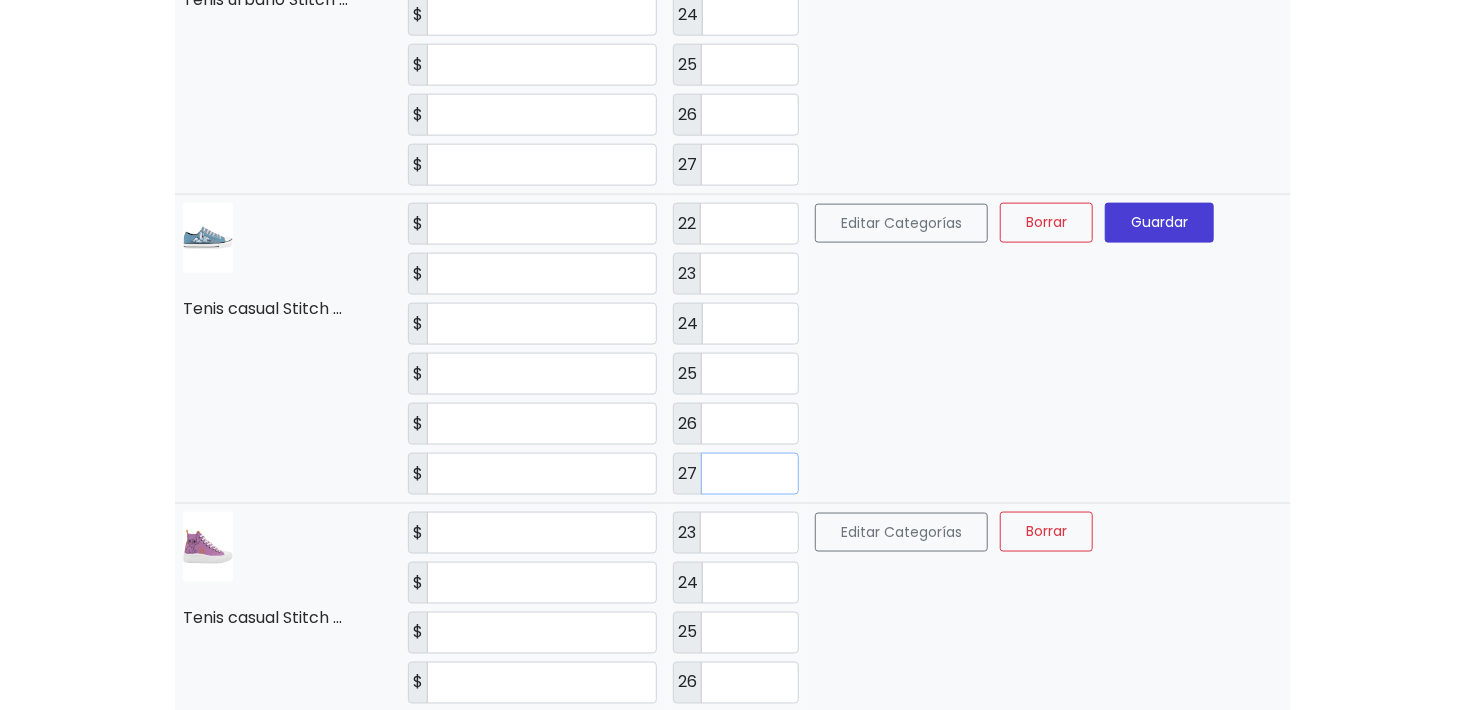 type on "*" 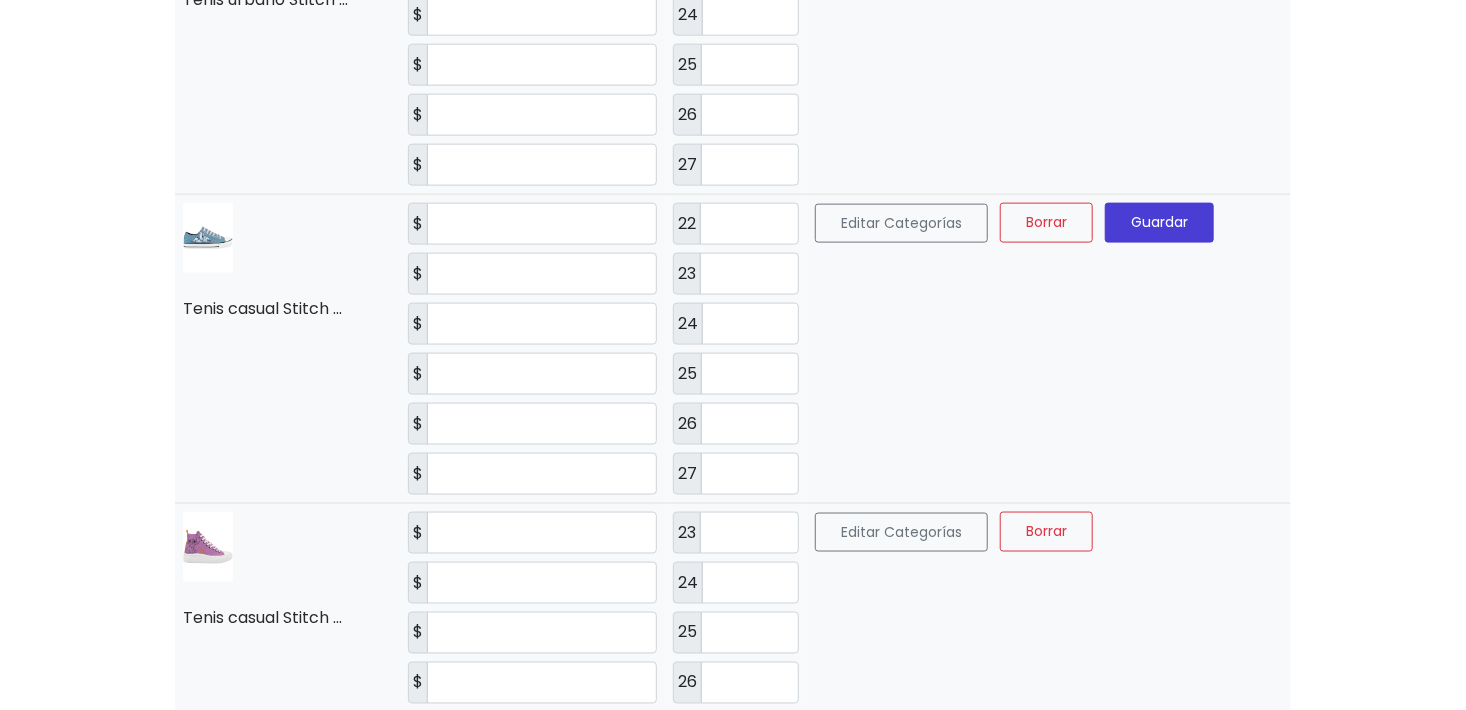 click on "Guardar" at bounding box center (1159, 223) 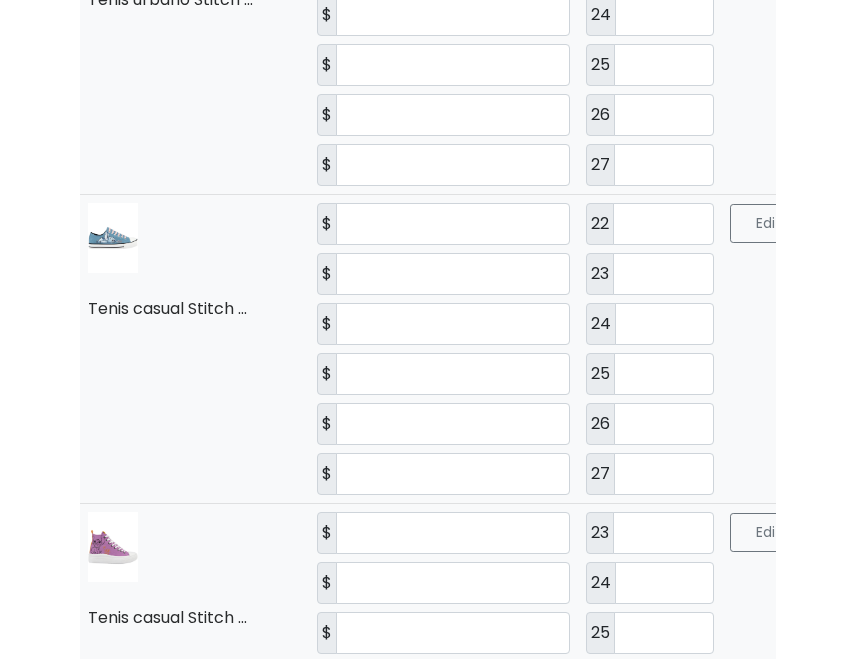 scroll, scrollTop: 0, scrollLeft: 0, axis: both 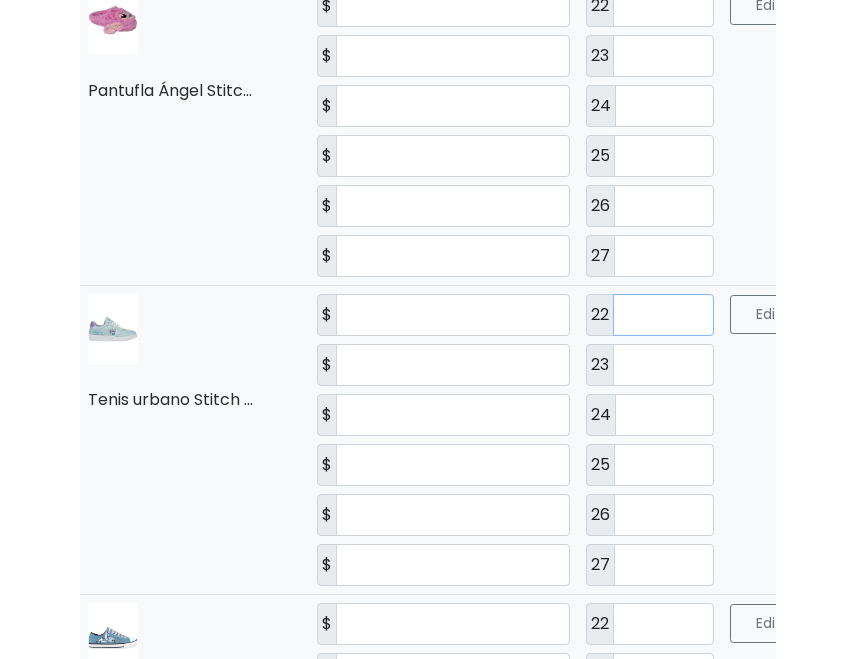 click on "*" at bounding box center (664, 315) 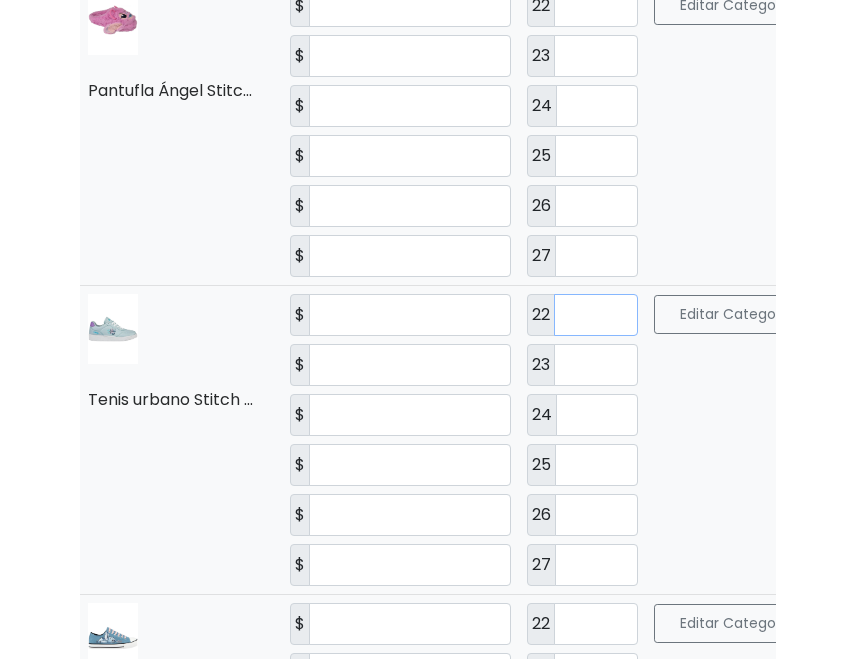 type on "*" 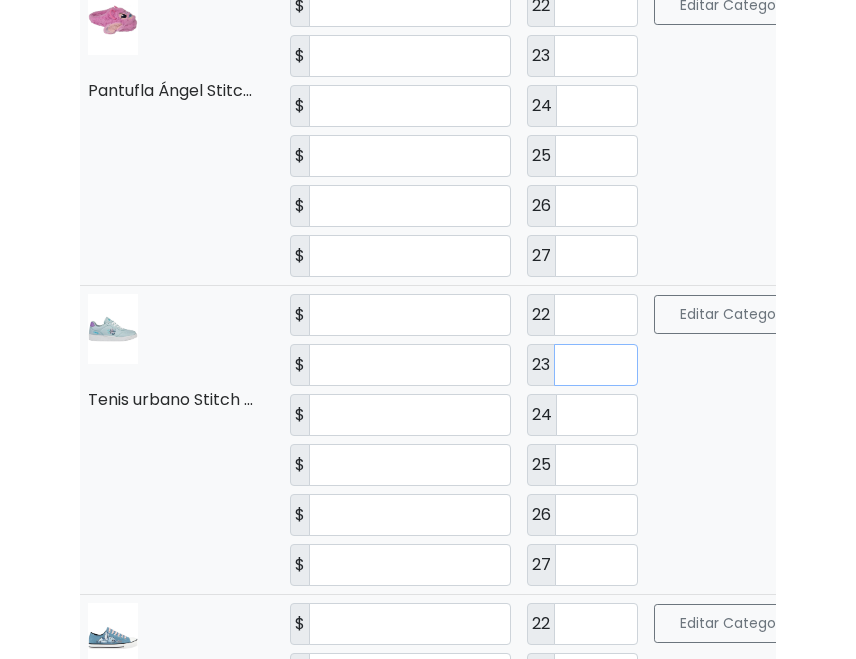 click on "22
*
23
**
24
**
25
**
26
*" at bounding box center (582, 440) 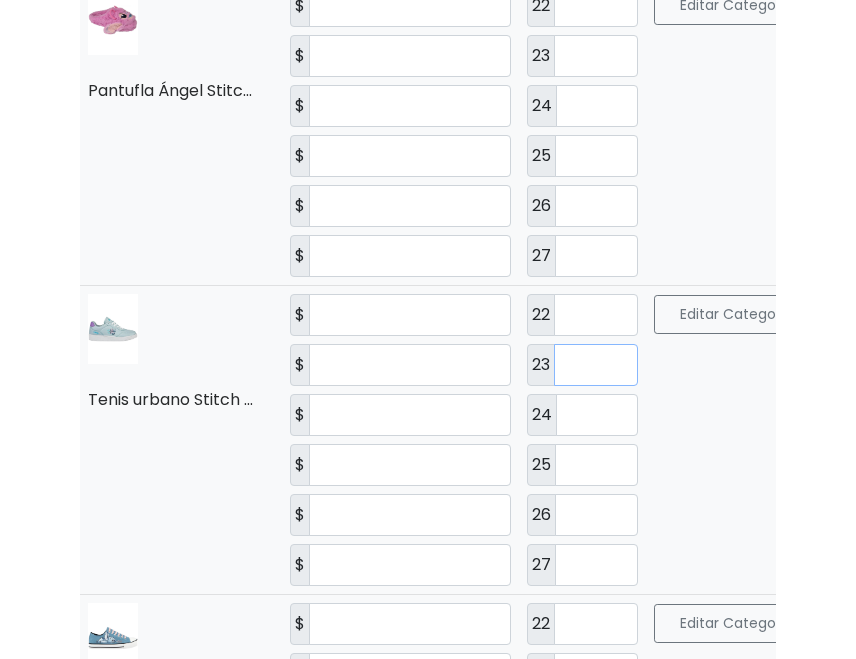 type on "**" 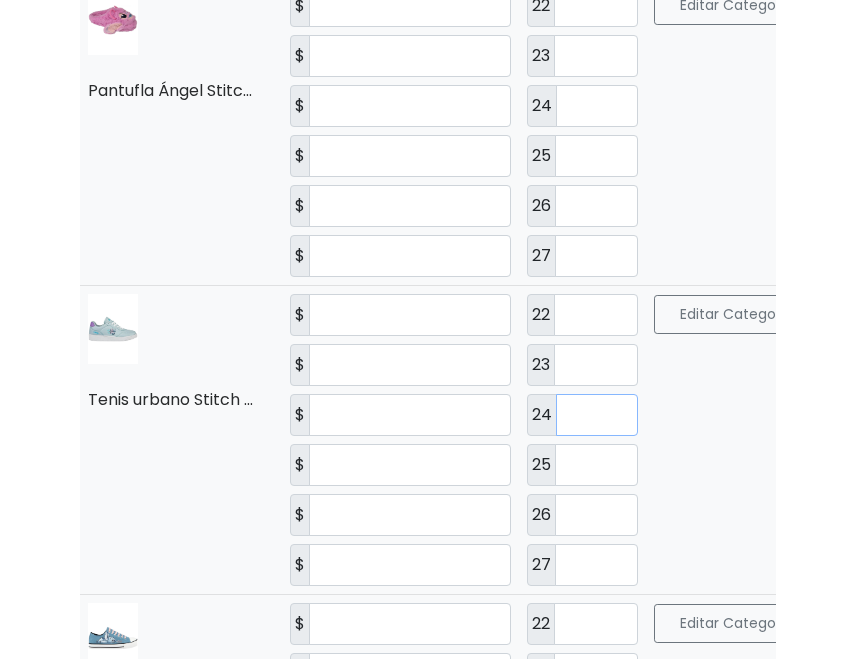 click on "**" at bounding box center [597, 415] 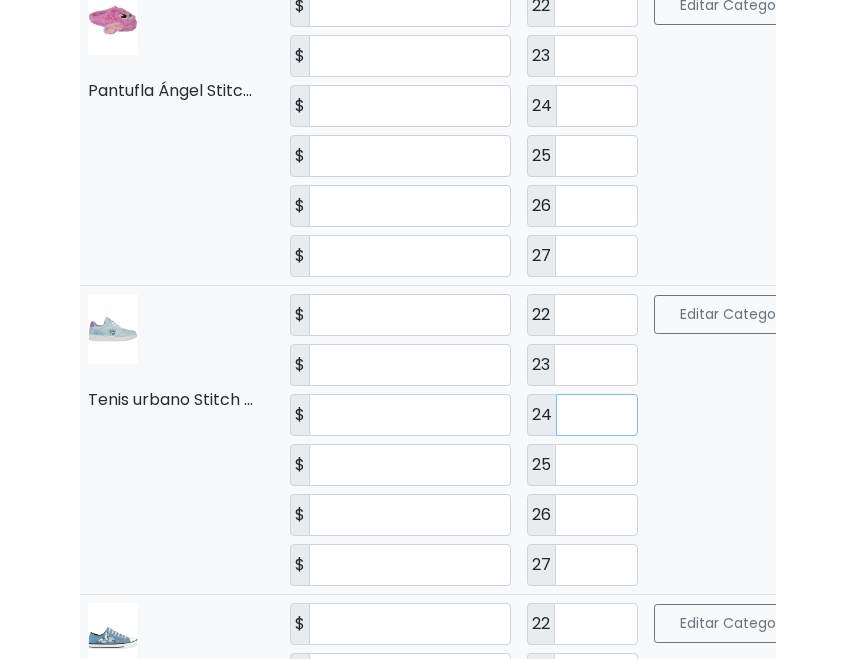 type on "**" 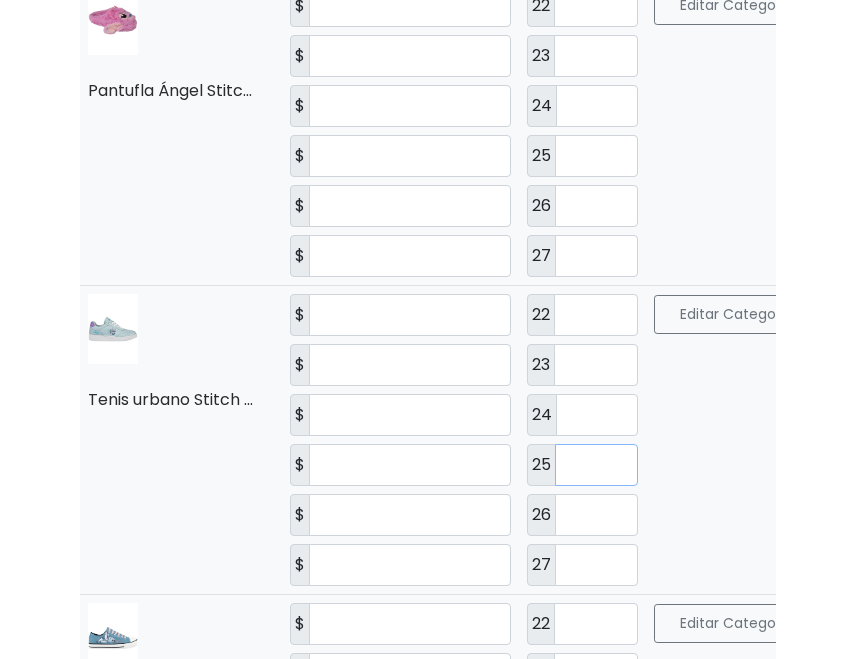 click on "**" at bounding box center (596, 465) 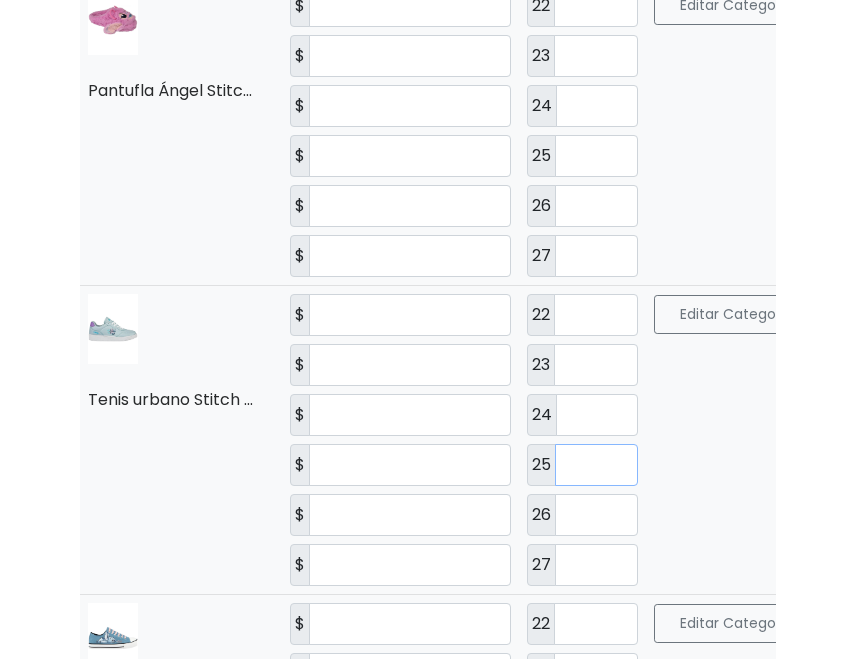 type on "**" 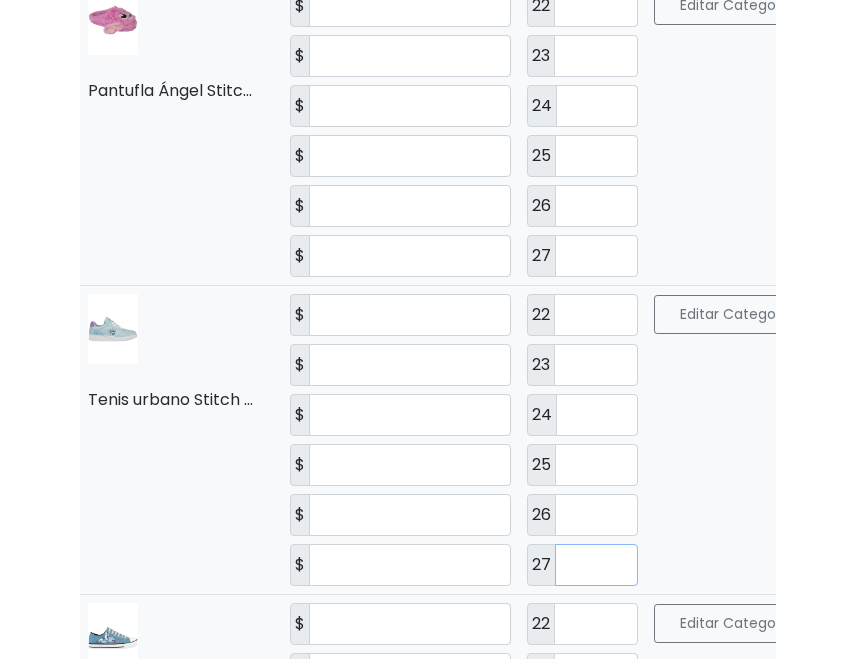 drag, startPoint x: 617, startPoint y: 498, endPoint x: 622, endPoint y: 488, distance: 11.18034 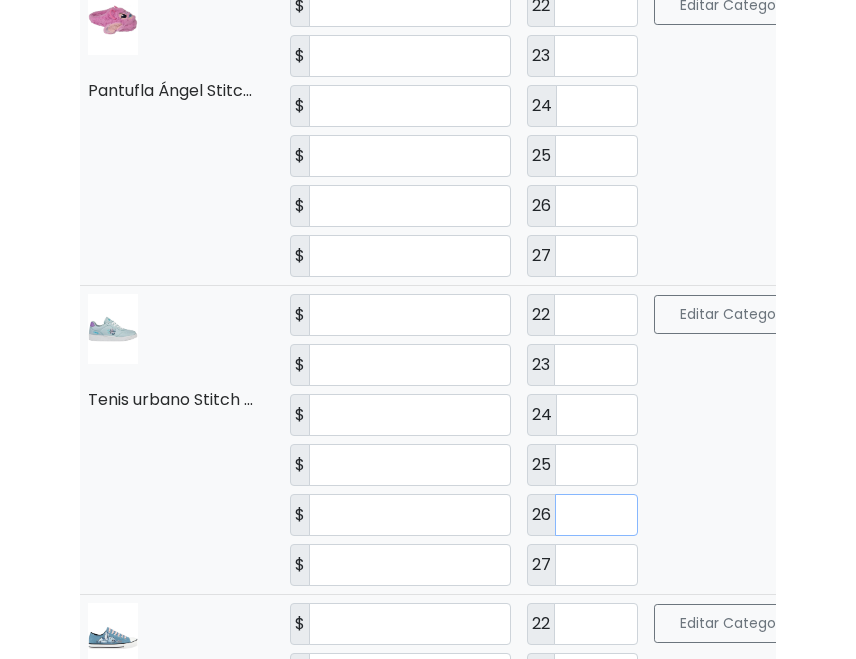 click on "*" at bounding box center [596, 515] 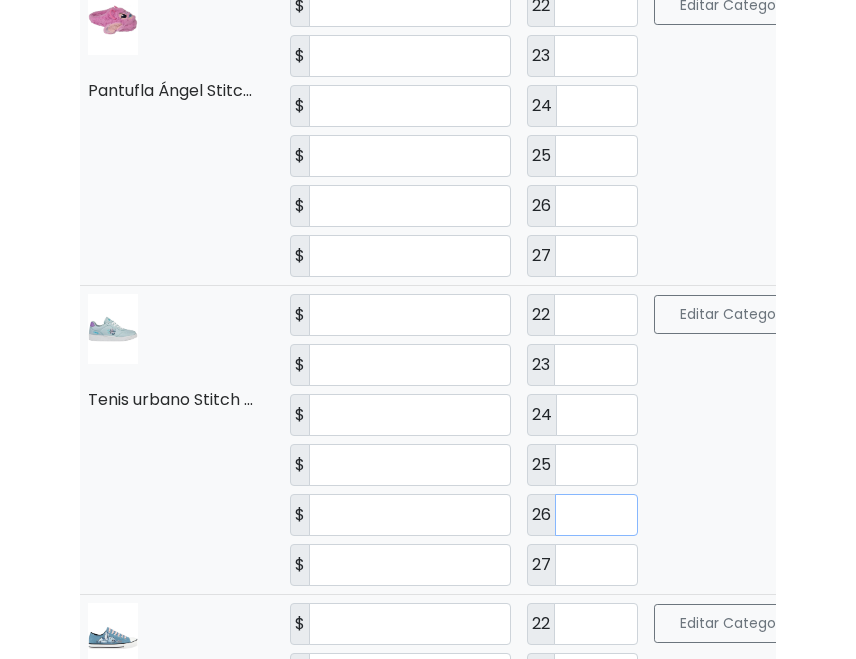 type on "*" 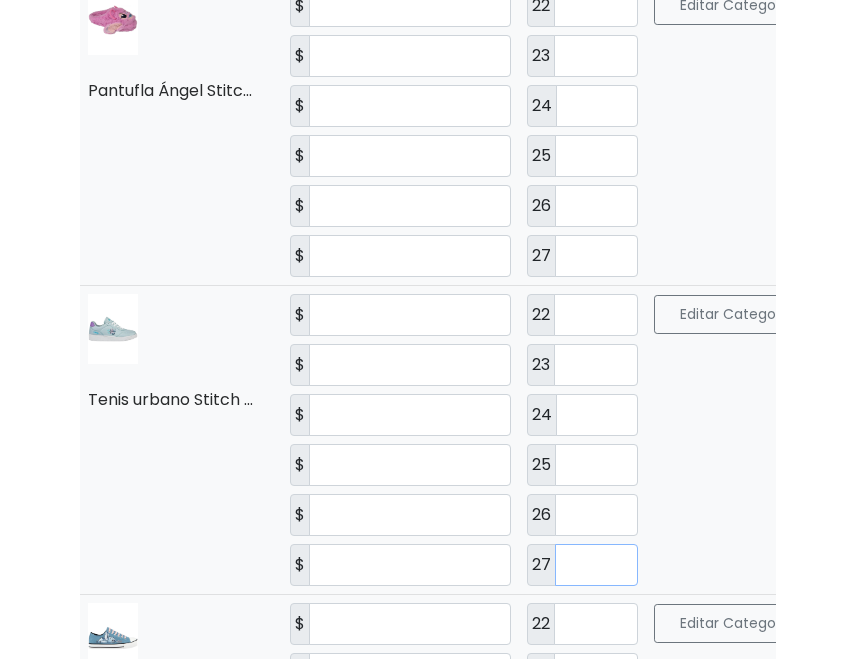 click on "*" at bounding box center (596, 565) 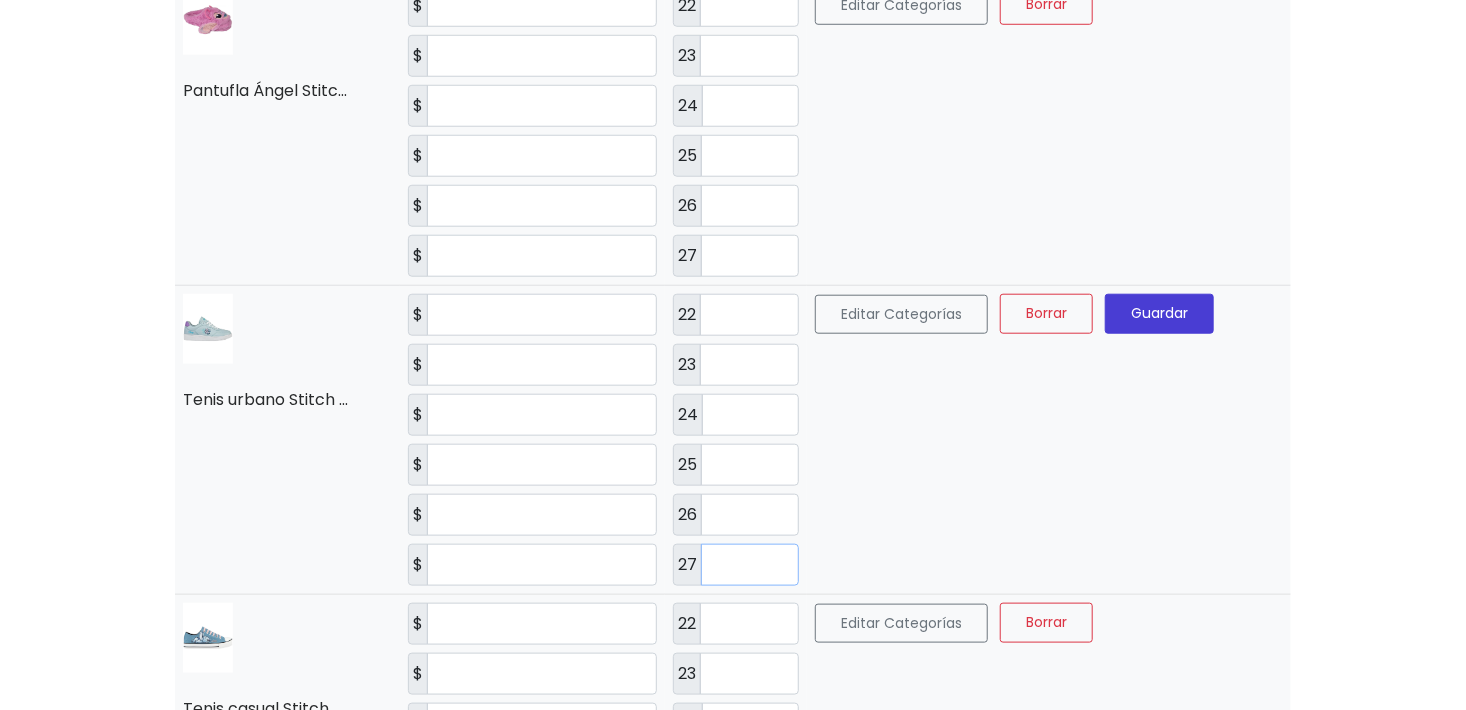 type on "*" 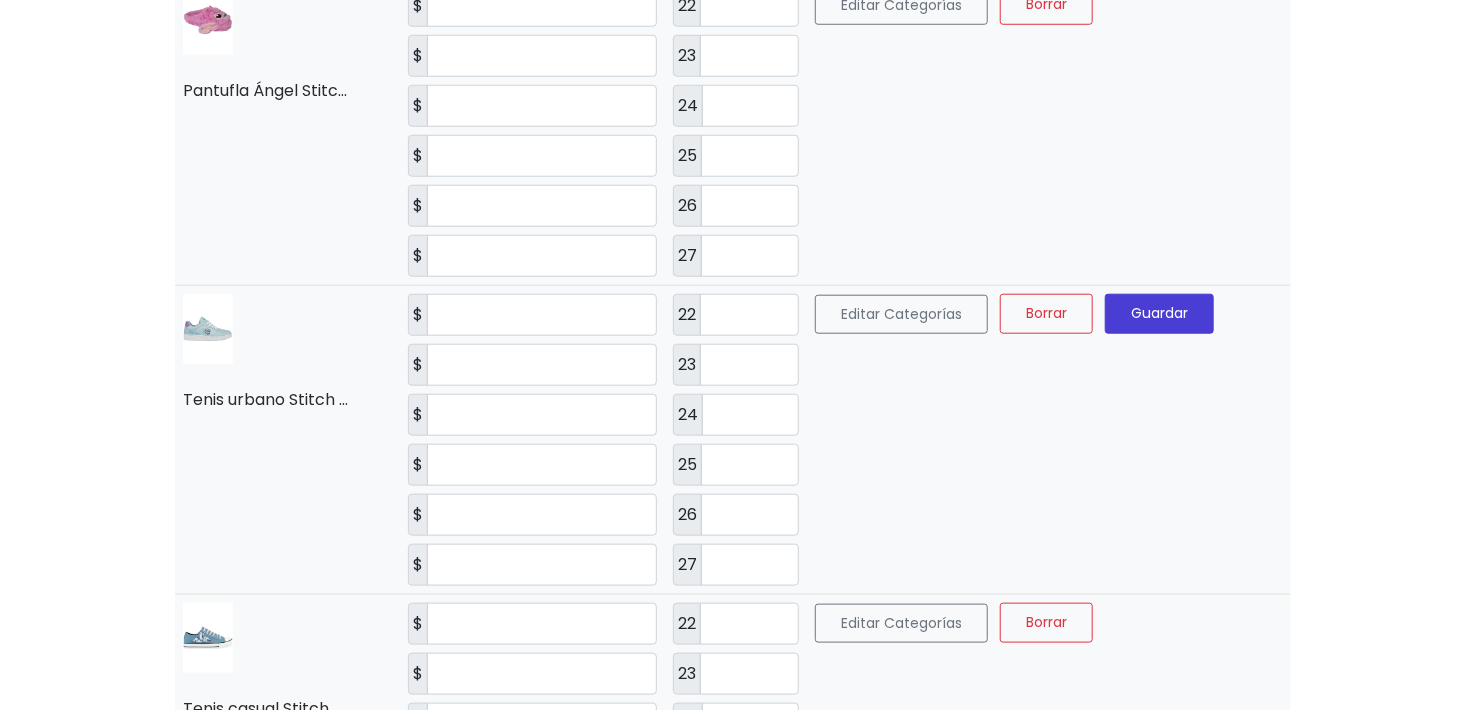click on "Guardar" at bounding box center [1159, 314] 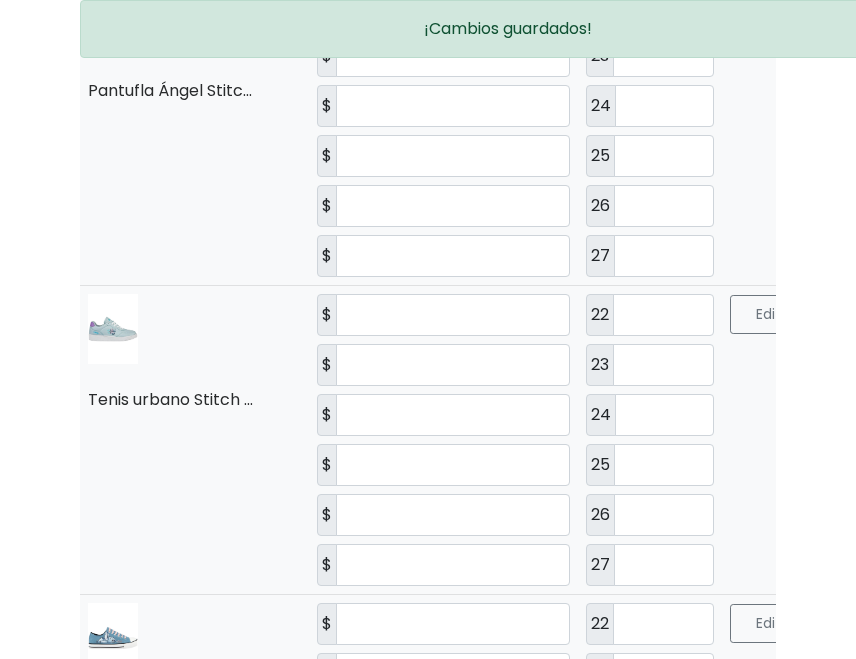 scroll, scrollTop: 0, scrollLeft: 0, axis: both 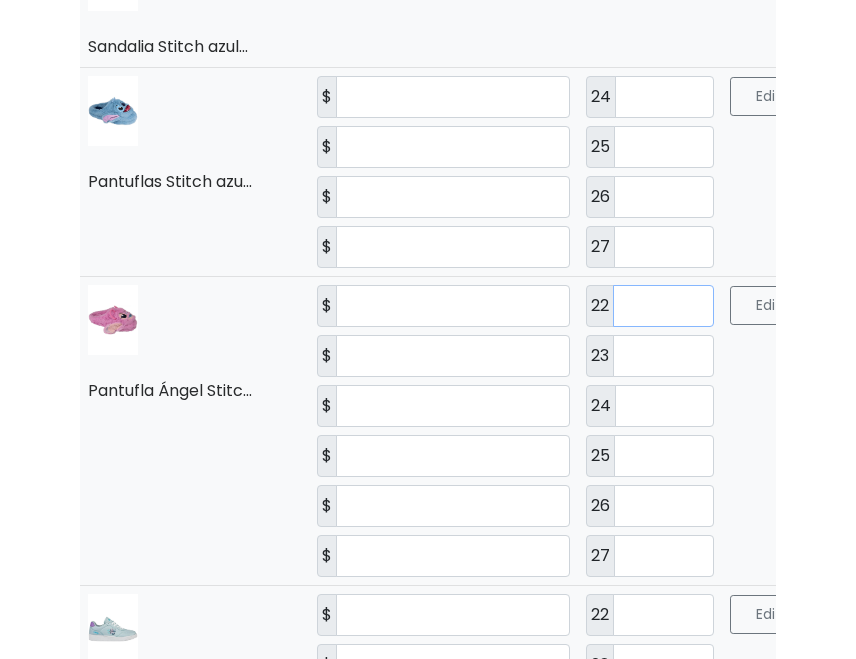 click on "*" at bounding box center (664, 306) 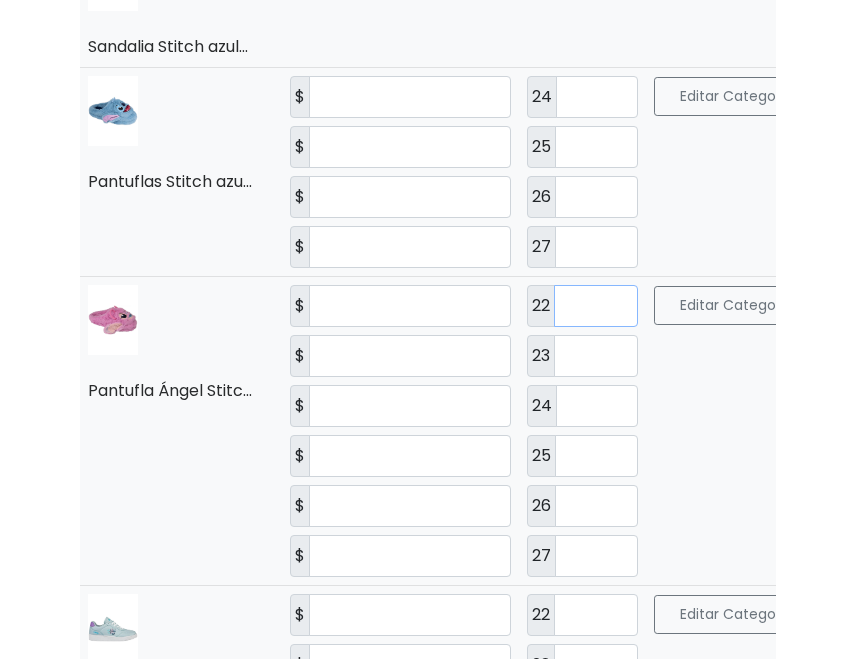 type on "*" 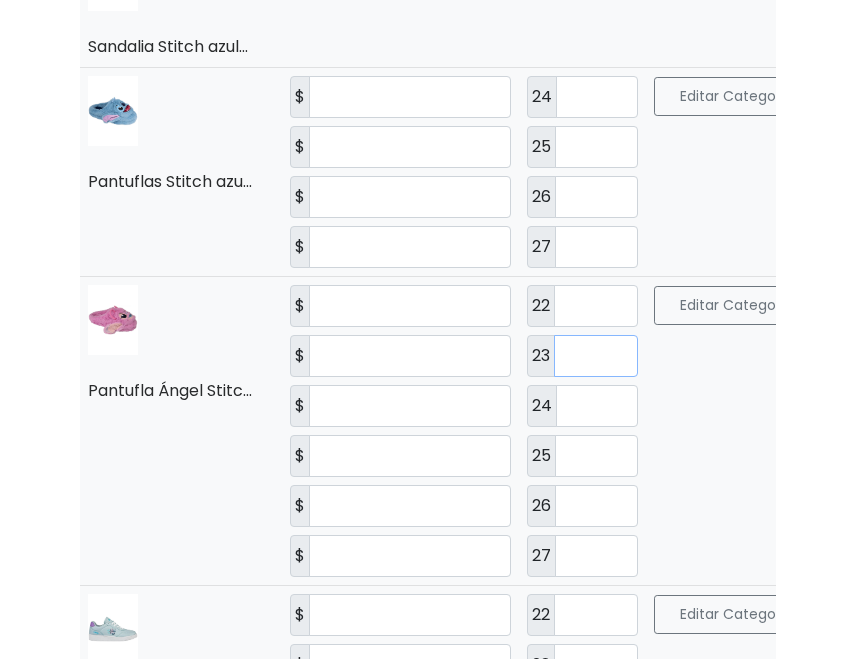 click on "**" at bounding box center (596, 356) 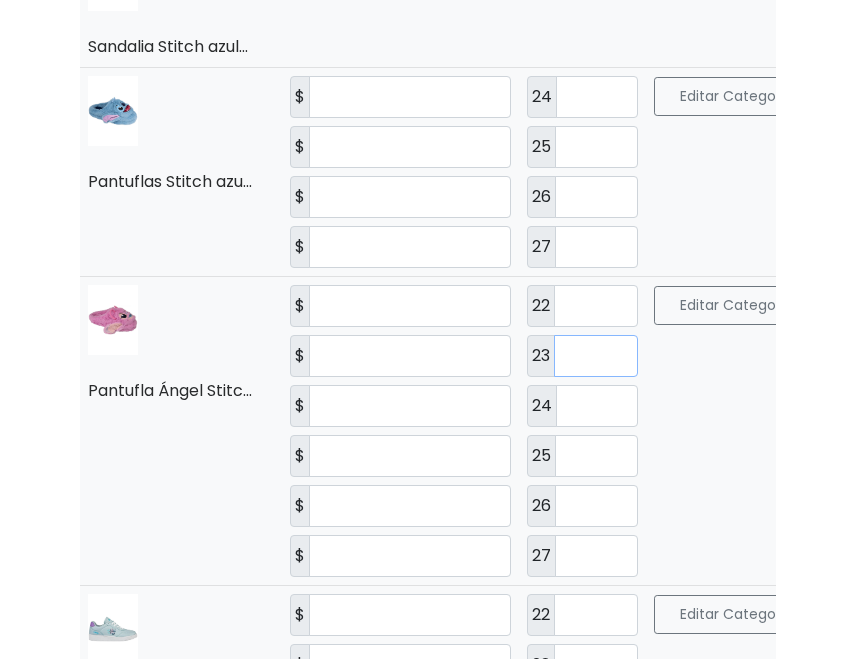 type on "**" 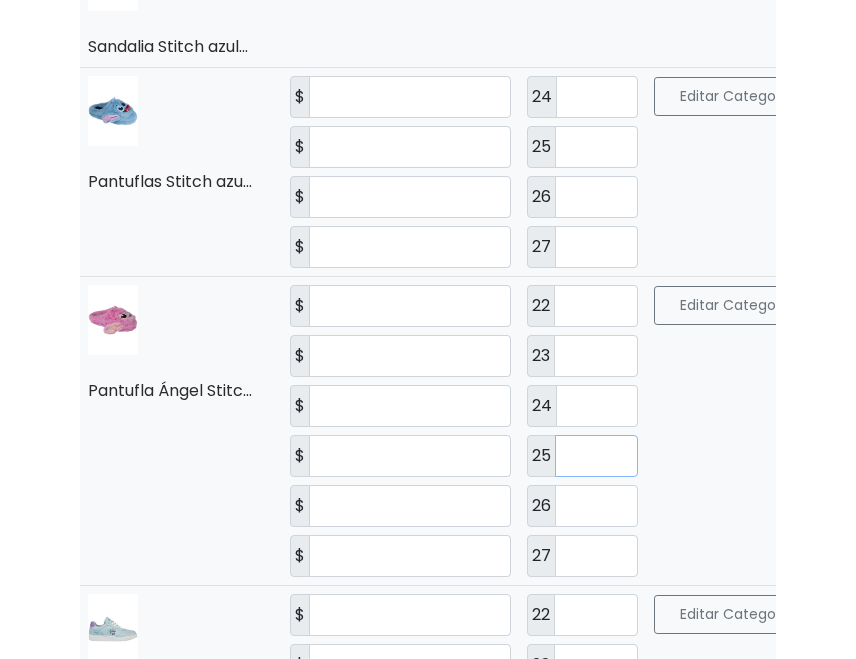 click on "**" at bounding box center [596, 456] 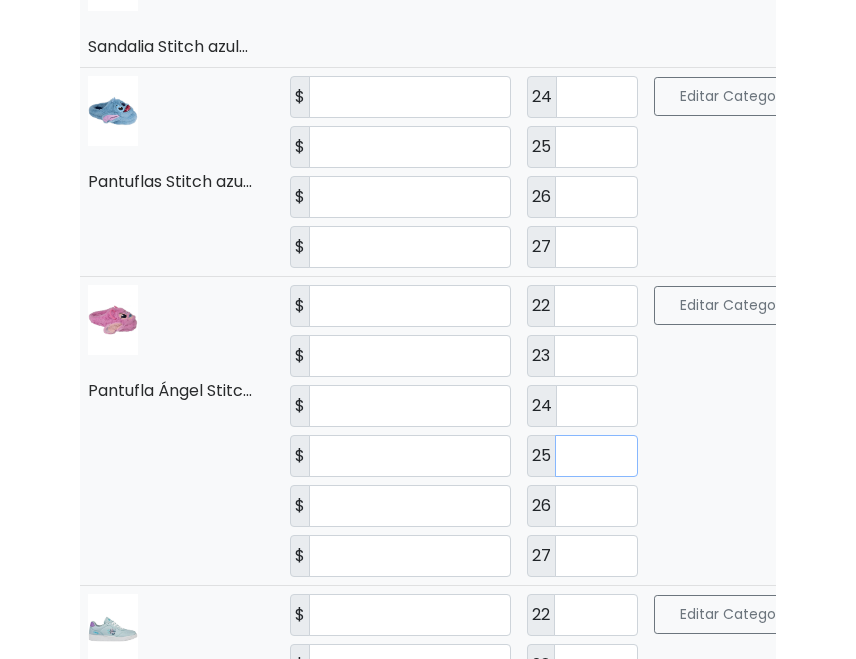type on "**" 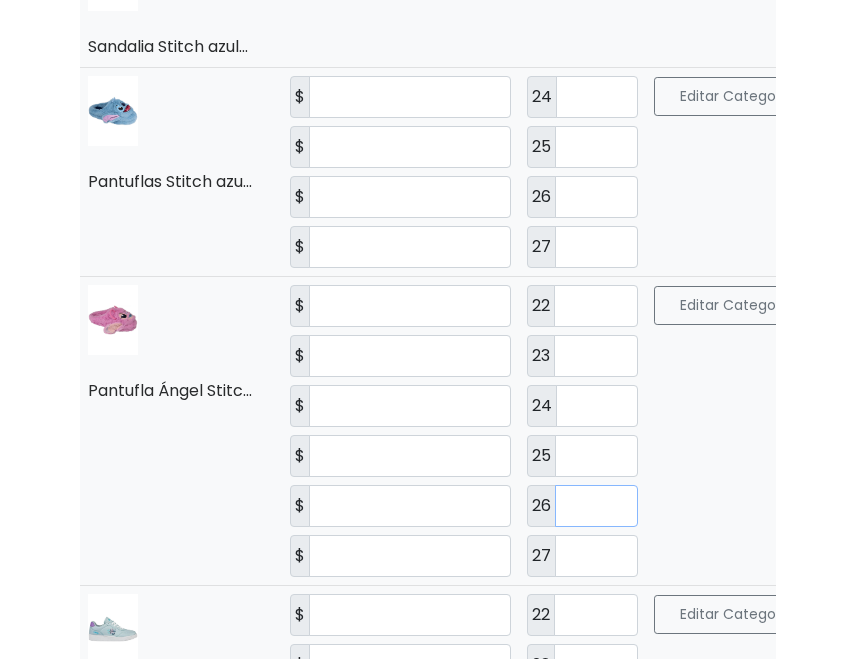 click on "*" at bounding box center [596, 506] 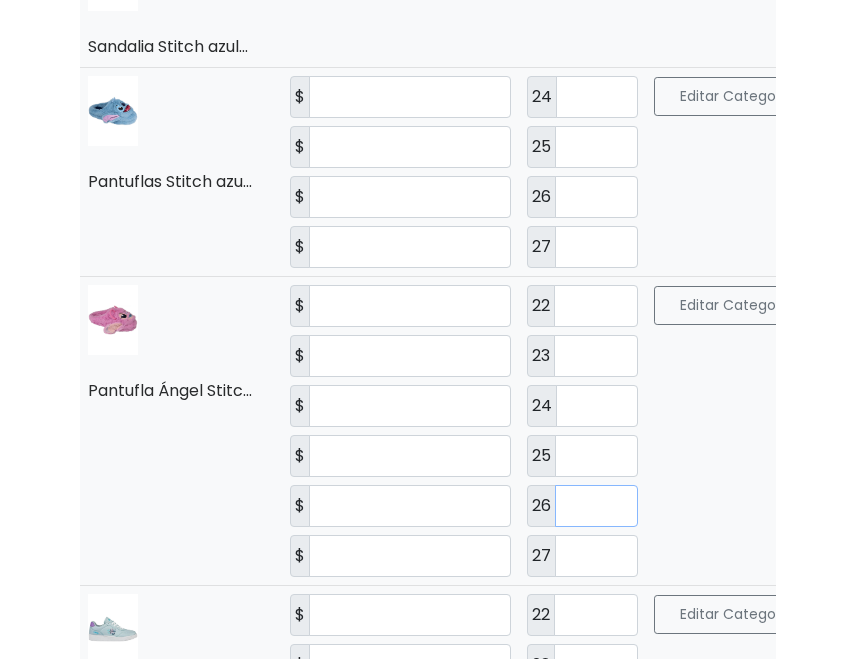 type on "*" 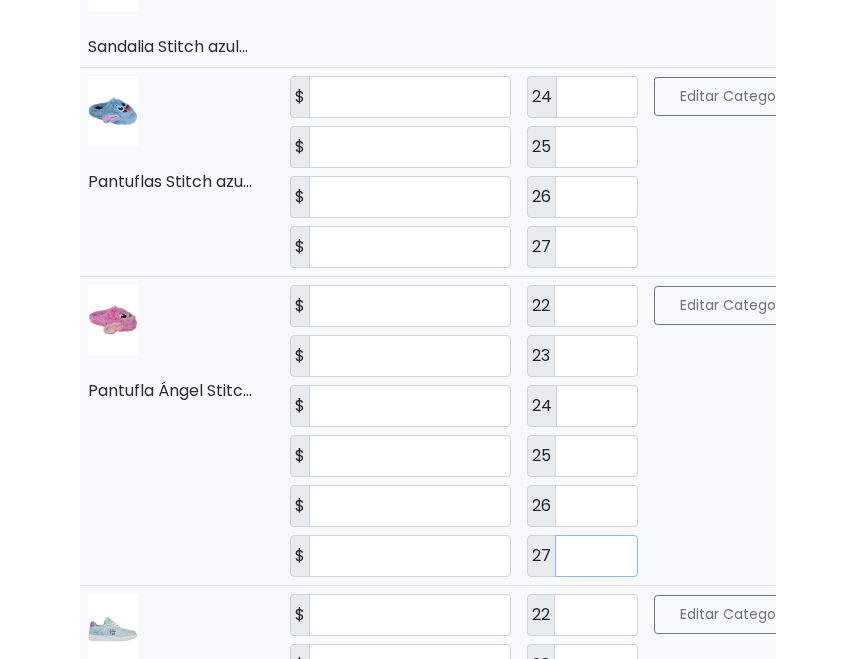 click on "*" at bounding box center (596, 556) 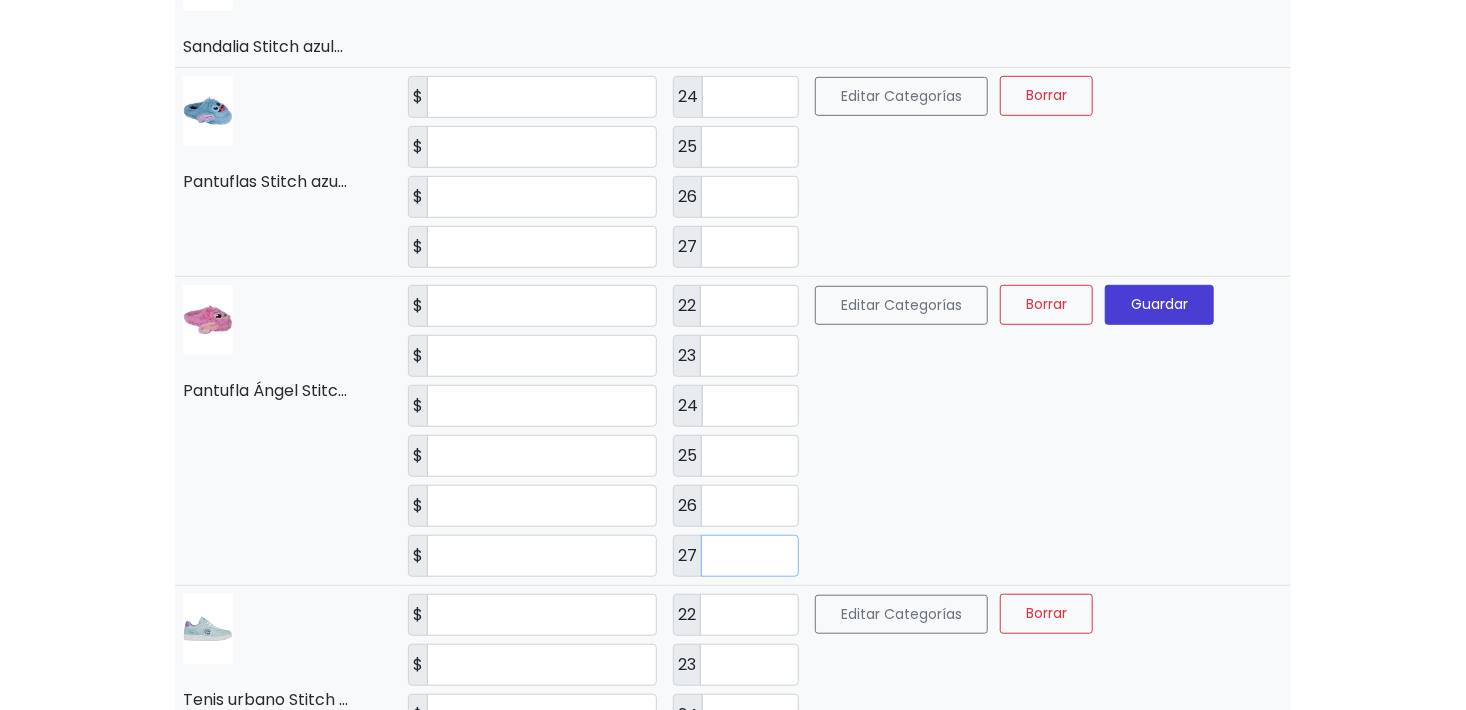 type on "*" 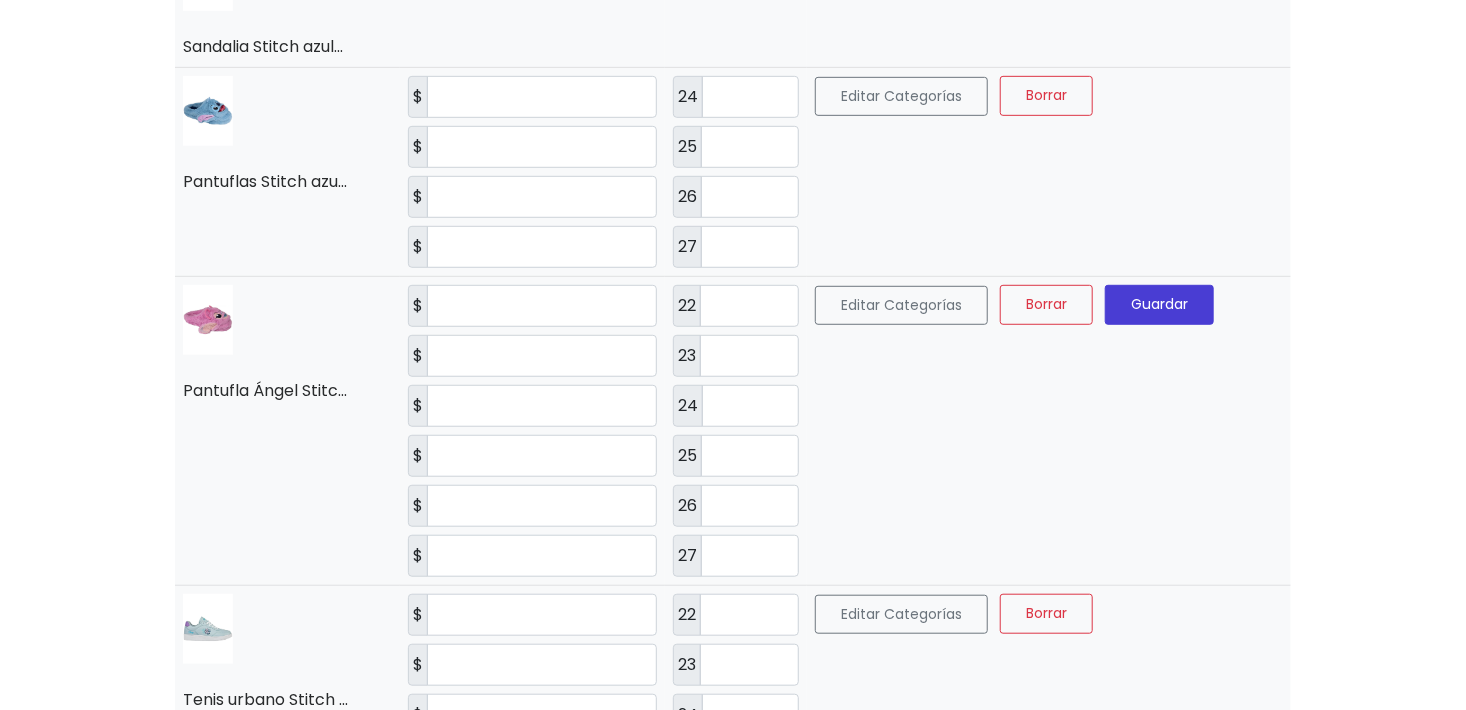click on "Guardar" at bounding box center (1159, 305) 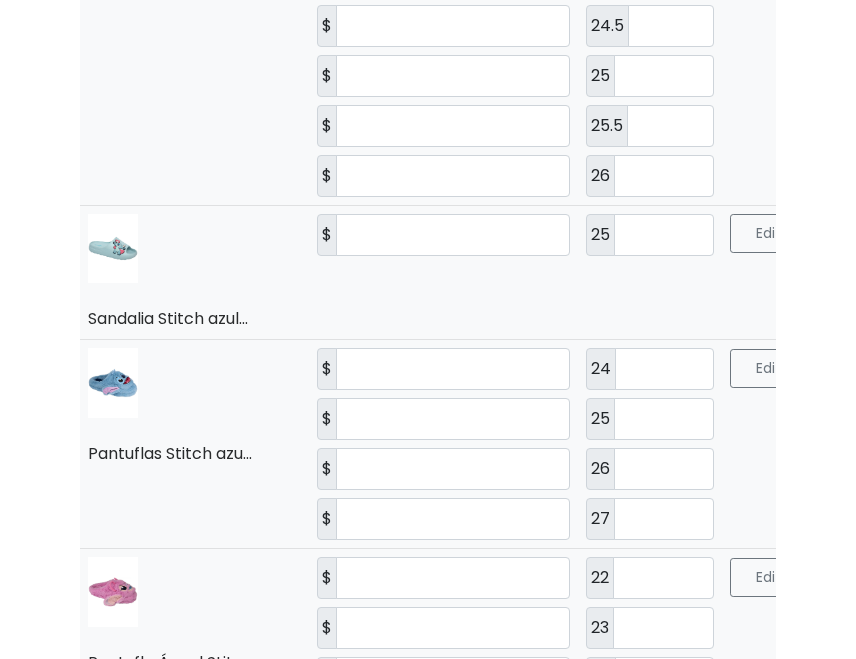 scroll, scrollTop: 3872, scrollLeft: 0, axis: vertical 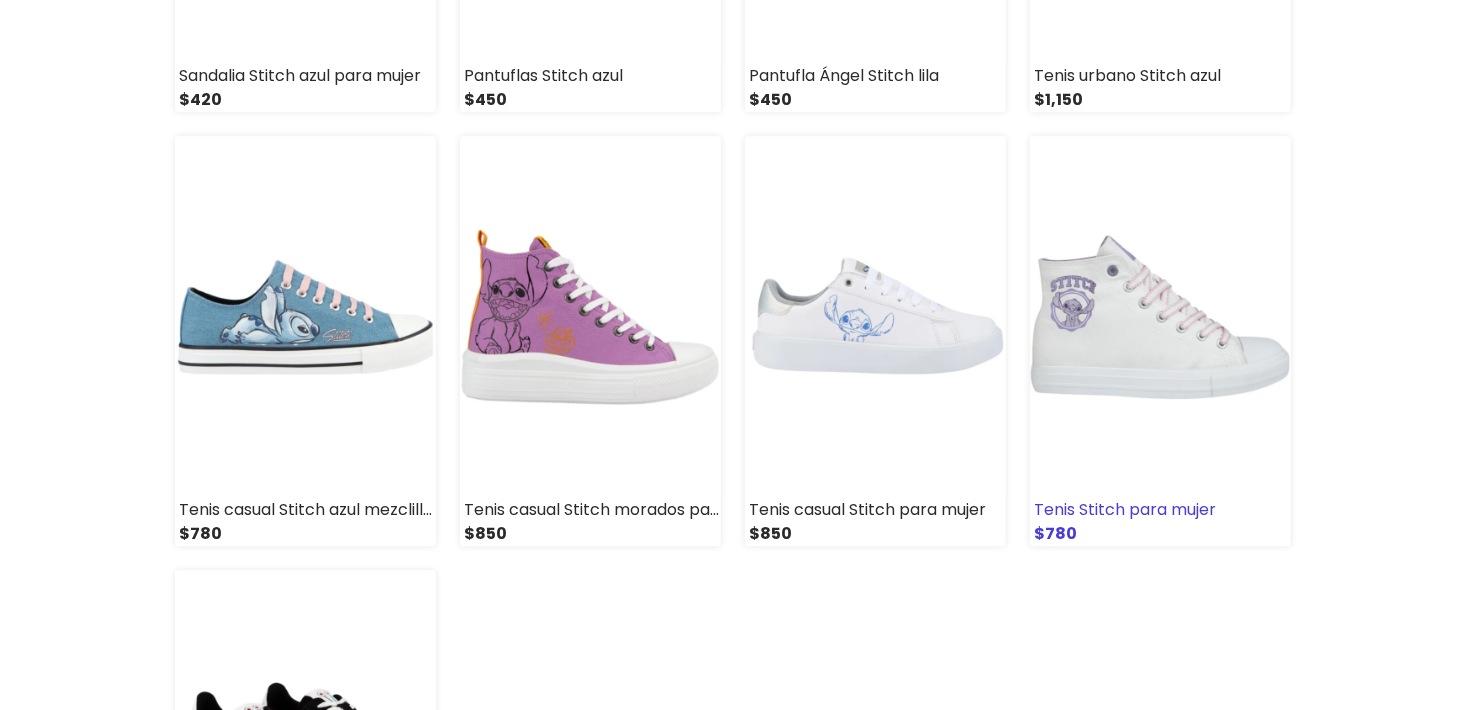 click at bounding box center (1160, 317) 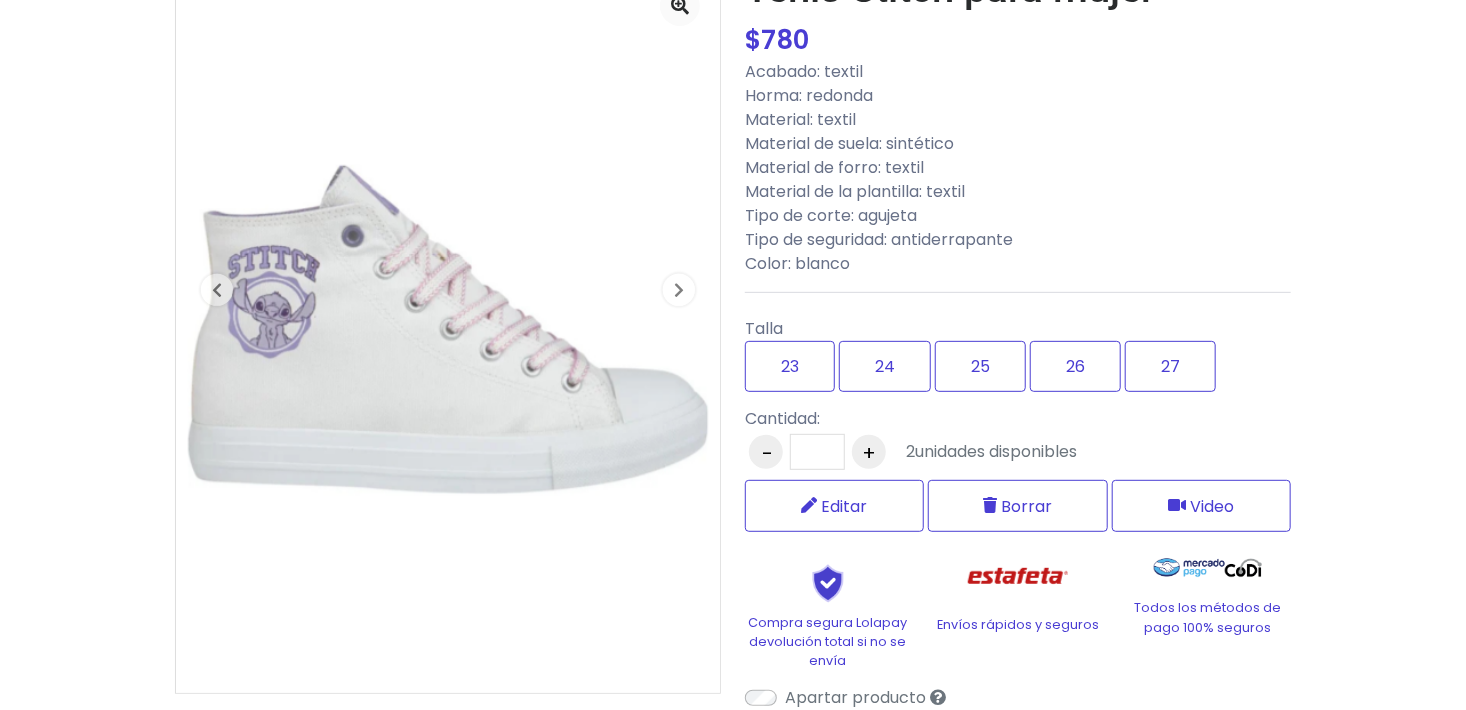 scroll, scrollTop: 400, scrollLeft: 0, axis: vertical 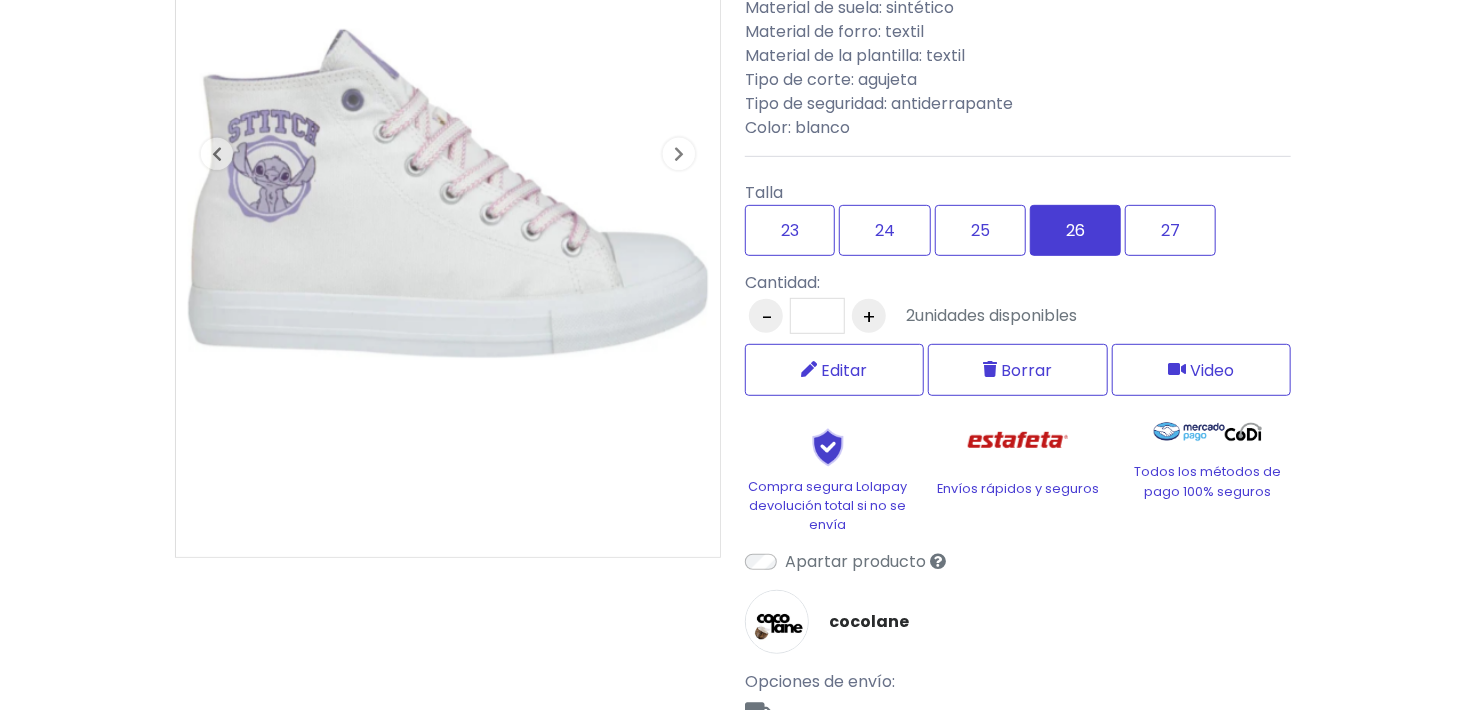 click on "26" at bounding box center (1075, 230) 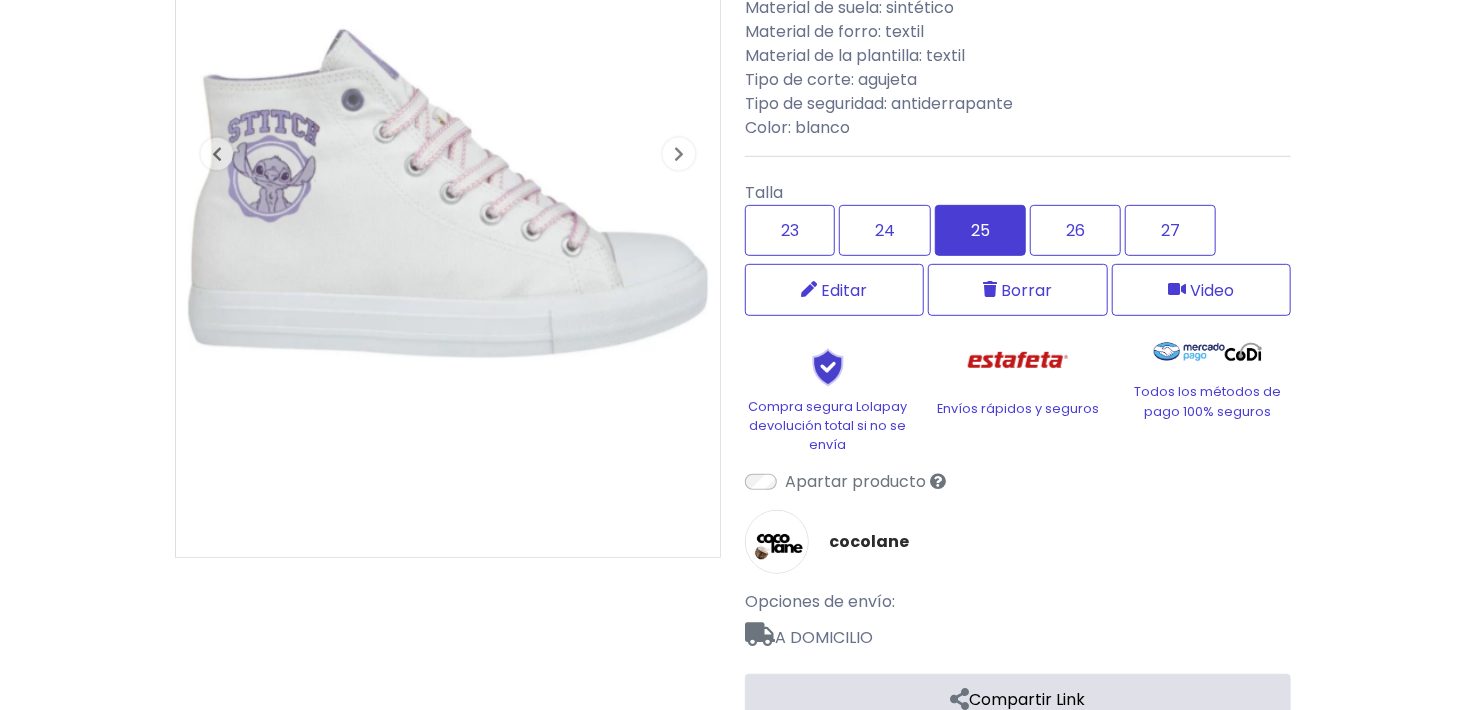 click on "25" at bounding box center (980, 230) 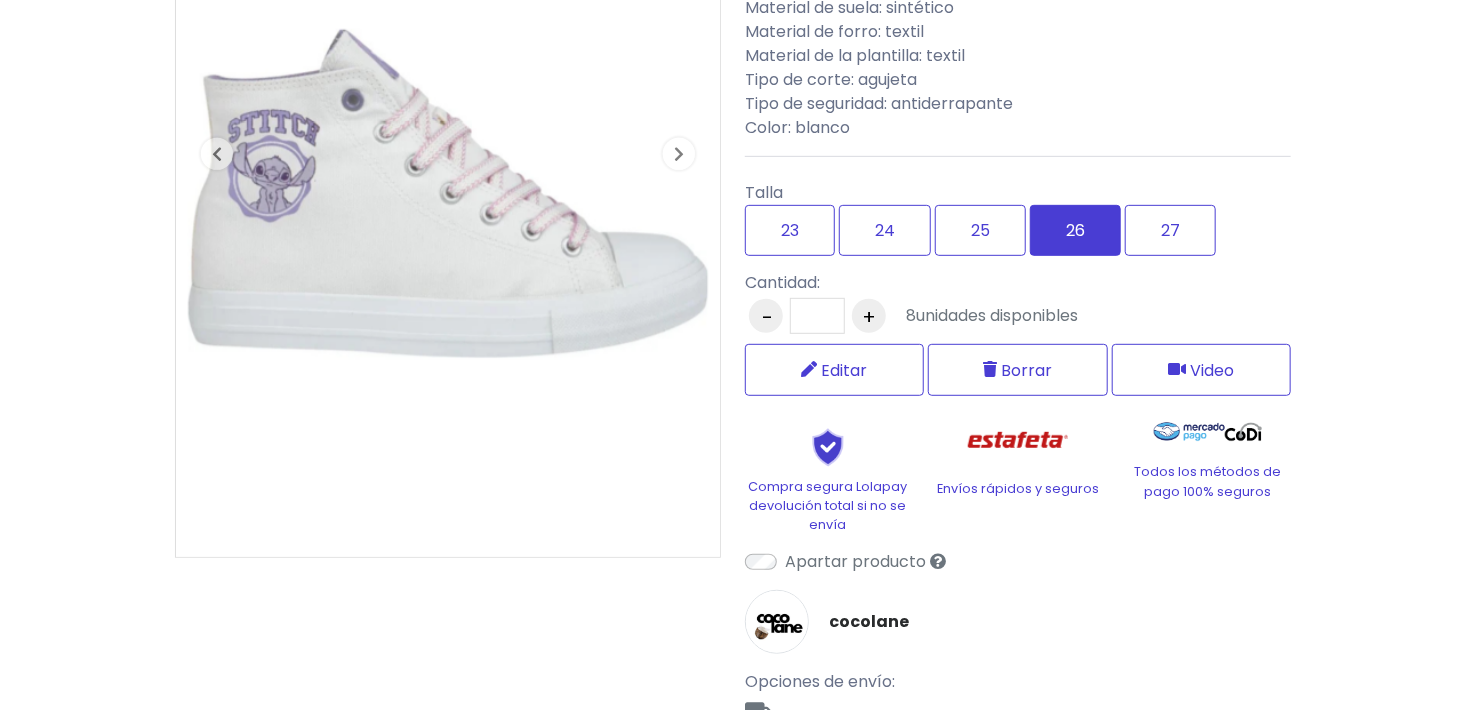 click on "26" at bounding box center [1075, 230] 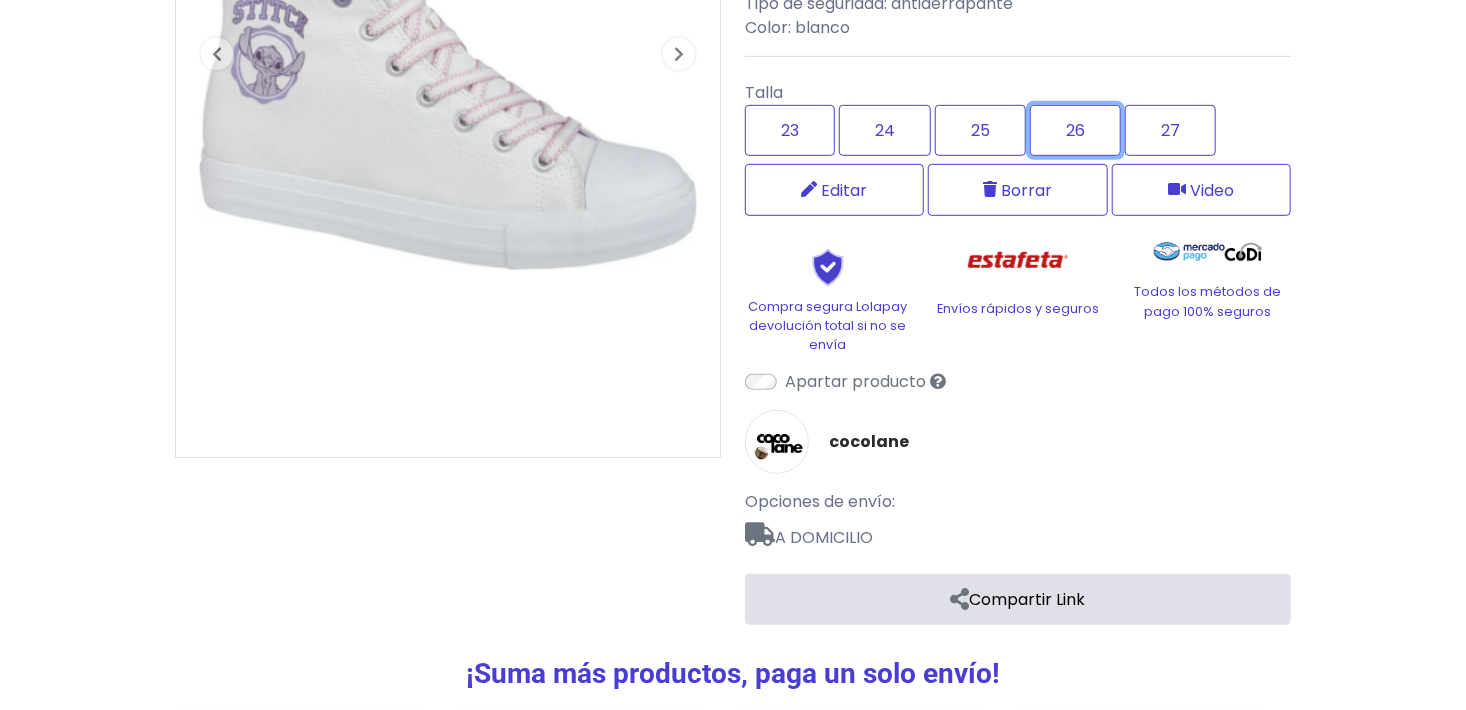 scroll, scrollTop: 600, scrollLeft: 0, axis: vertical 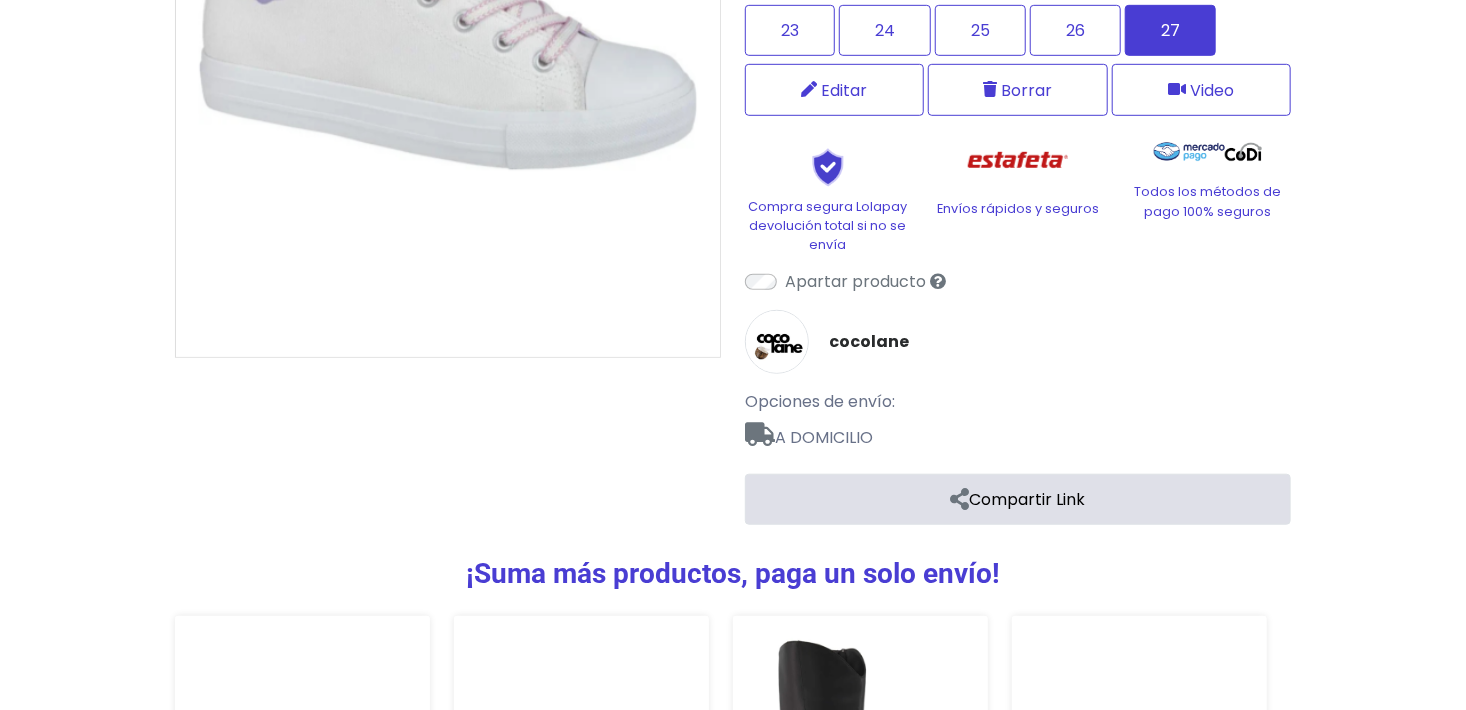click on "27" at bounding box center [1170, 30] 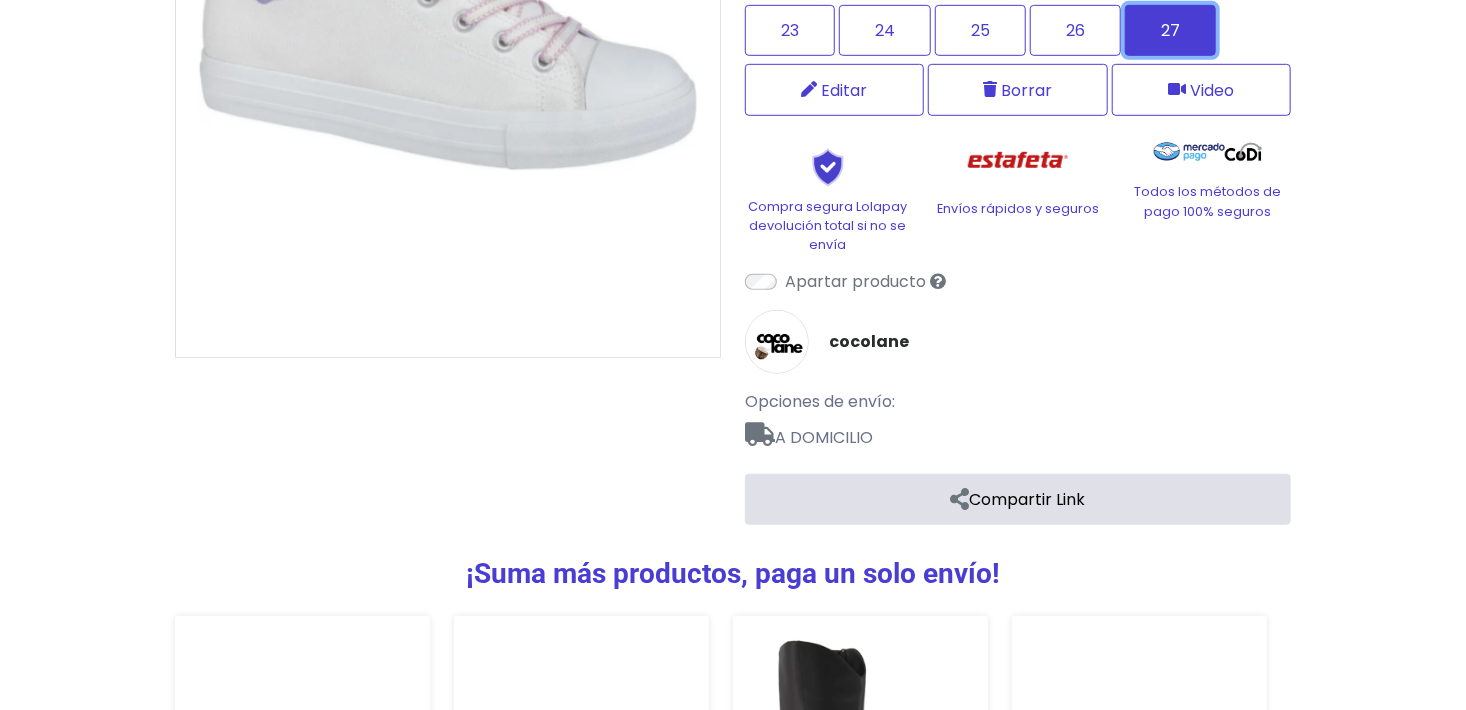 type on "*" 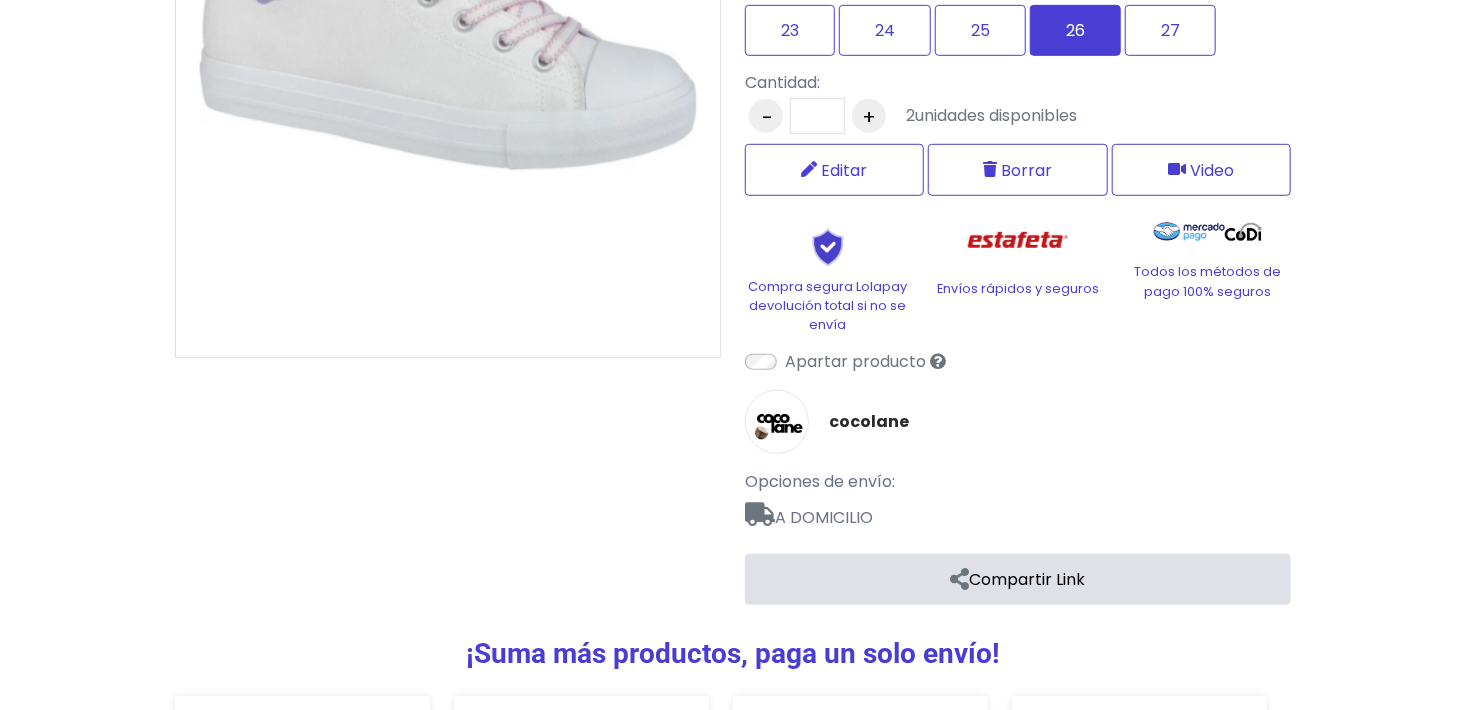 click on "26" at bounding box center [1075, 30] 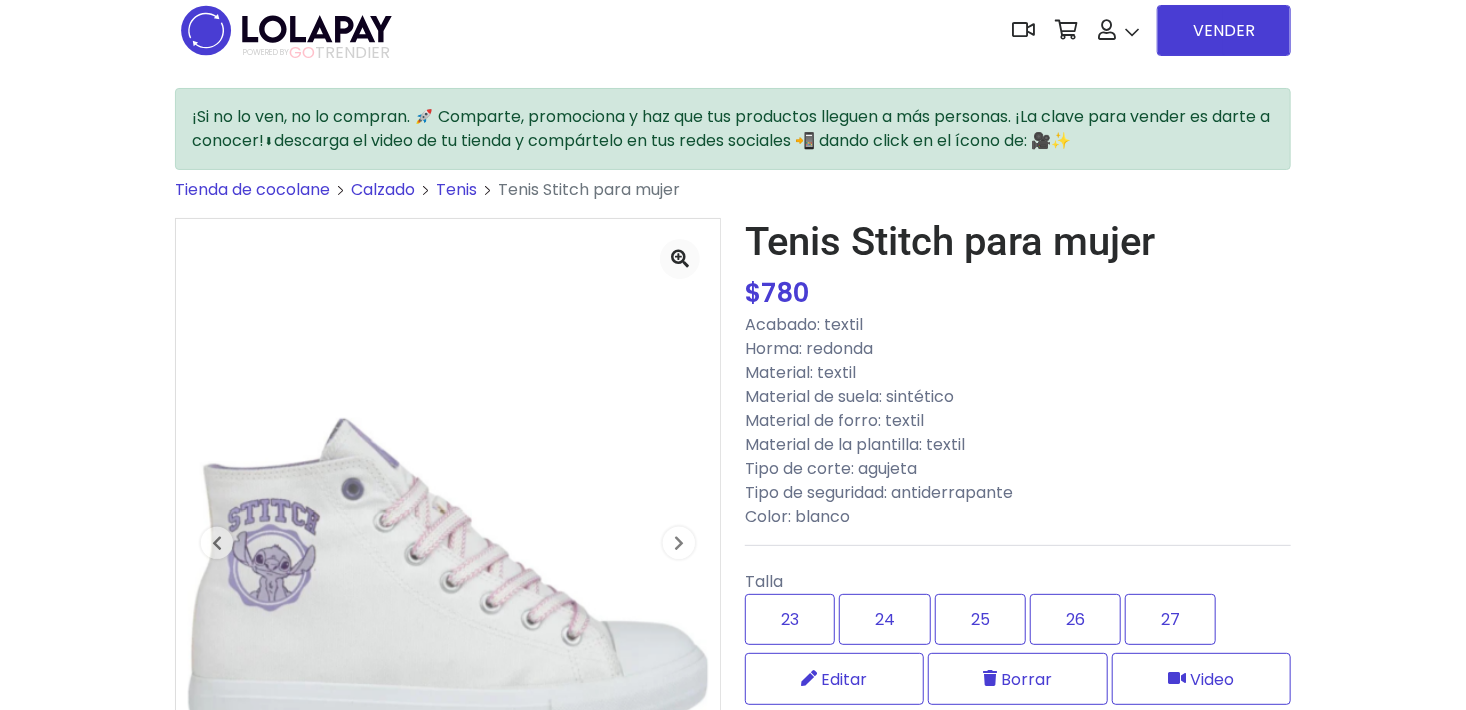 scroll, scrollTop: 0, scrollLeft: 0, axis: both 